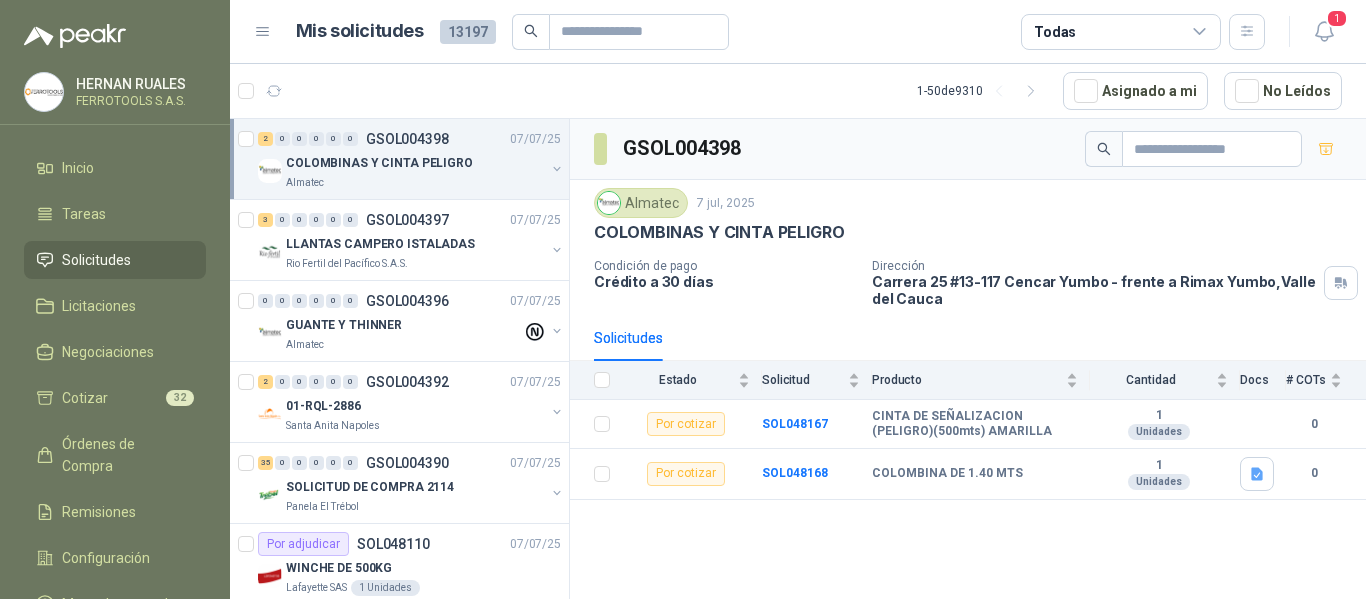 scroll, scrollTop: 0, scrollLeft: 0, axis: both 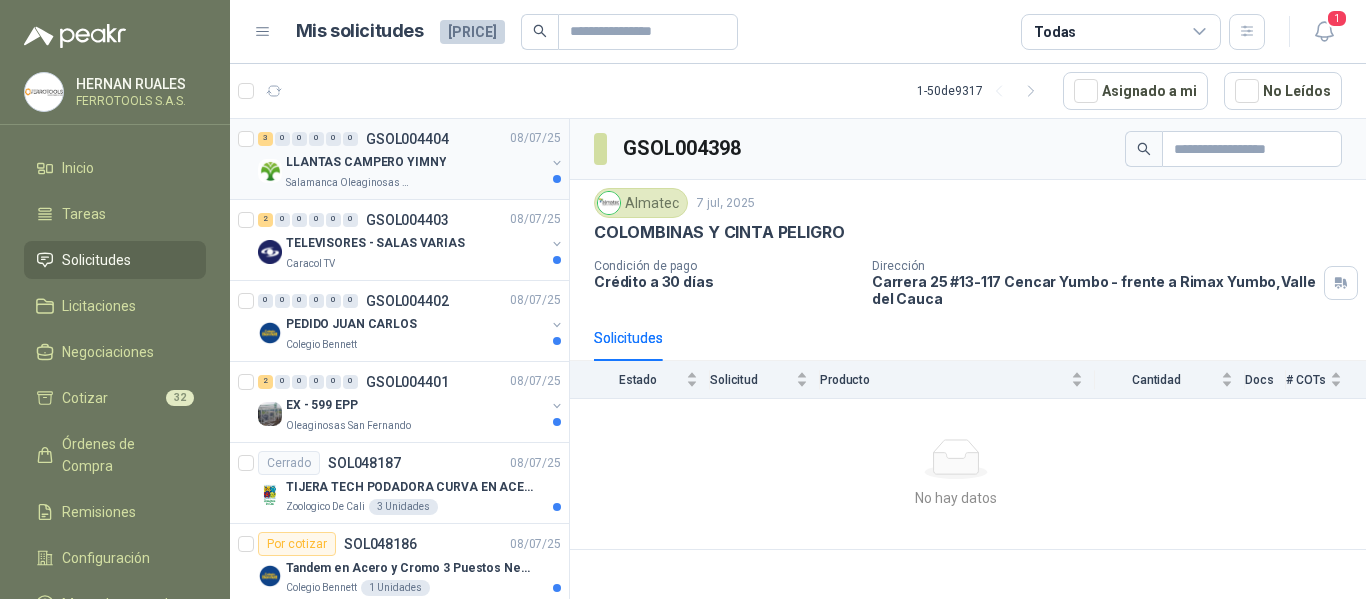 click on "LLANTAS CAMPERO YIMNY" at bounding box center [415, 163] 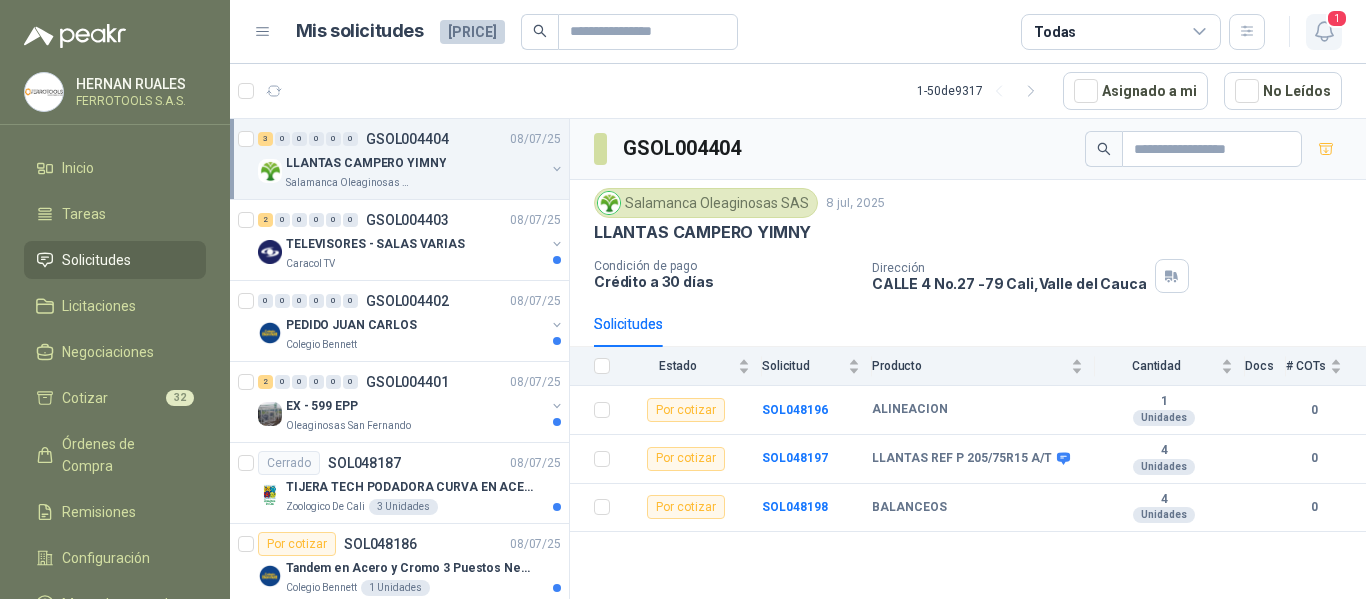 click at bounding box center [1324, 31] 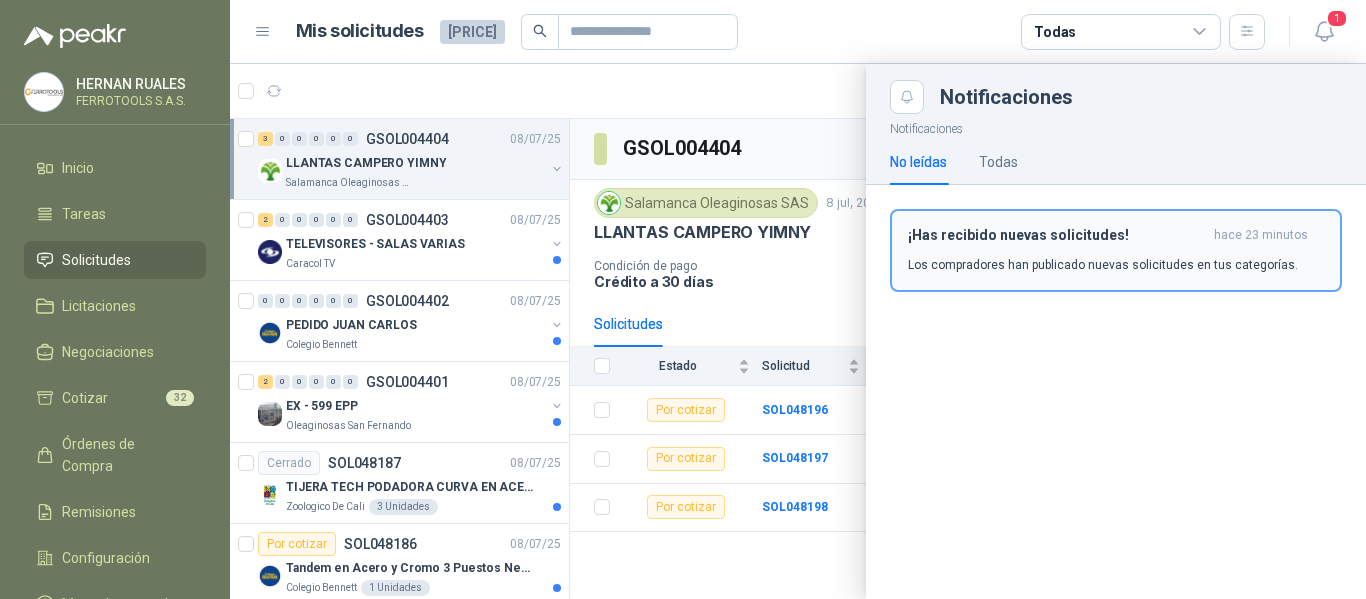 click on "¡Has recibido nuevas solicitudes! hace 23 minutos   Los compradores han publicado nuevas solicitudes en tus categorías." at bounding box center (1116, 250) 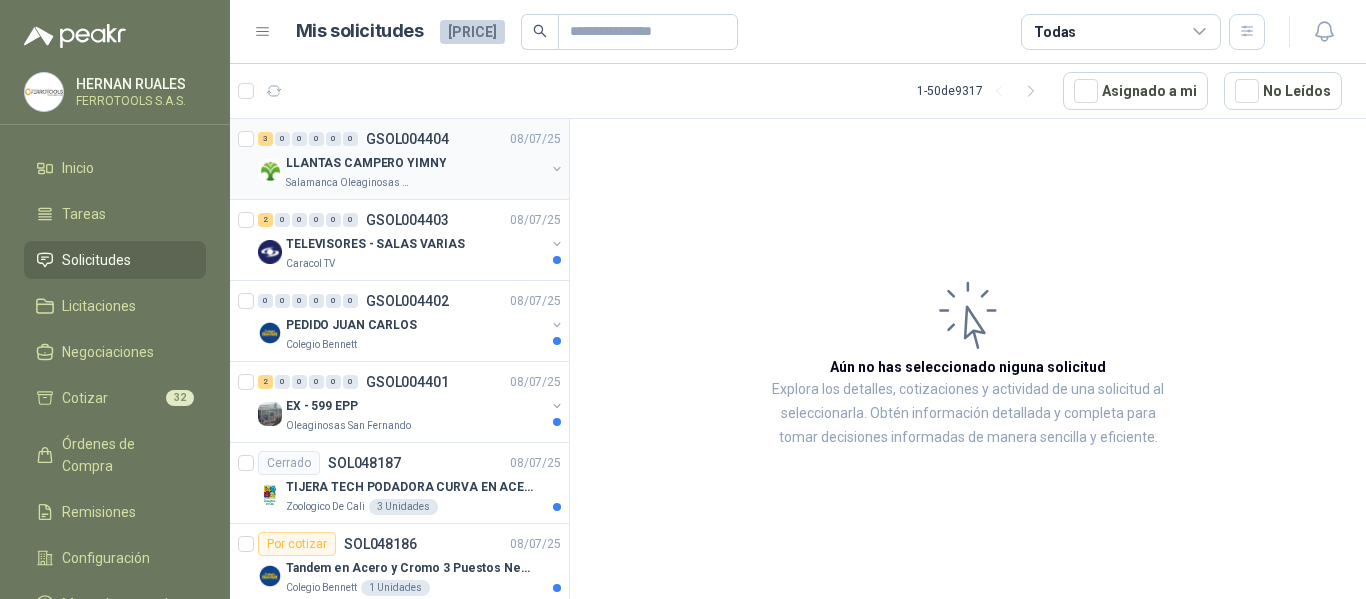 click on "LLANTAS CAMPERO YIMNY" at bounding box center (415, 163) 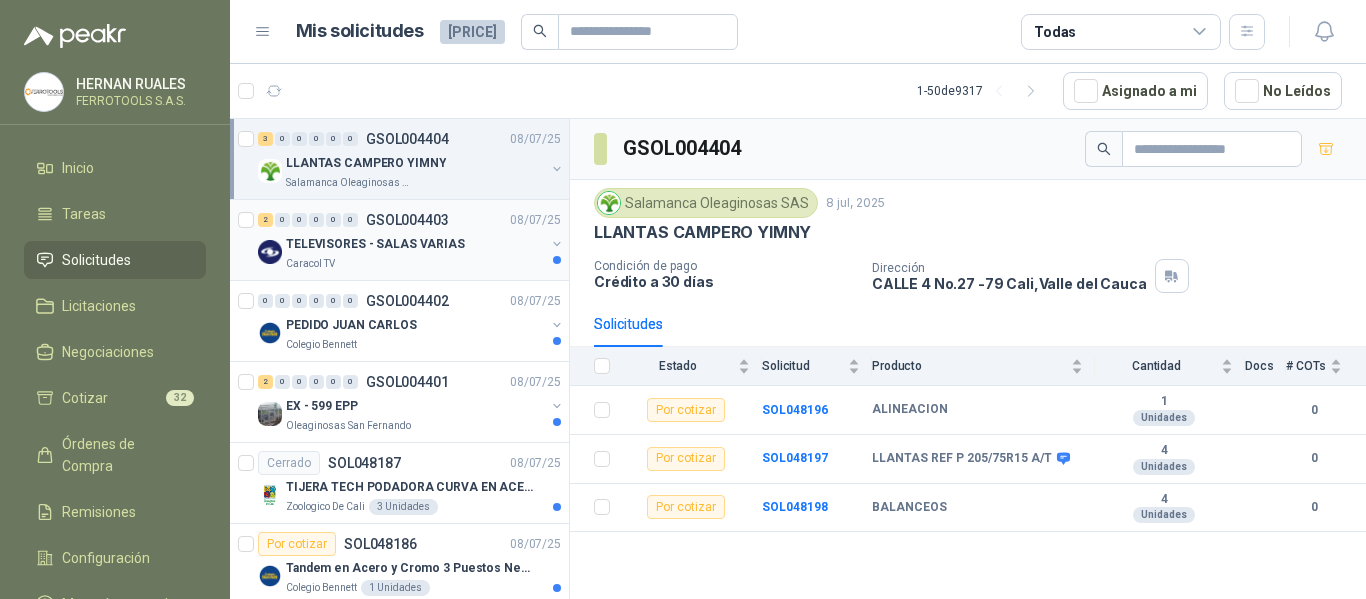click on "2   0   0   0   0   0   GSOL004403 08/07/25" at bounding box center [411, 220] 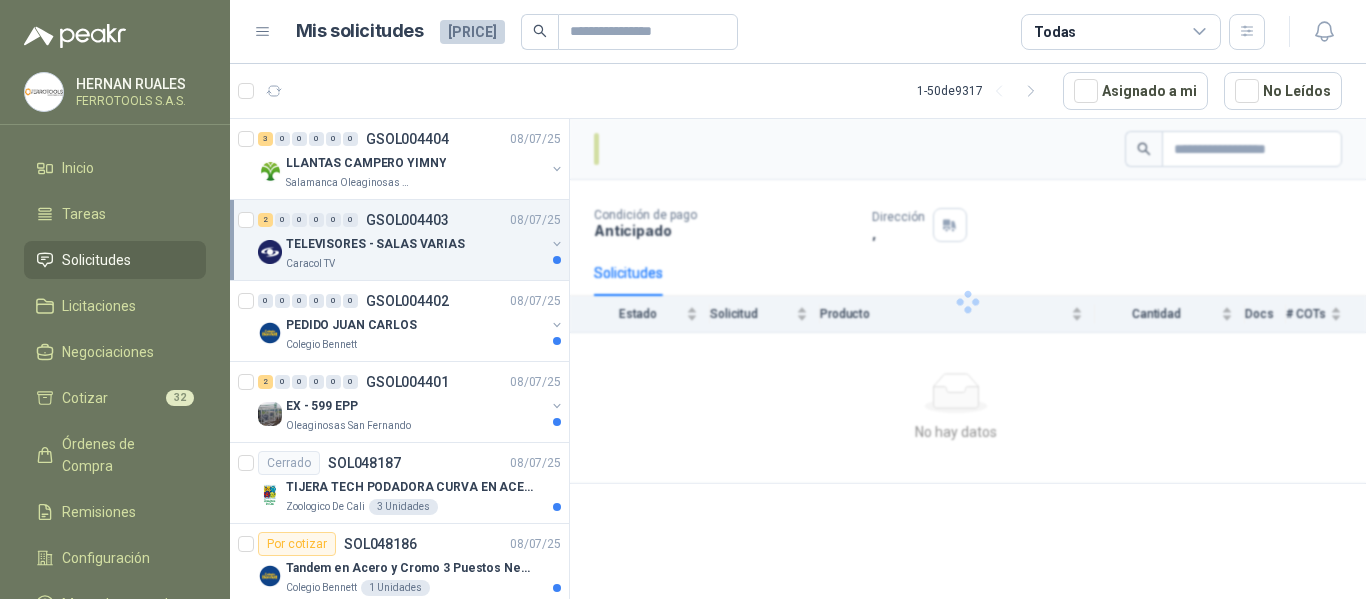 scroll, scrollTop: 100, scrollLeft: 0, axis: vertical 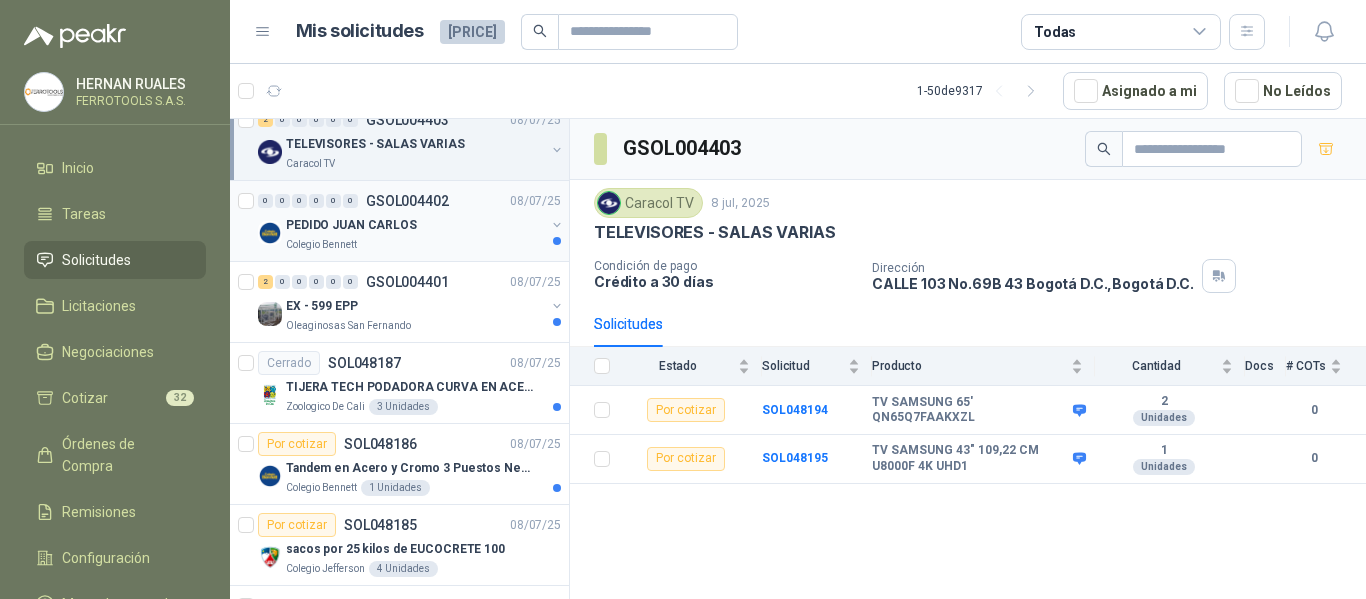 click on "Colegio Bennett" at bounding box center [415, 245] 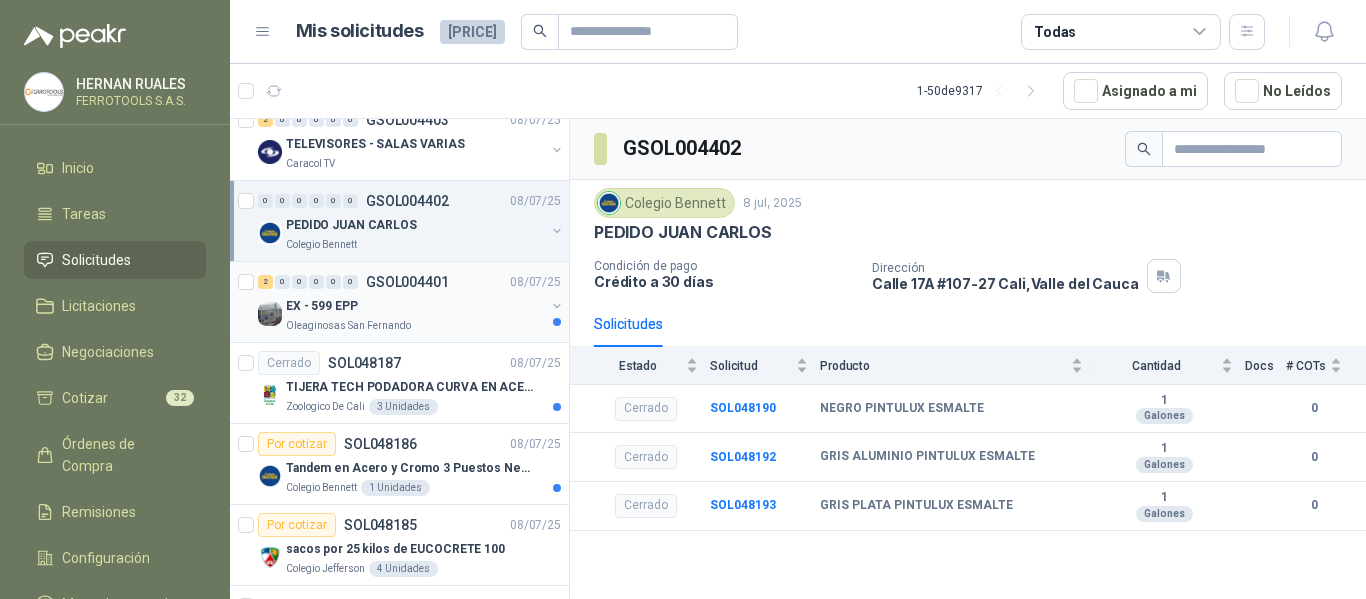 click on "EX - 599 EPP" at bounding box center [415, 306] 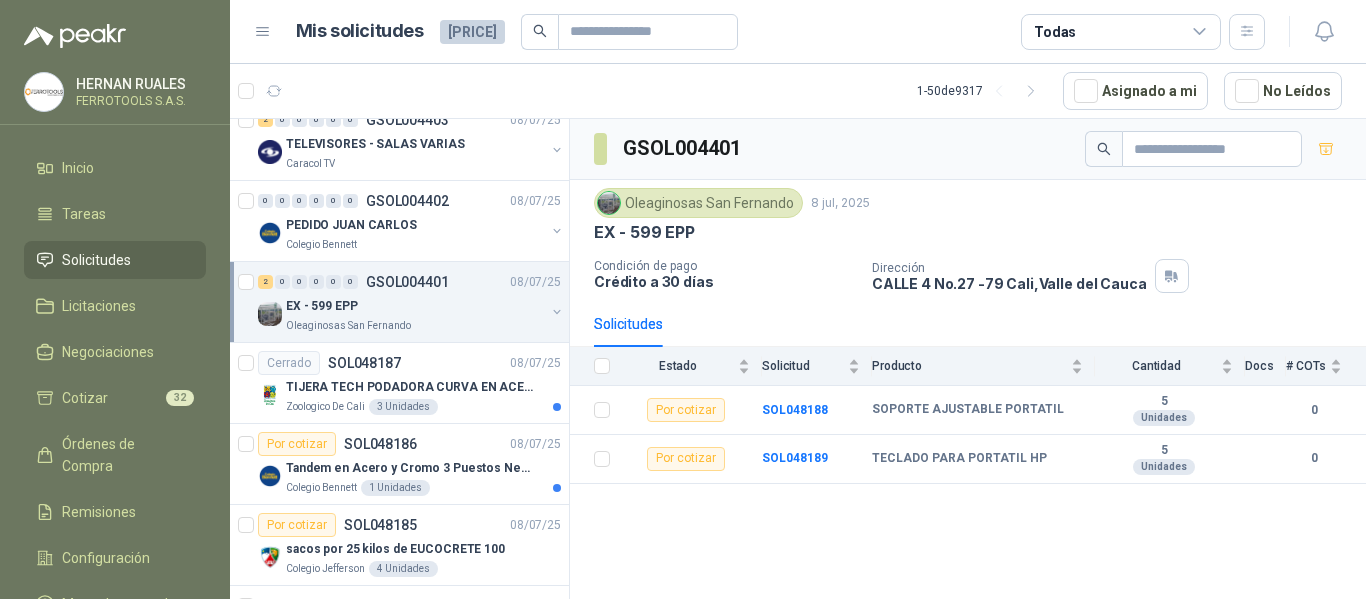 scroll, scrollTop: 200, scrollLeft: 0, axis: vertical 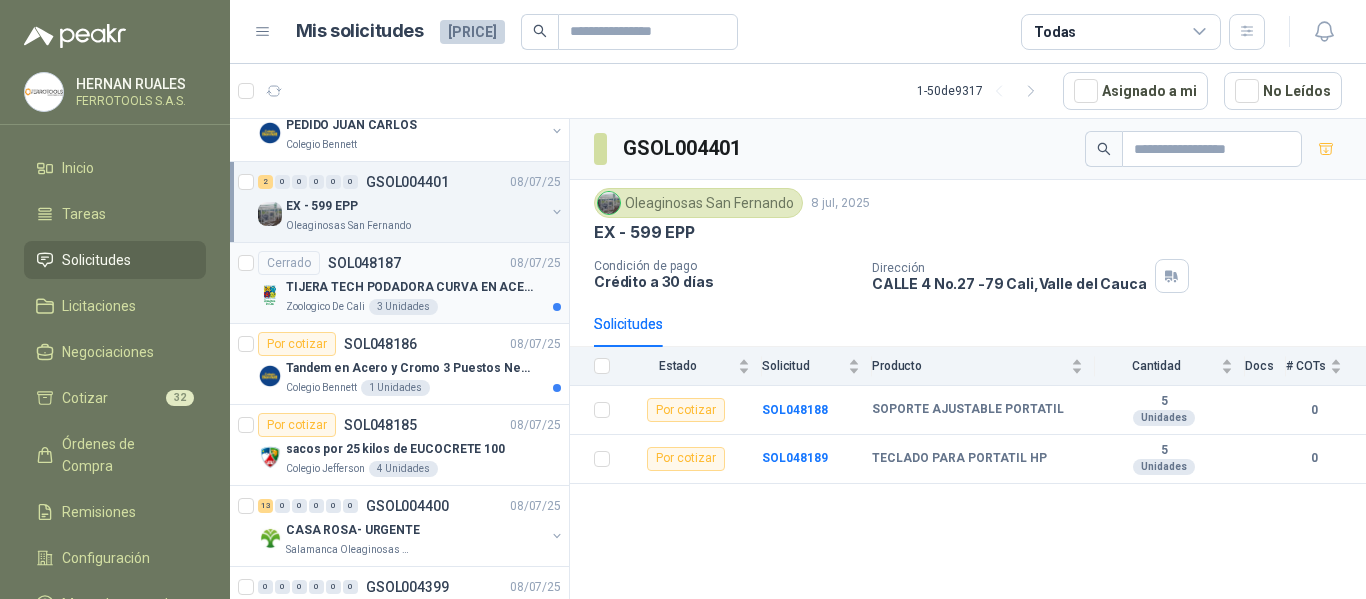 click on "TIJERA TECH PODADORA CURVA EN ACERO" at bounding box center (410, 287) 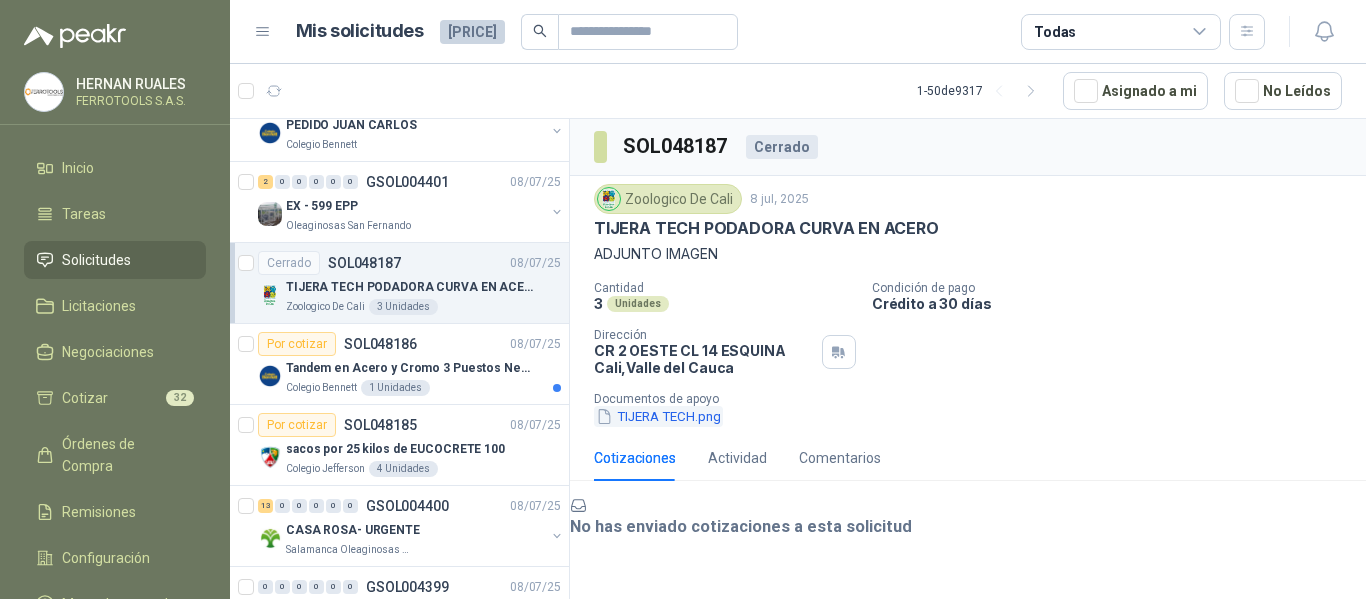 click on "TIJERA TECH.png" at bounding box center (658, 416) 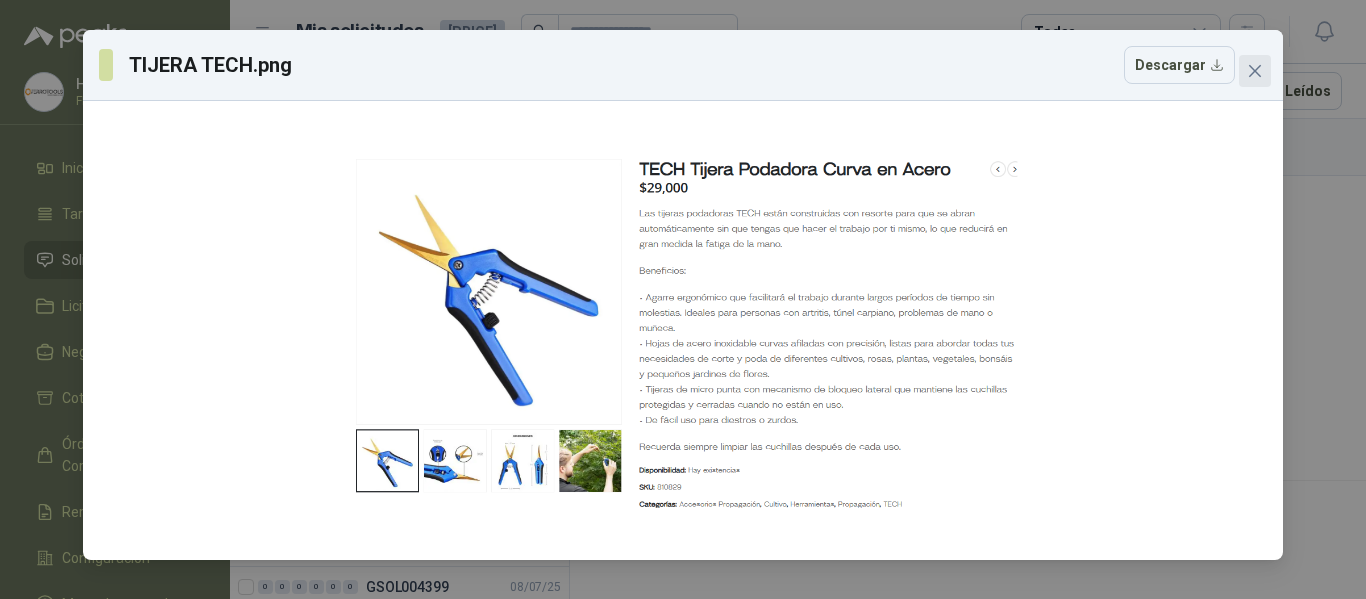 click at bounding box center [1255, 71] 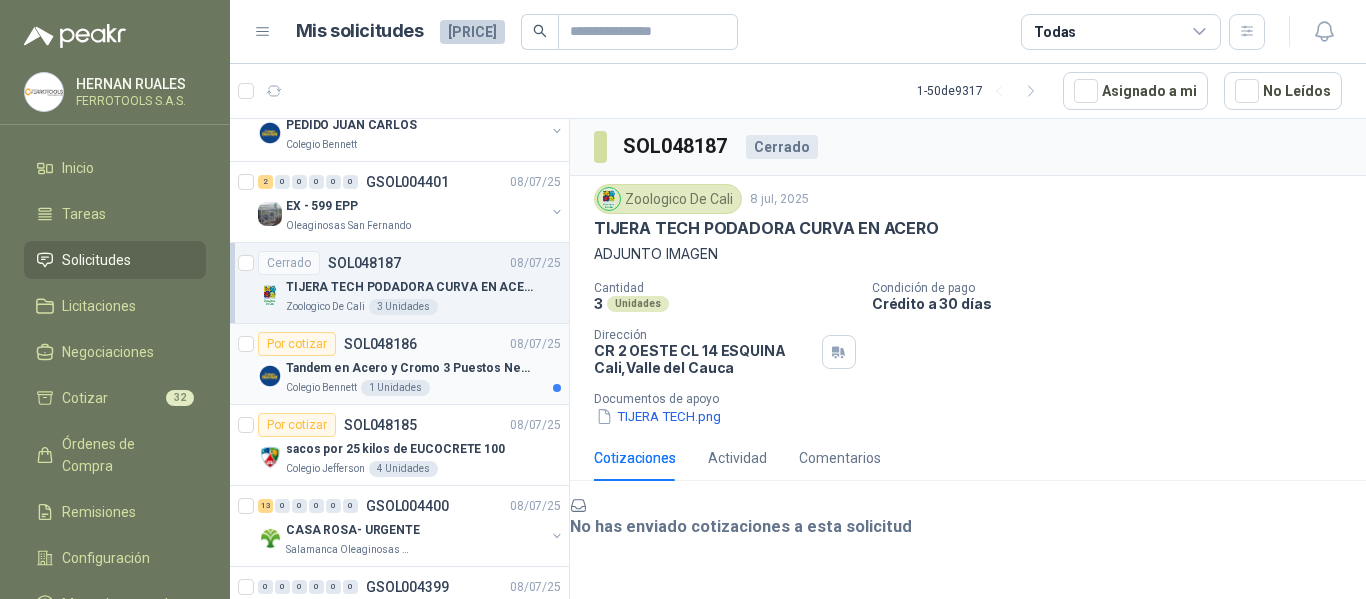 click on "Tandem en Acero y Cromo 3 Puestos Negro" at bounding box center (410, 368) 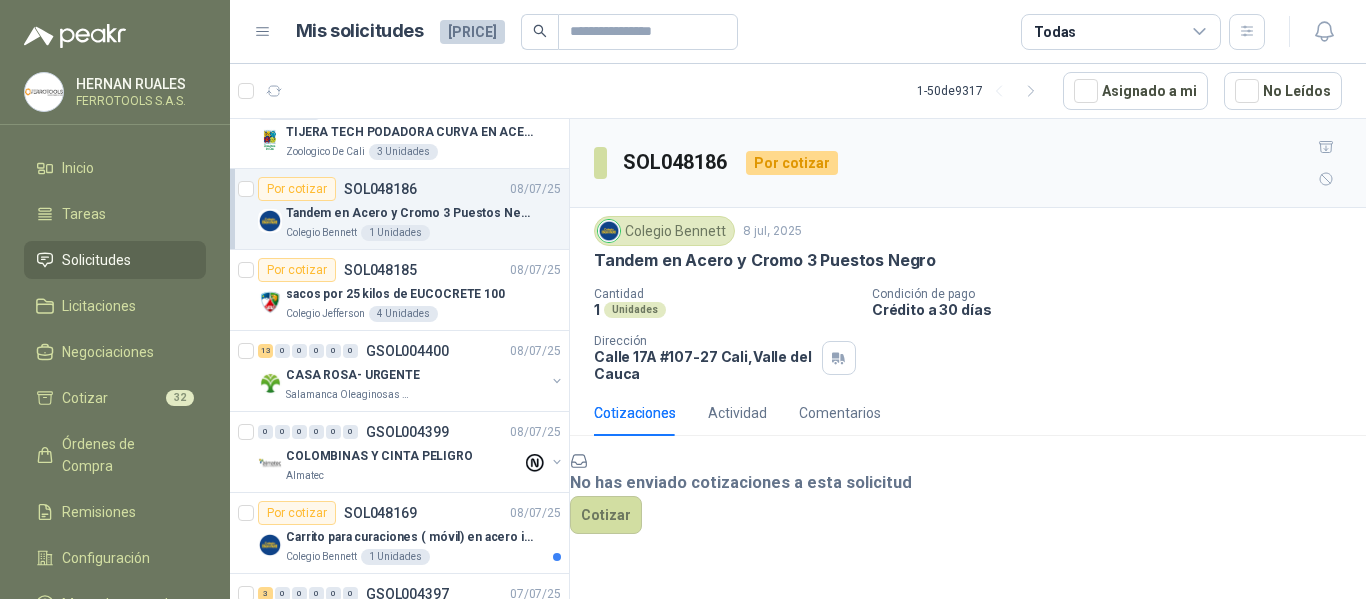scroll, scrollTop: 400, scrollLeft: 0, axis: vertical 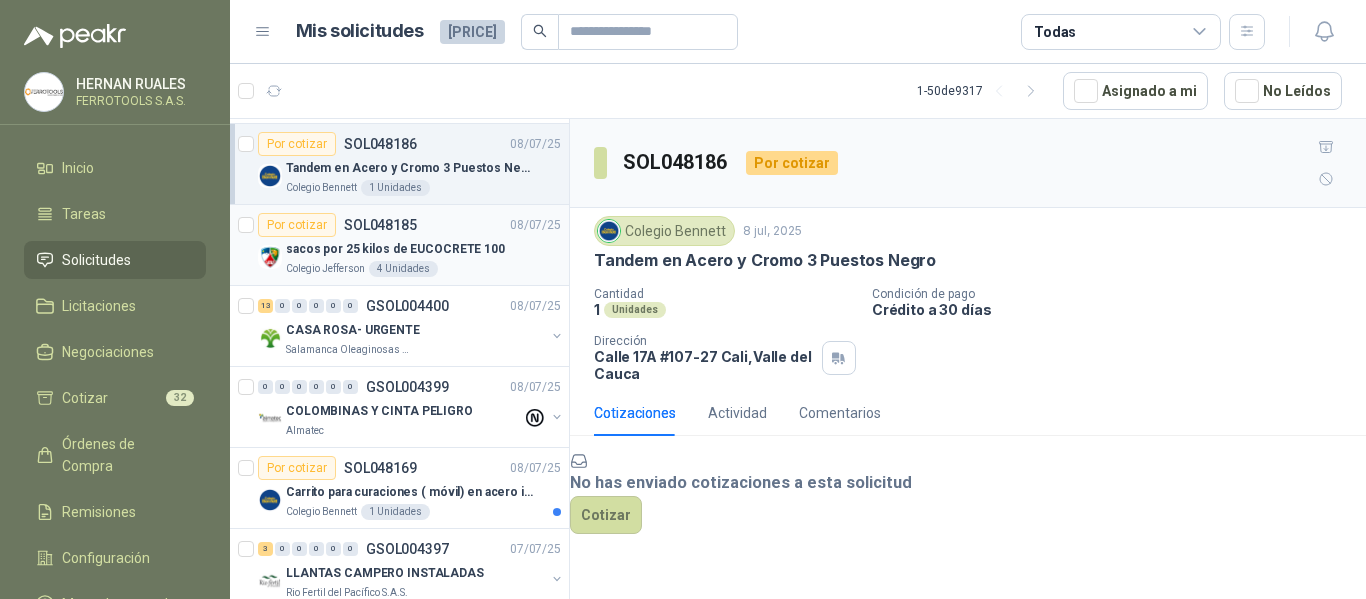 click on "sacos por 25 kilos de EUCOCRETE 100" at bounding box center [395, 249] 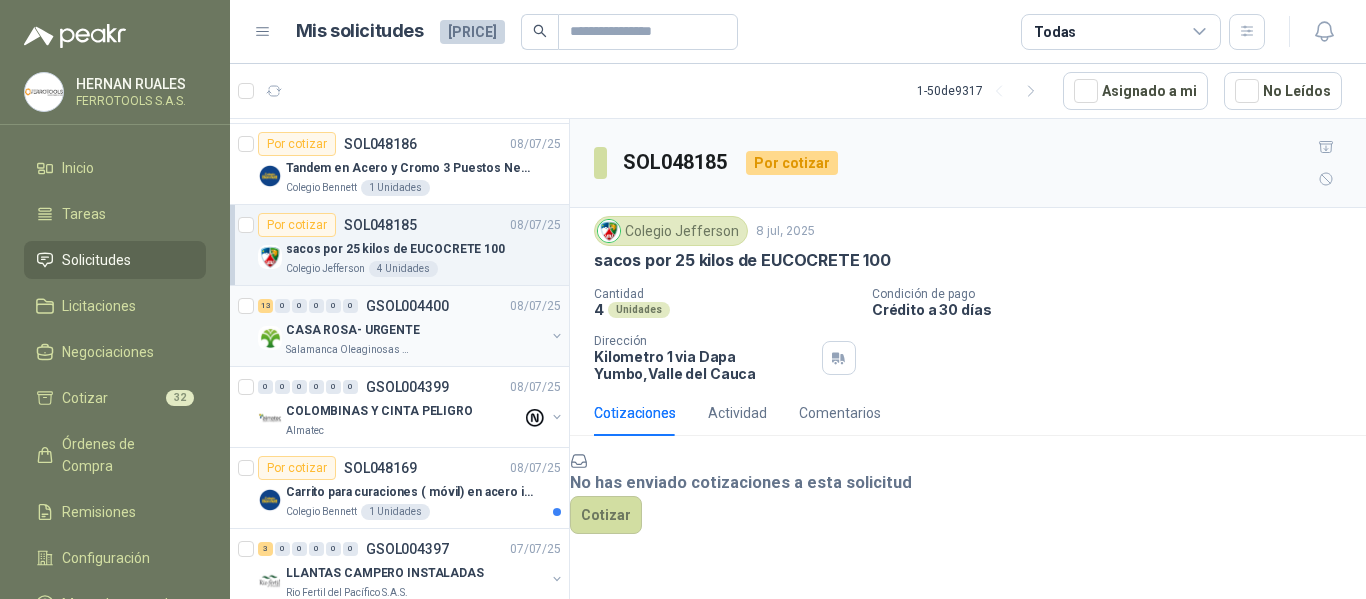 click on "CASA ROSA- URGENTE" at bounding box center (415, 330) 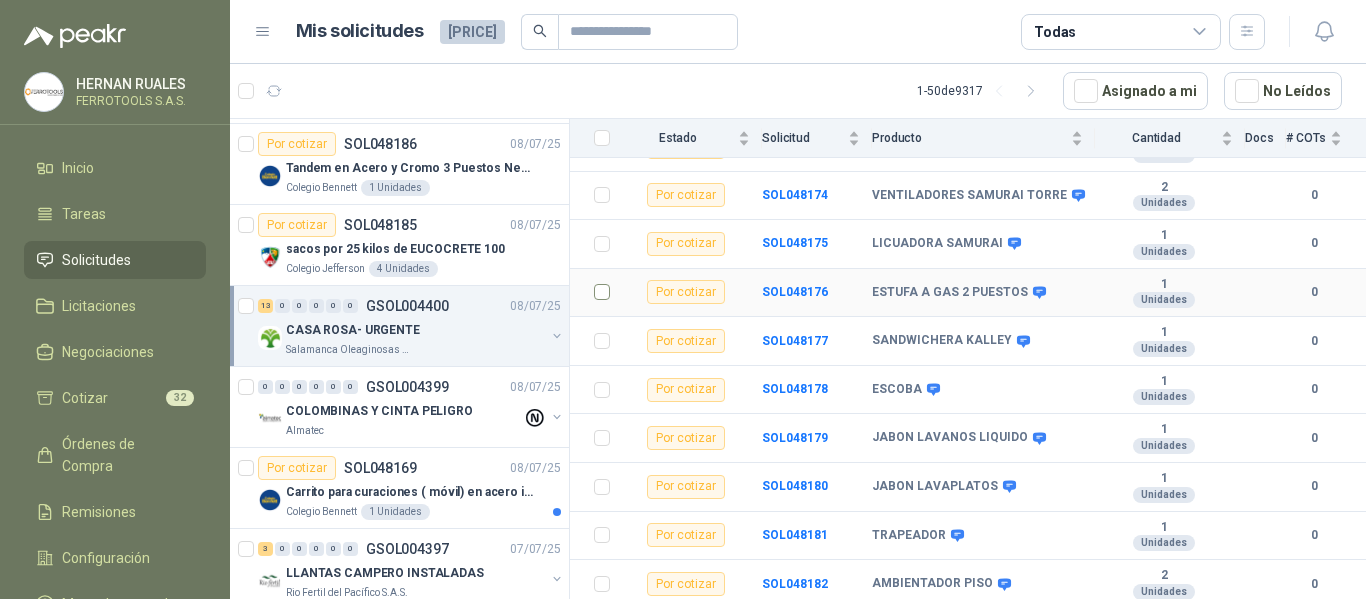 scroll, scrollTop: 412, scrollLeft: 0, axis: vertical 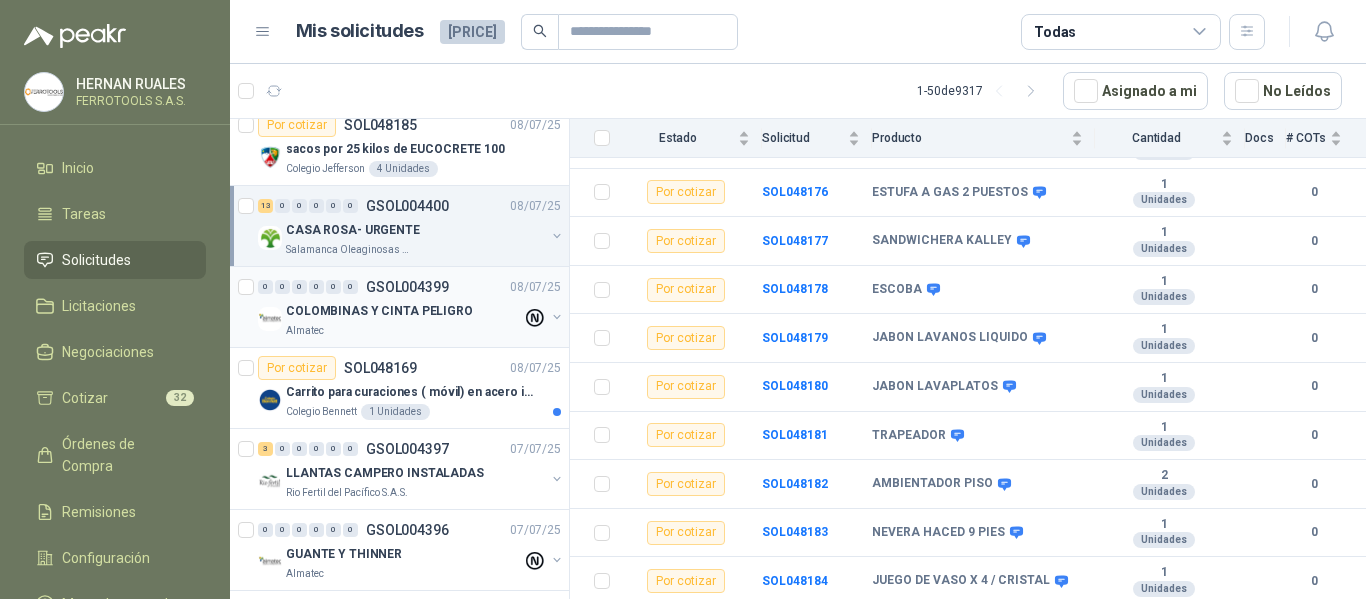 click on "COLOMBINAS Y CINTA PELIGRO" at bounding box center (404, 311) 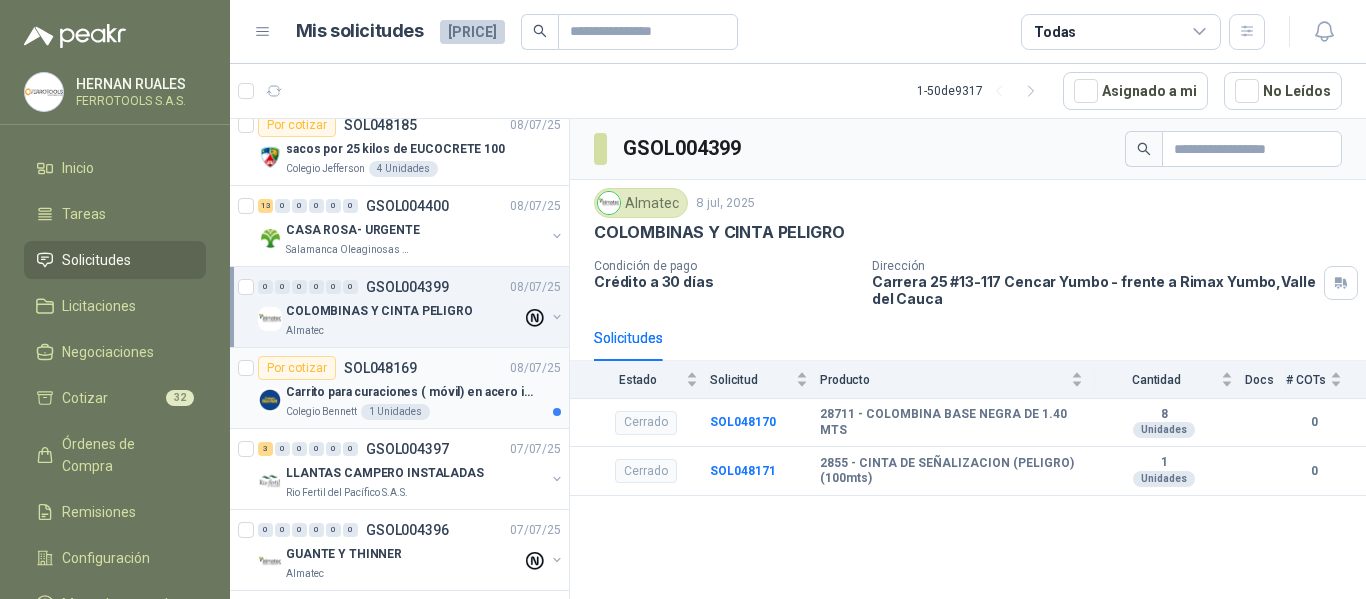 click on "Colegio Bennett 1   Unidades" at bounding box center [423, 412] 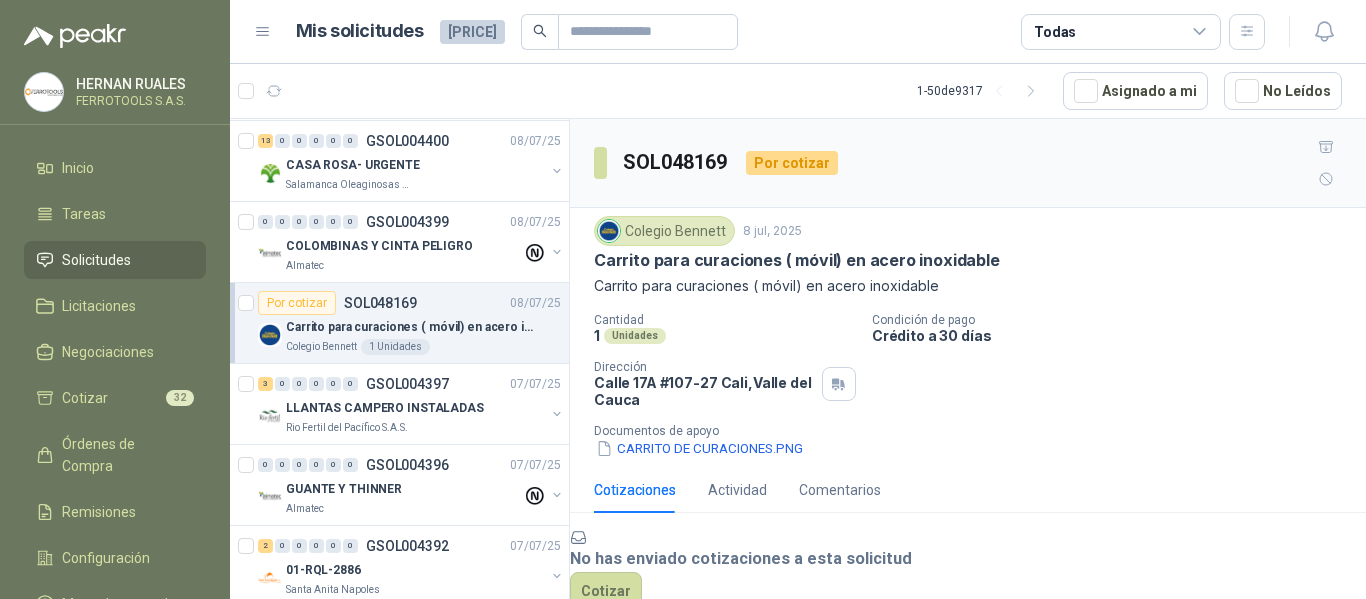 scroll, scrollTop: 600, scrollLeft: 0, axis: vertical 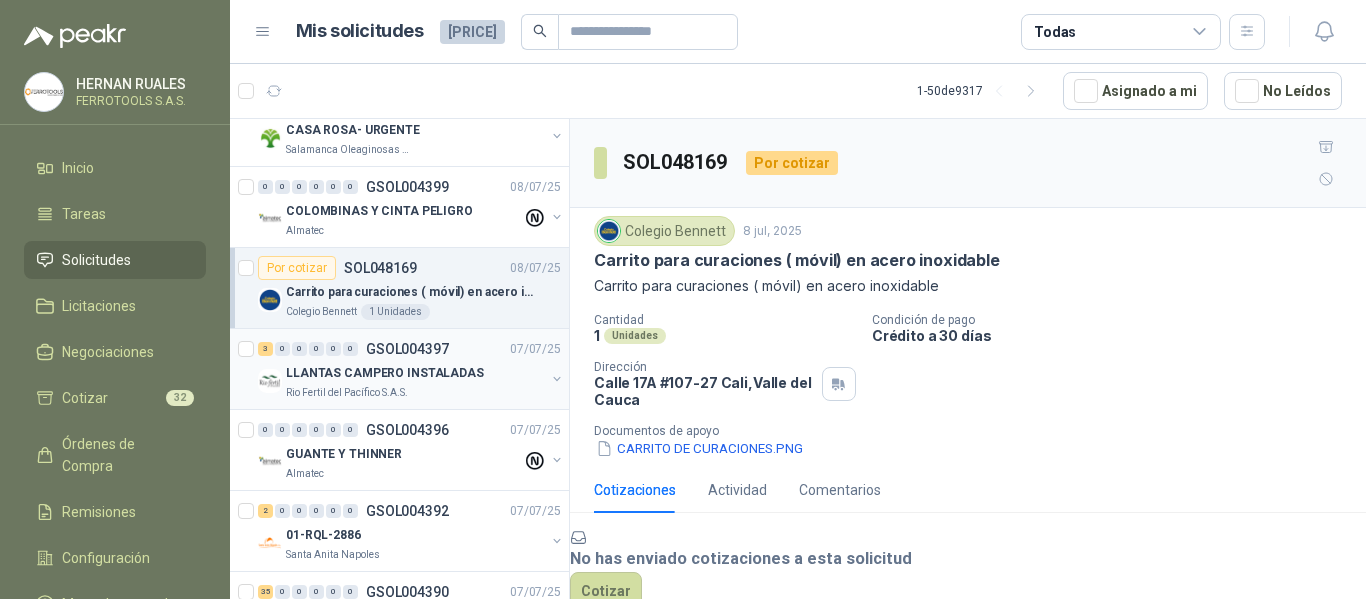 click on "07/07/25" at bounding box center (535, 349) 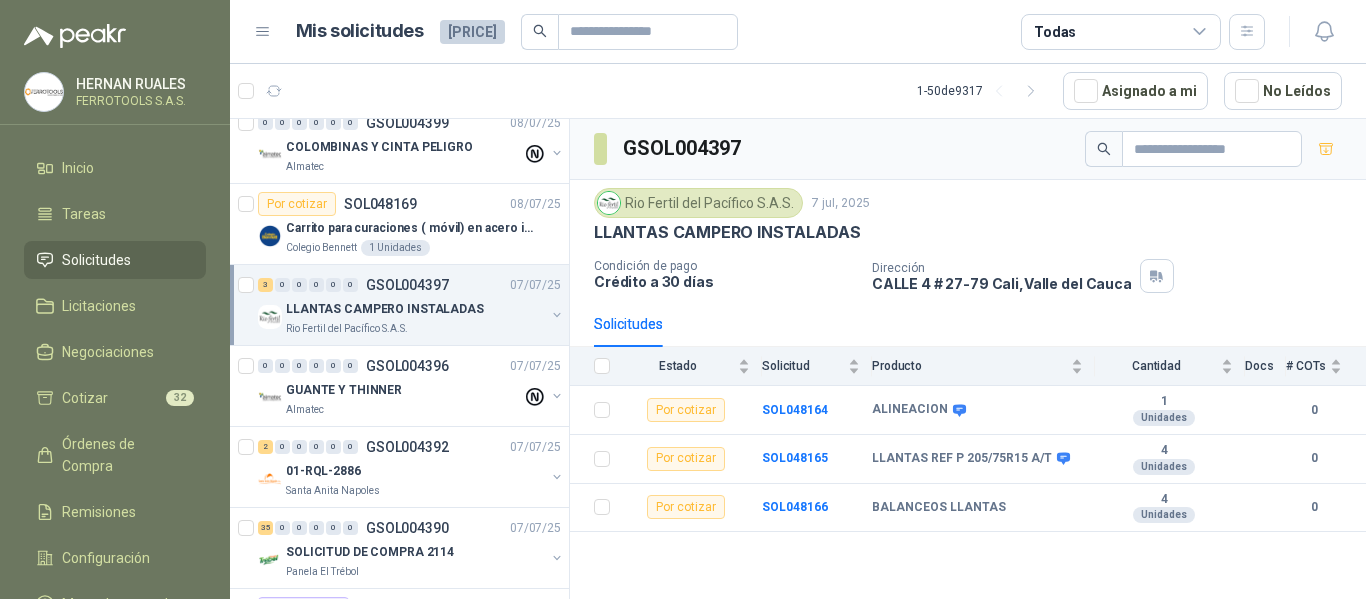 scroll, scrollTop: 700, scrollLeft: 0, axis: vertical 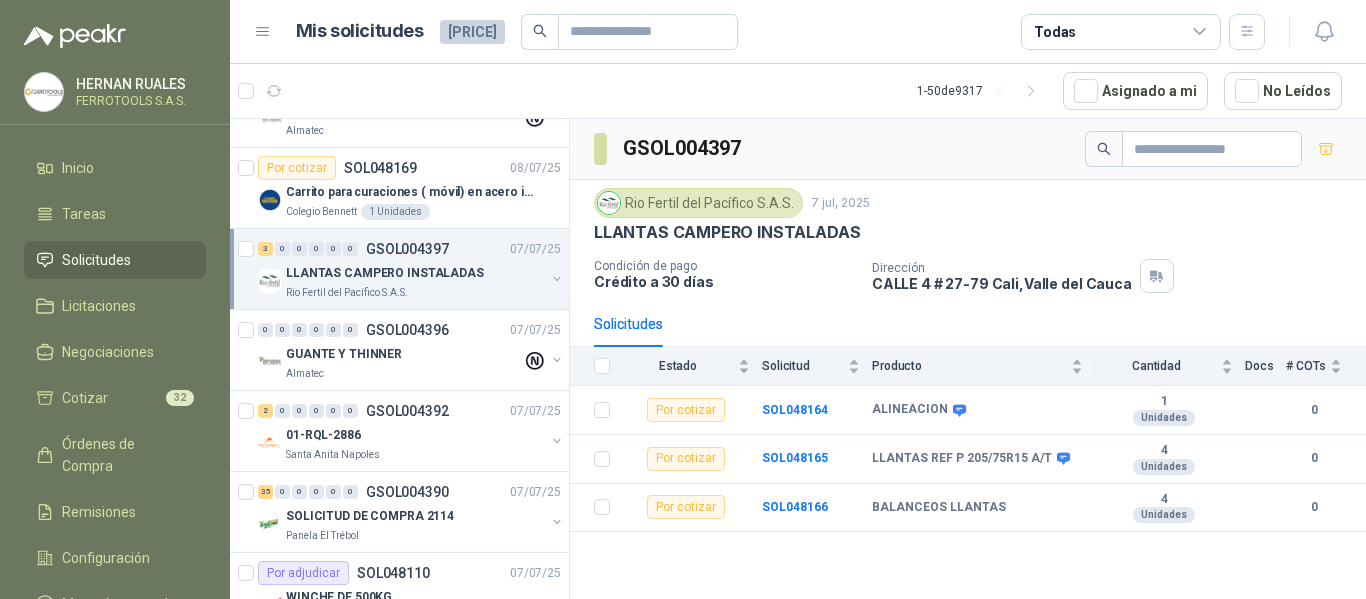 click on "GUANTE Y THINNER" at bounding box center (404, 354) 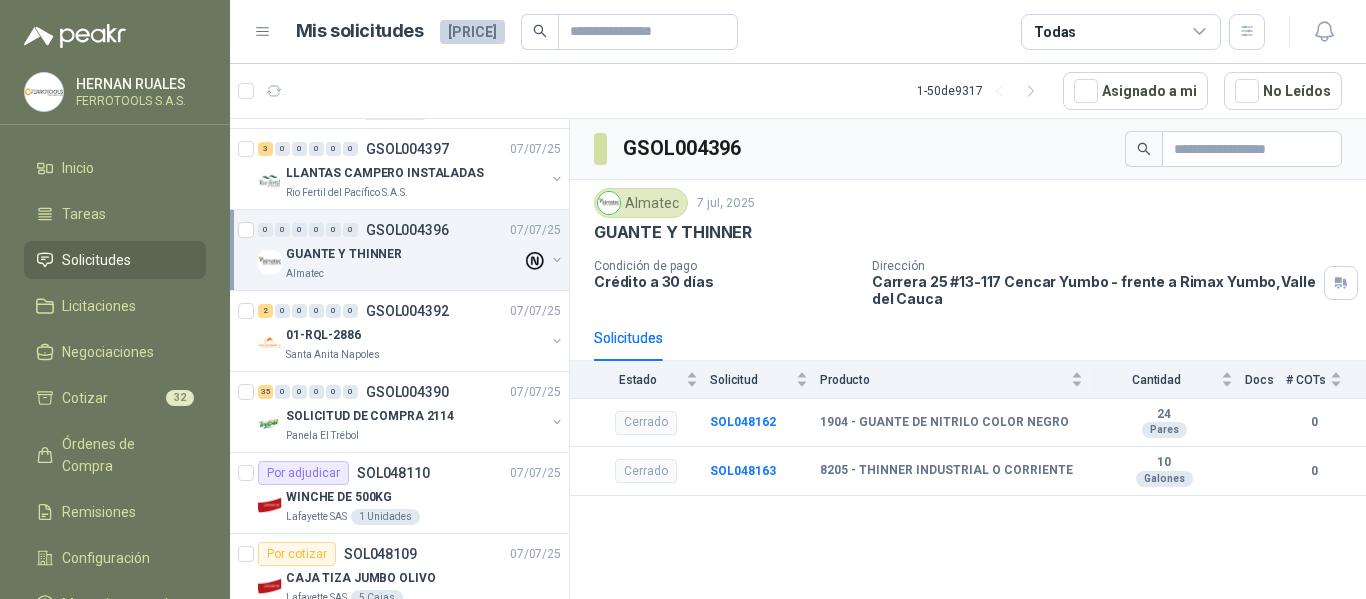 scroll, scrollTop: 900, scrollLeft: 0, axis: vertical 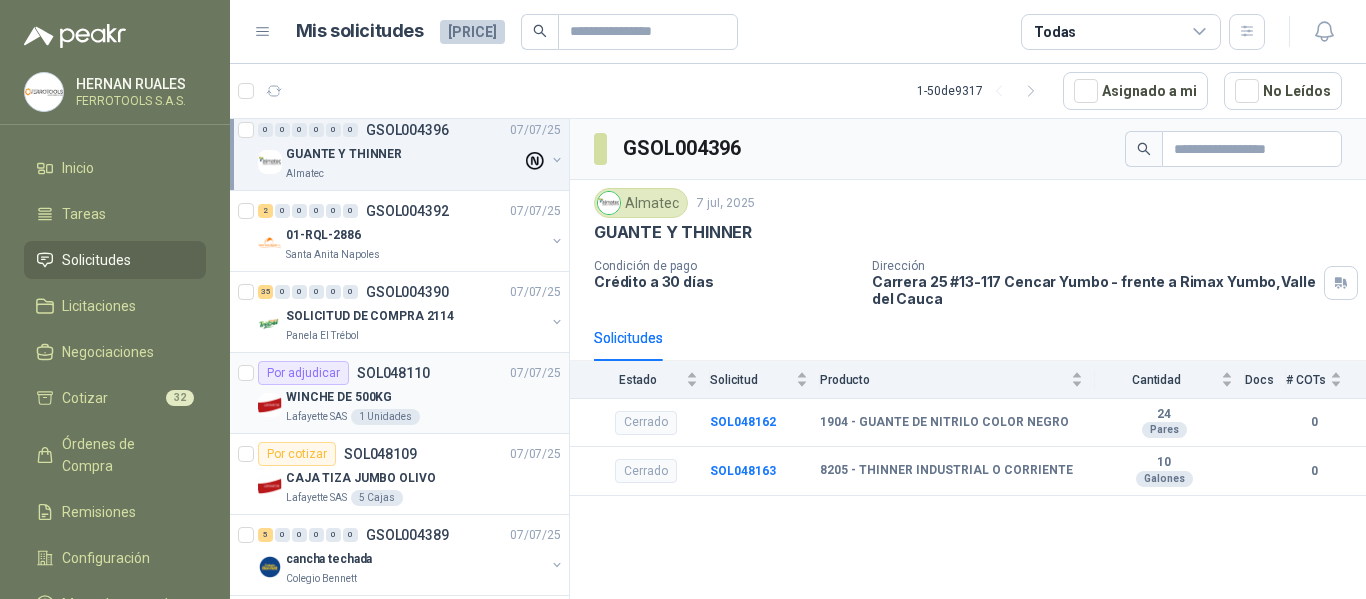 click on "WINCHE DE 500KG" at bounding box center [423, 397] 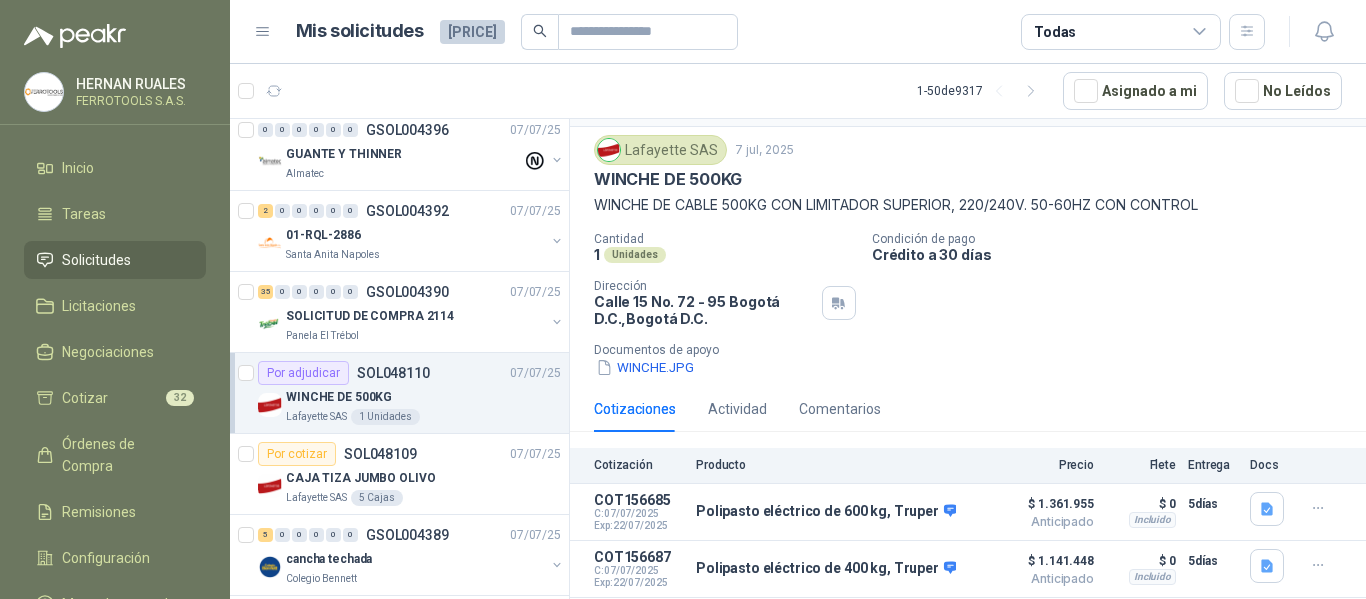 scroll, scrollTop: 82, scrollLeft: 0, axis: vertical 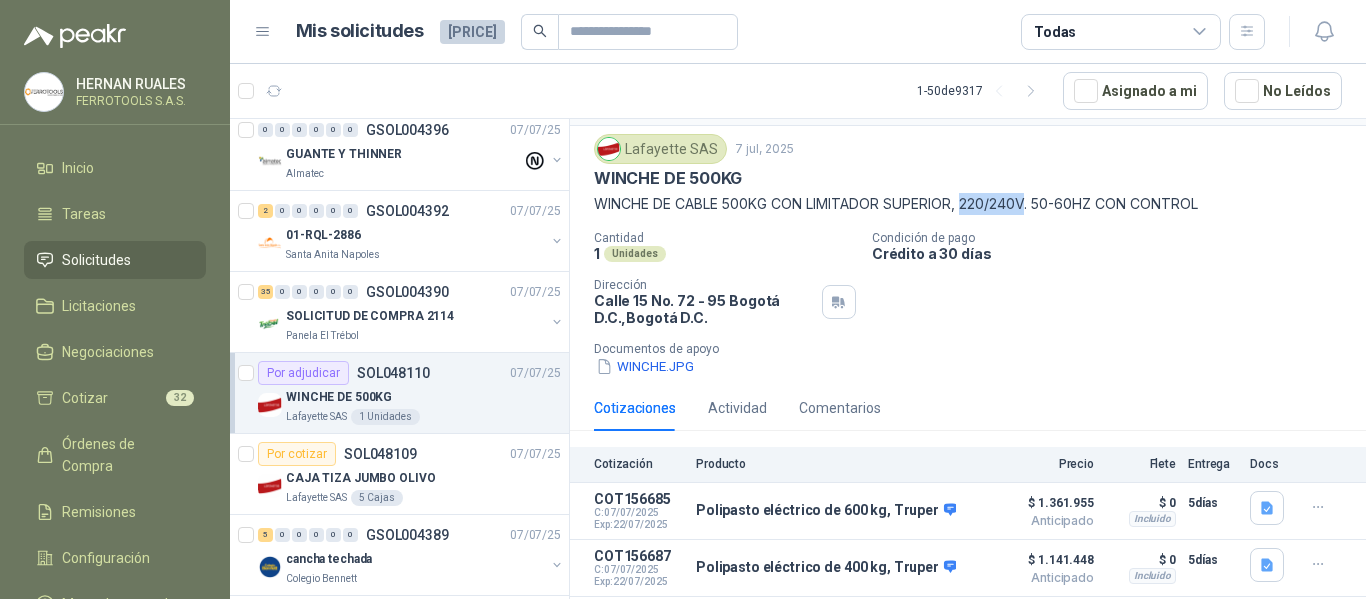 drag, startPoint x: 969, startPoint y: 174, endPoint x: 1030, endPoint y: 174, distance: 61 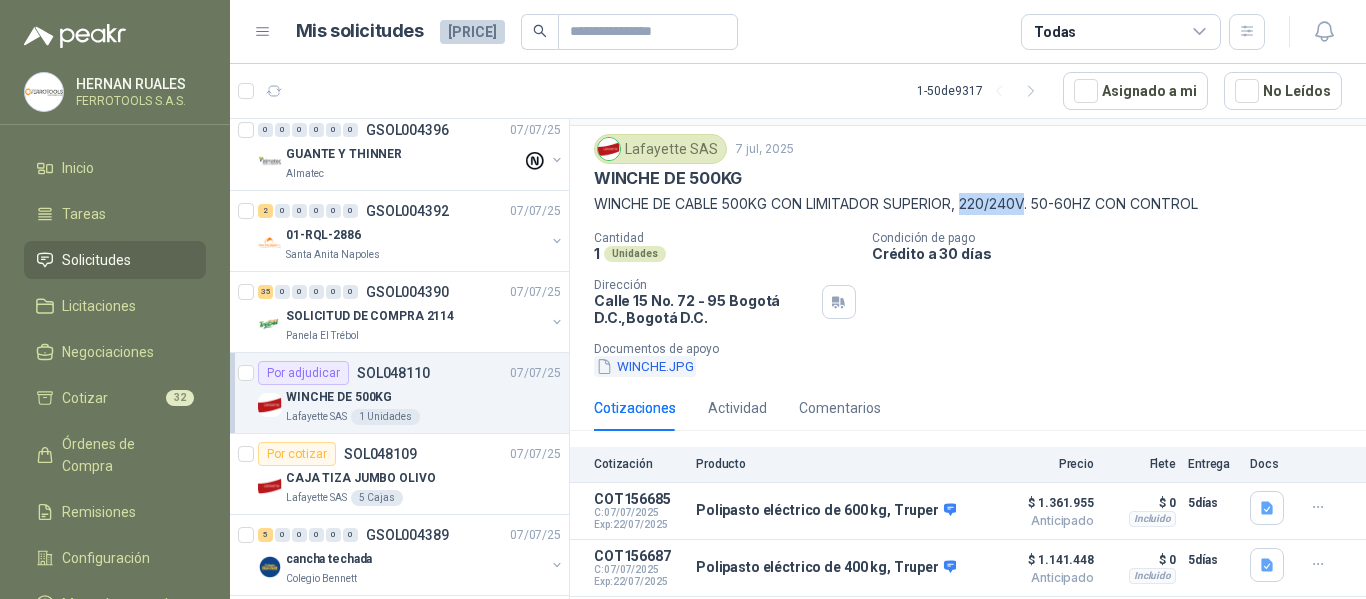 click on "WINCHE.JPG" at bounding box center (645, 366) 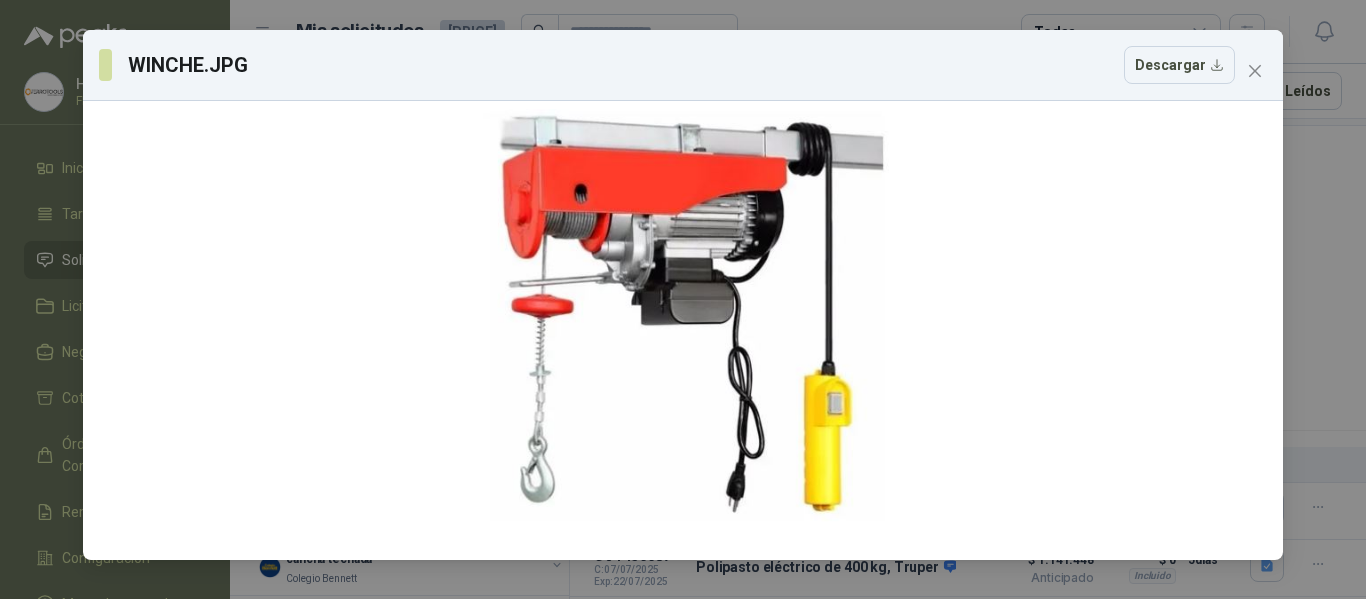 click at bounding box center [1255, 71] 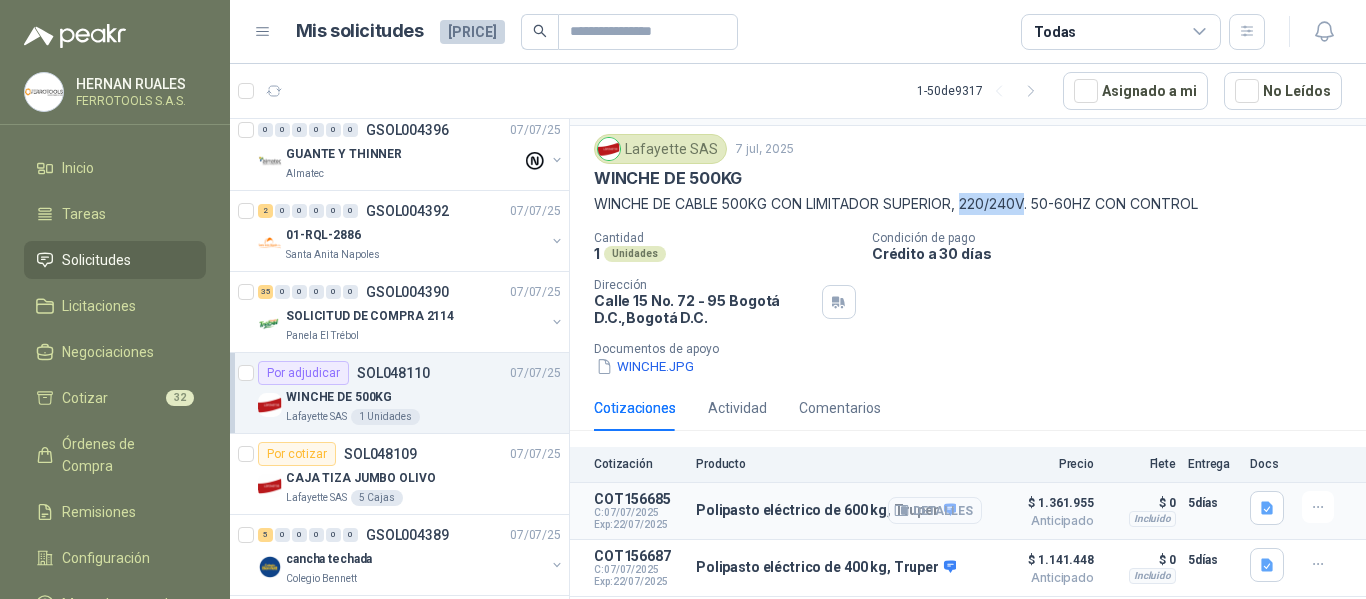 click on "Detalles" at bounding box center (935, 510) 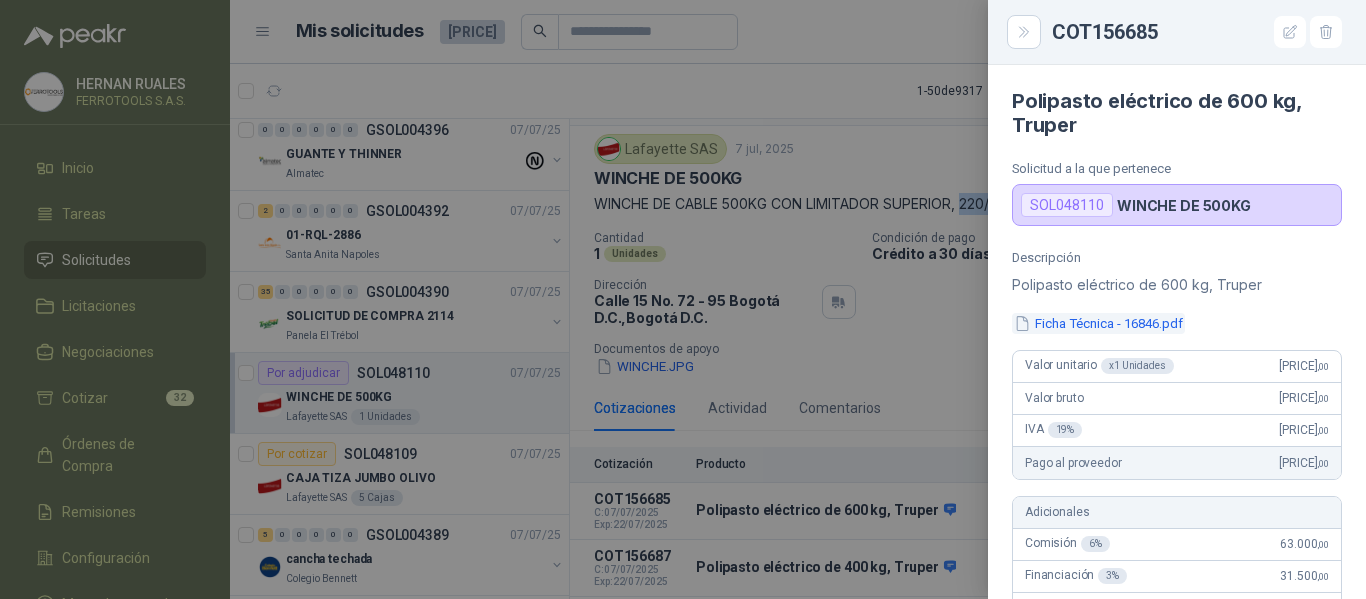 click on "Ficha Técnica - 16846.pdf" at bounding box center (1098, 323) 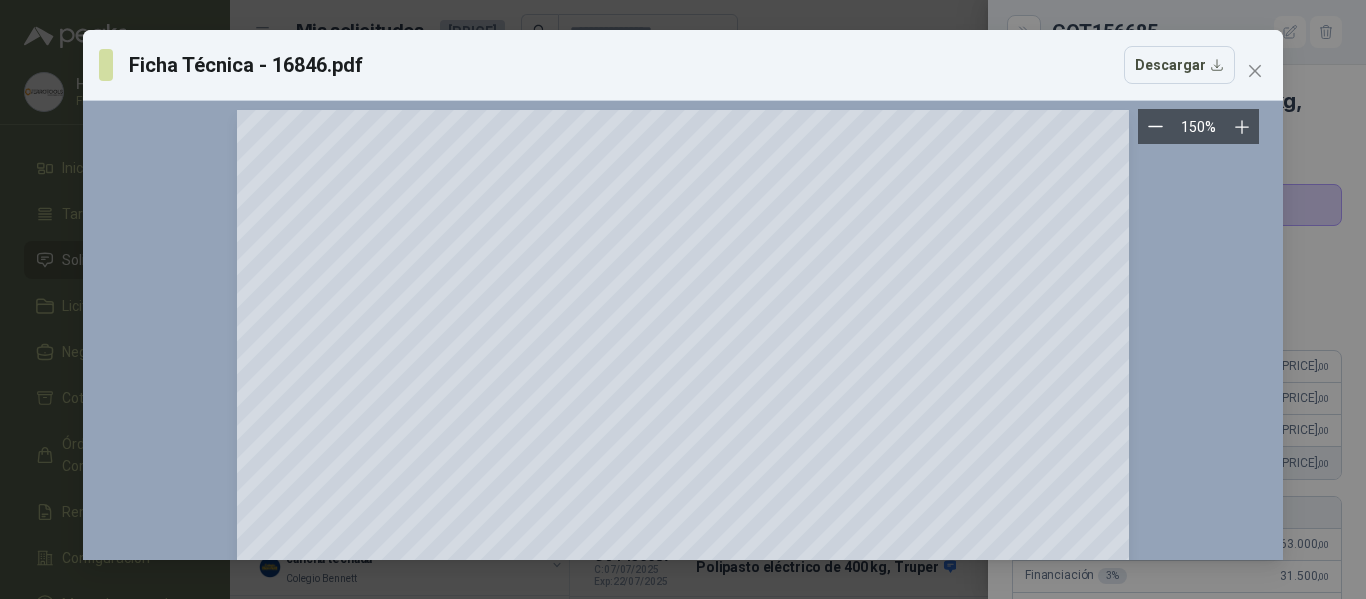 scroll, scrollTop: 0, scrollLeft: 0, axis: both 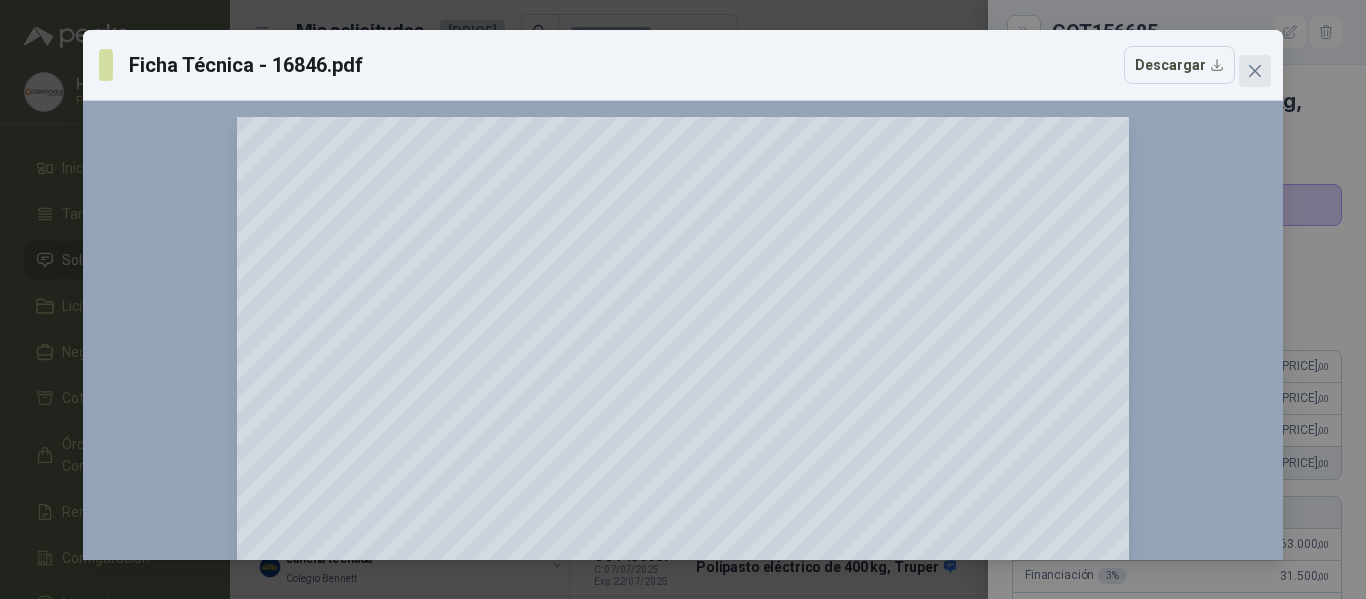 click at bounding box center (1255, 71) 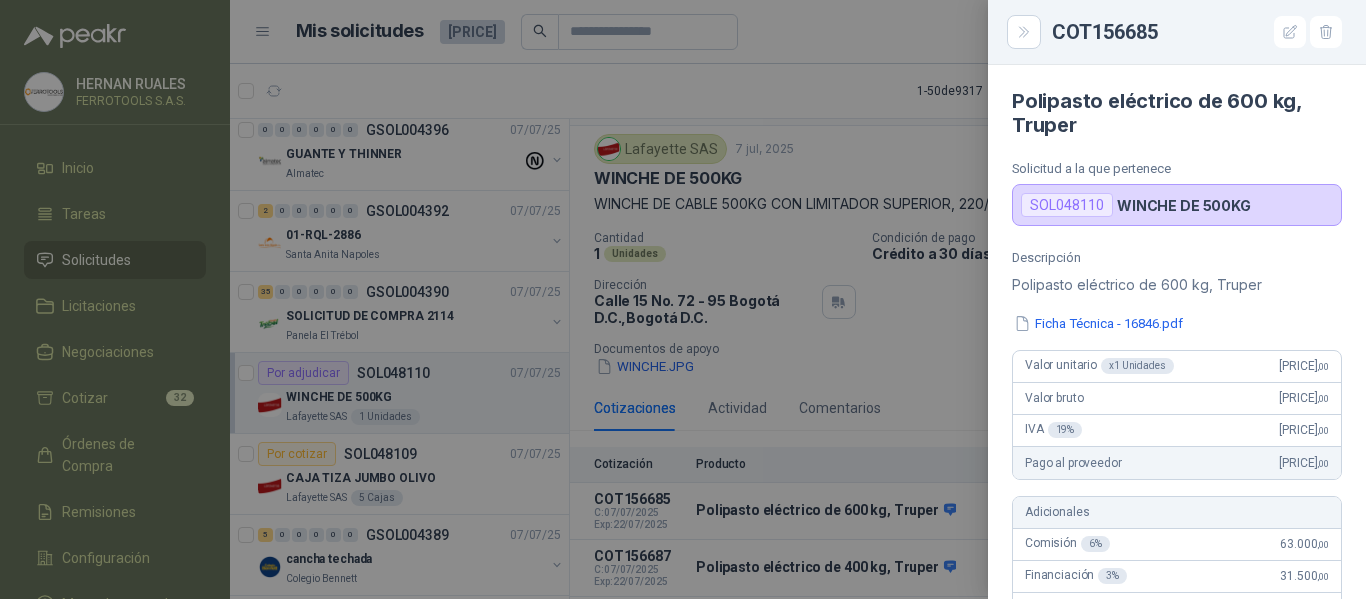 click at bounding box center (683, 299) 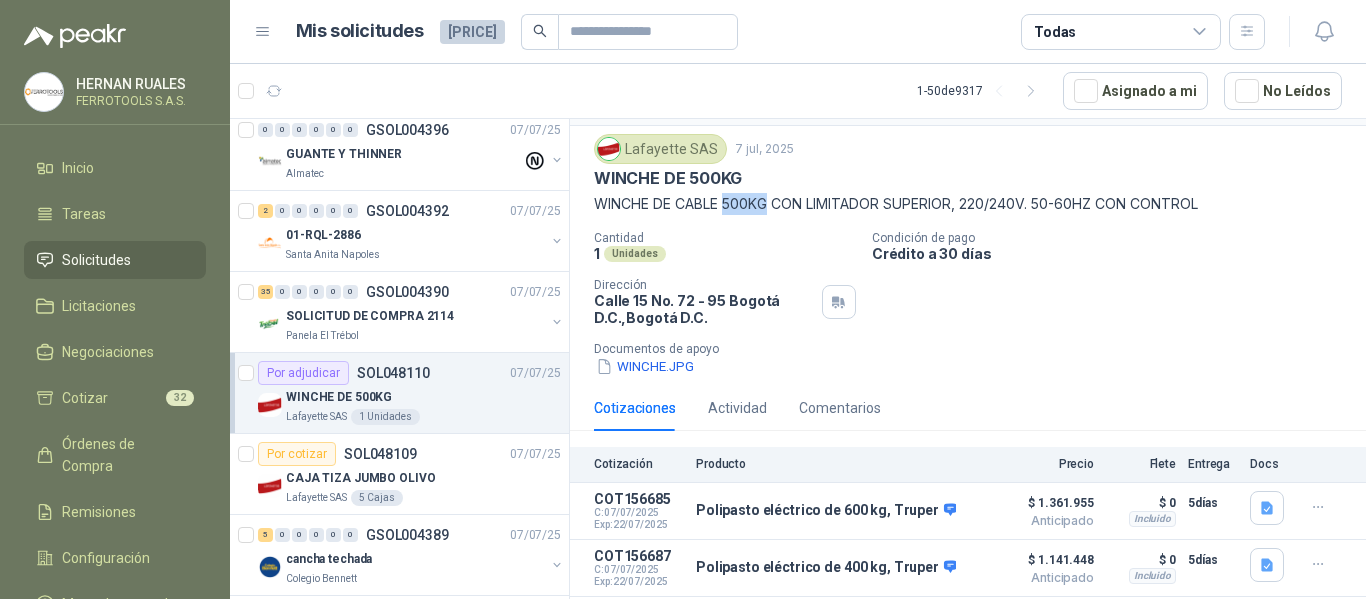 drag, startPoint x: 725, startPoint y: 178, endPoint x: 772, endPoint y: 171, distance: 47.518417 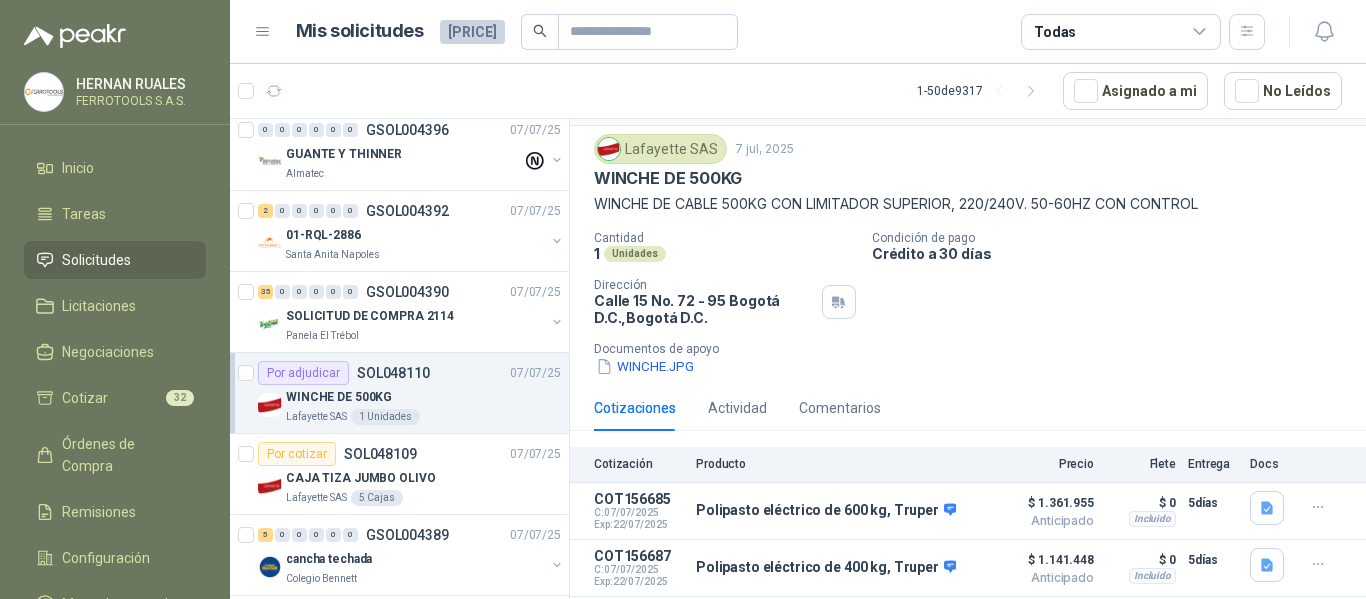 click on "Cotizaciones Actividad Comentarios" at bounding box center [968, 408] 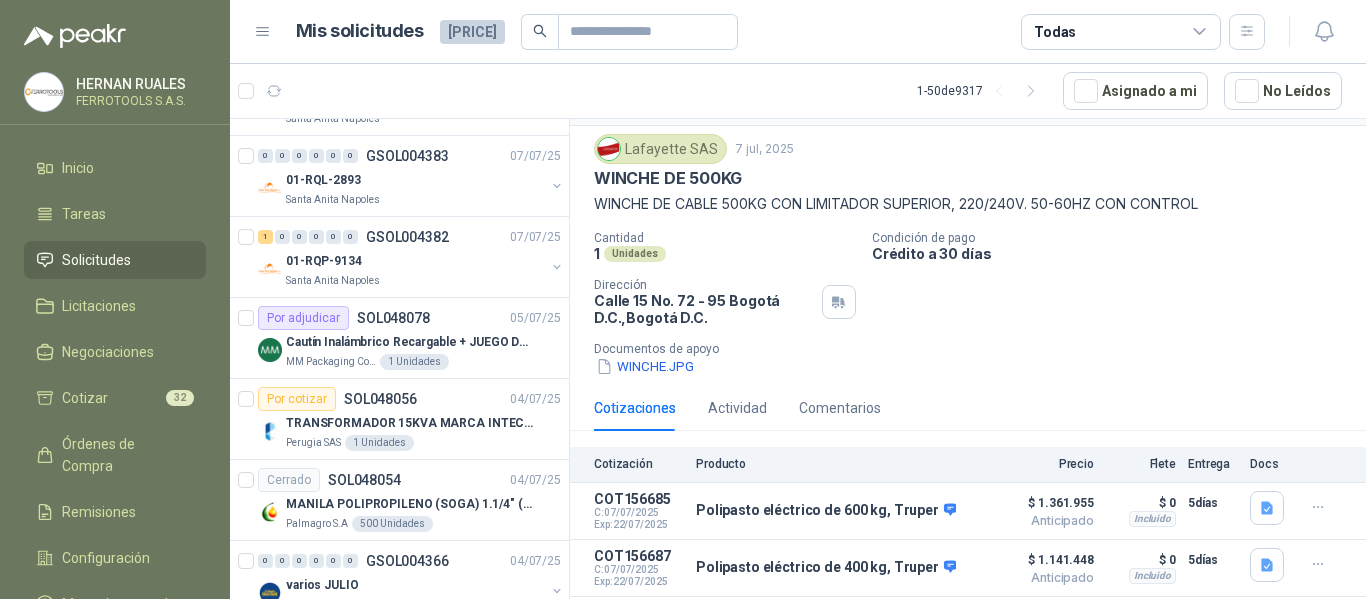 scroll, scrollTop: 1800, scrollLeft: 0, axis: vertical 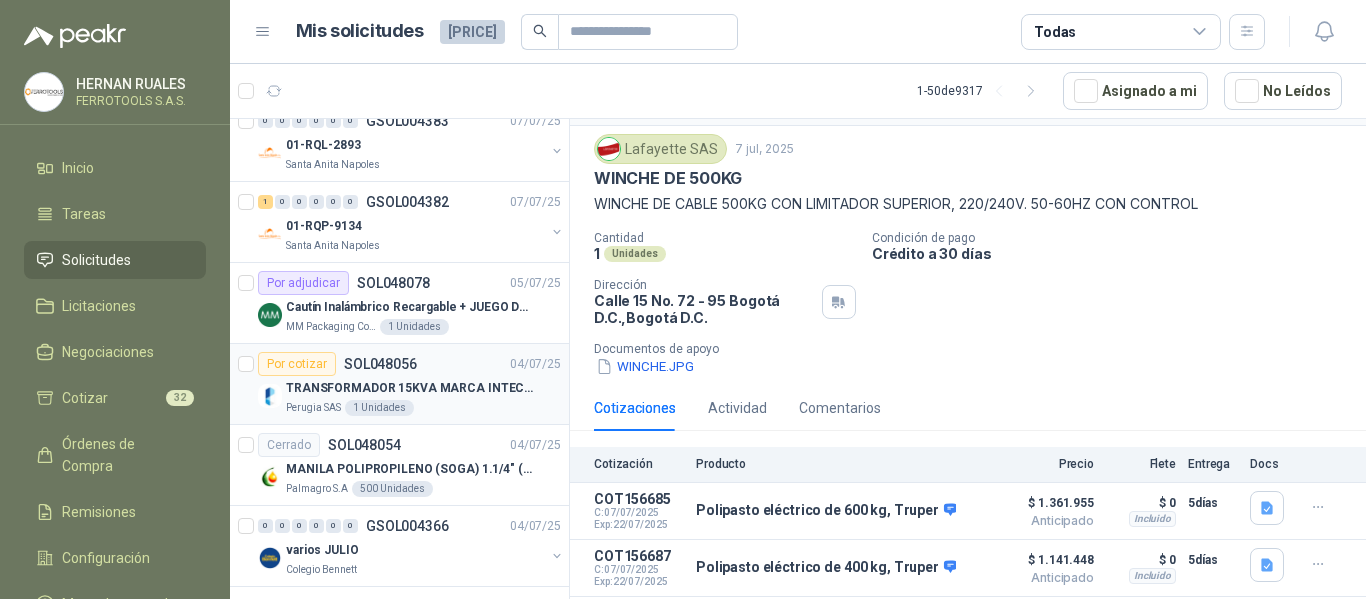 click on "TRANSFORMADOR 15KVA MARCA INTECRI VOLTAJE 13200/240/123" at bounding box center [410, 388] 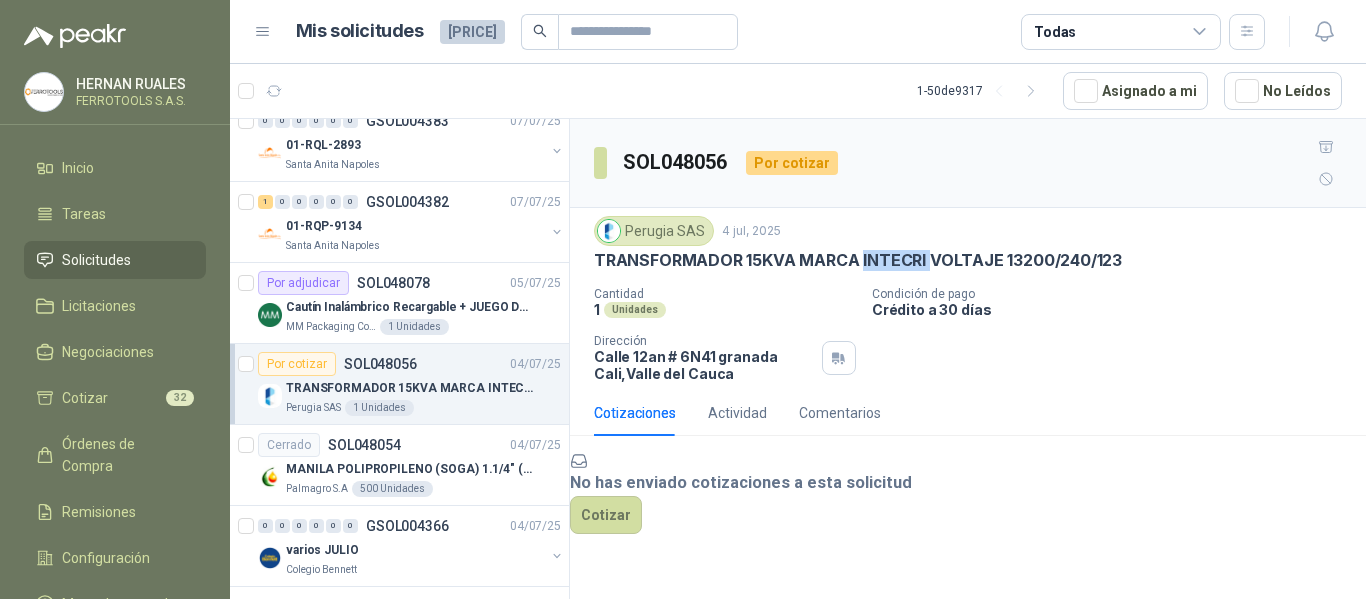 drag, startPoint x: 863, startPoint y: 227, endPoint x: 930, endPoint y: 227, distance: 67 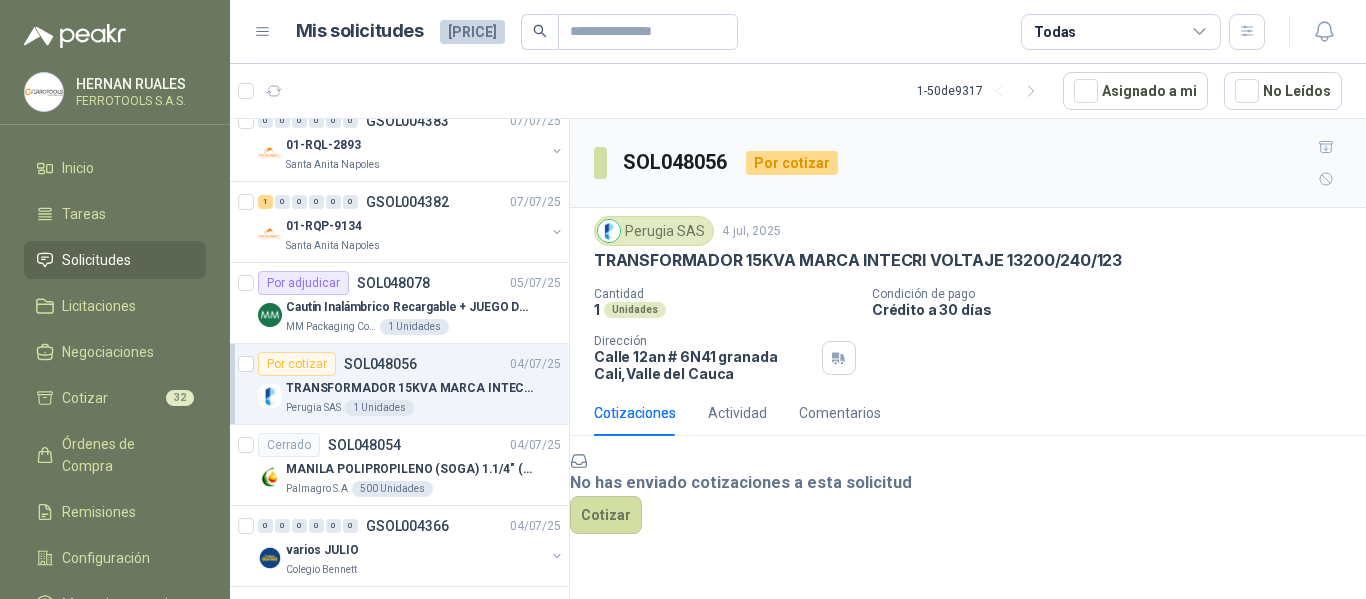 click on "Cantidad 1   Unidades Condición de pago Crédito a 30 días Dirección Calle 12an #  6N41 granada   Cali ,  Valle del Cauca" at bounding box center [968, 334] 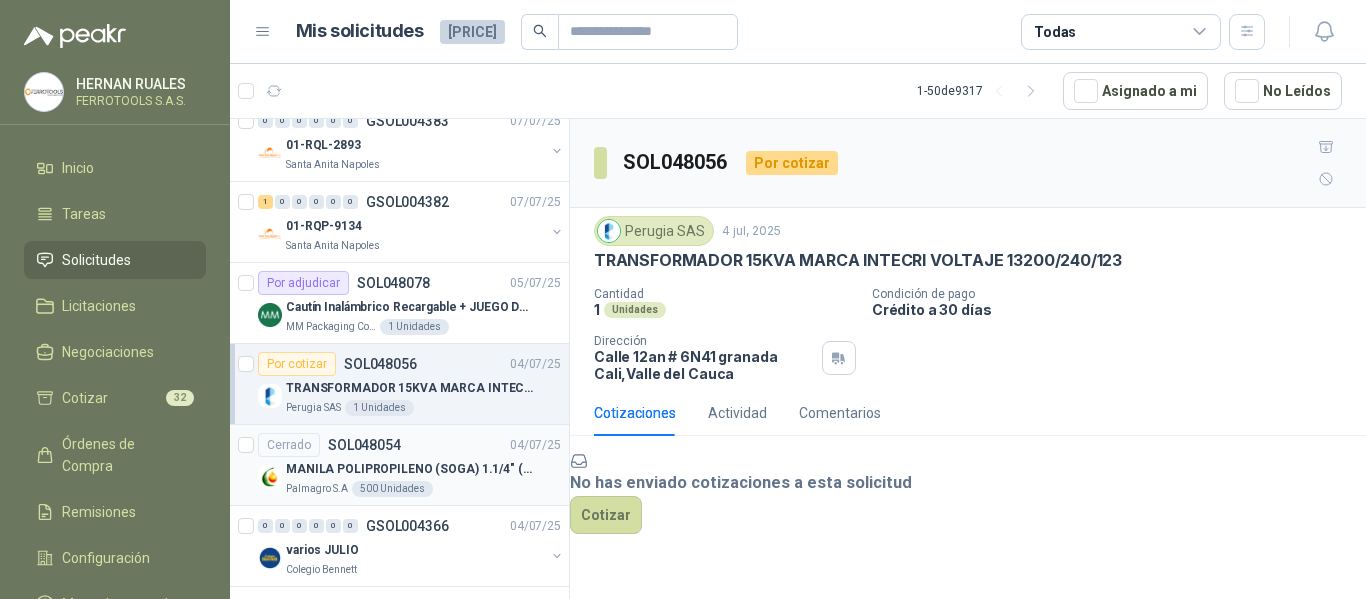 click on "MANILA POLIPROPILENO (SOGA) 1.1/4" (32MM) marca tesicol" at bounding box center (410, 469) 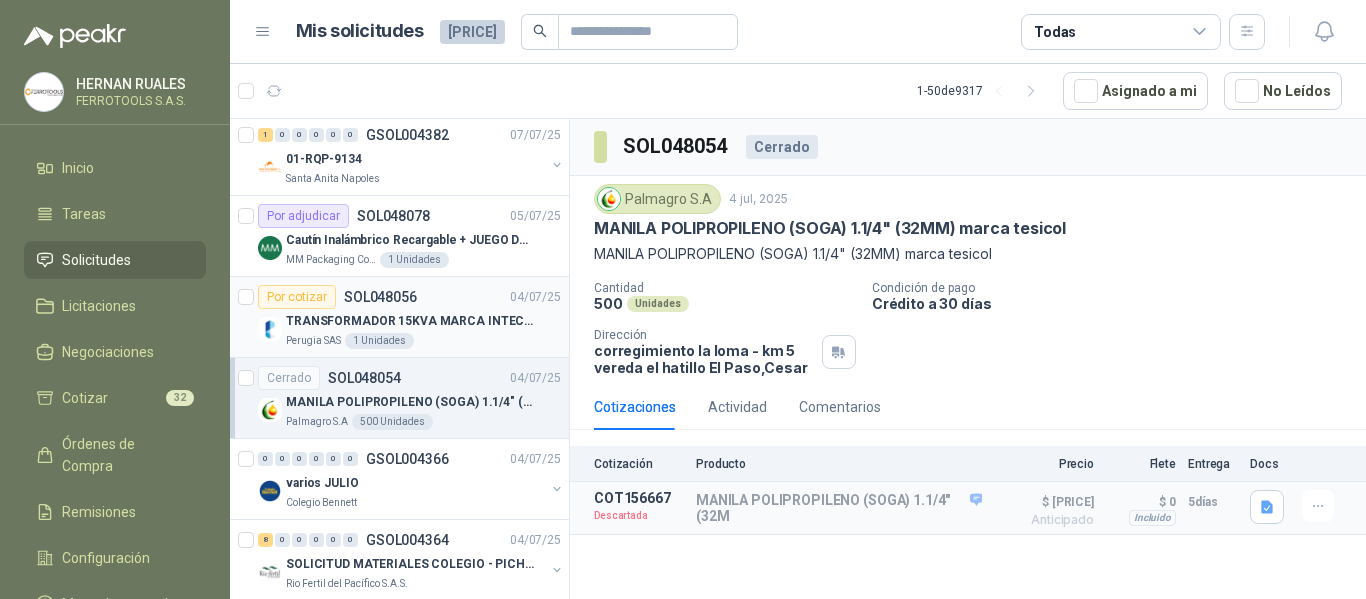 scroll, scrollTop: 1900, scrollLeft: 0, axis: vertical 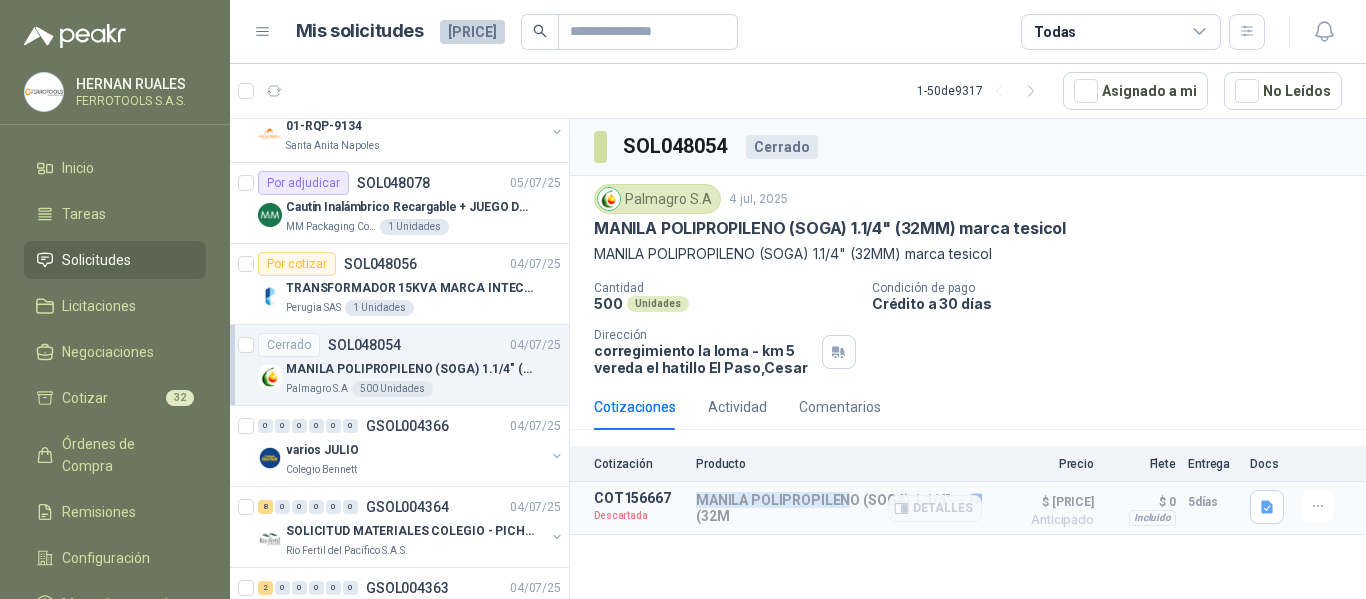 drag, startPoint x: 695, startPoint y: 505, endPoint x: 848, endPoint y: 498, distance: 153.16005 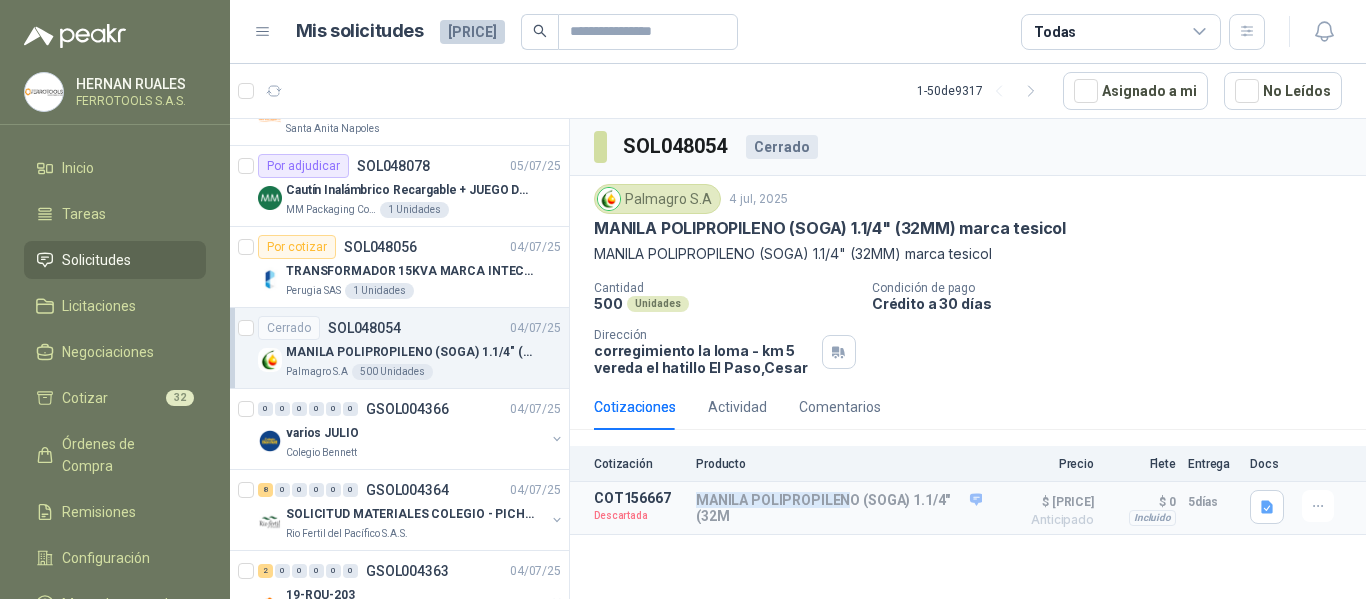 scroll, scrollTop: 1900, scrollLeft: 0, axis: vertical 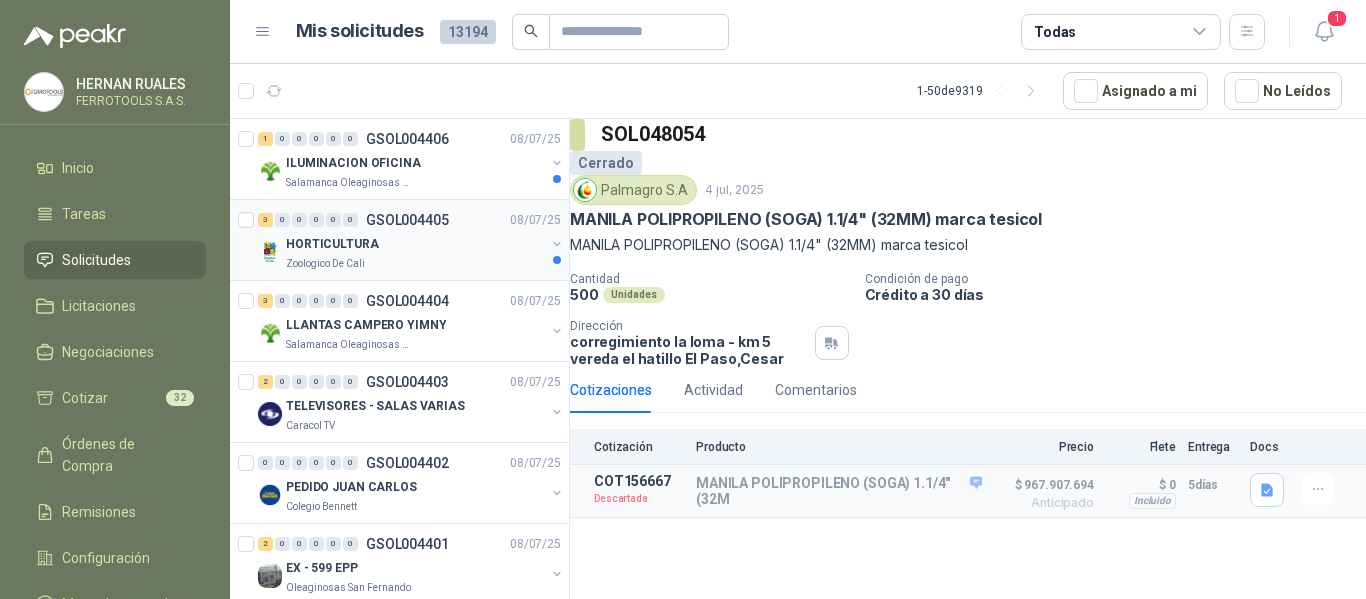 click on "HORTICULTURA" at bounding box center [415, 244] 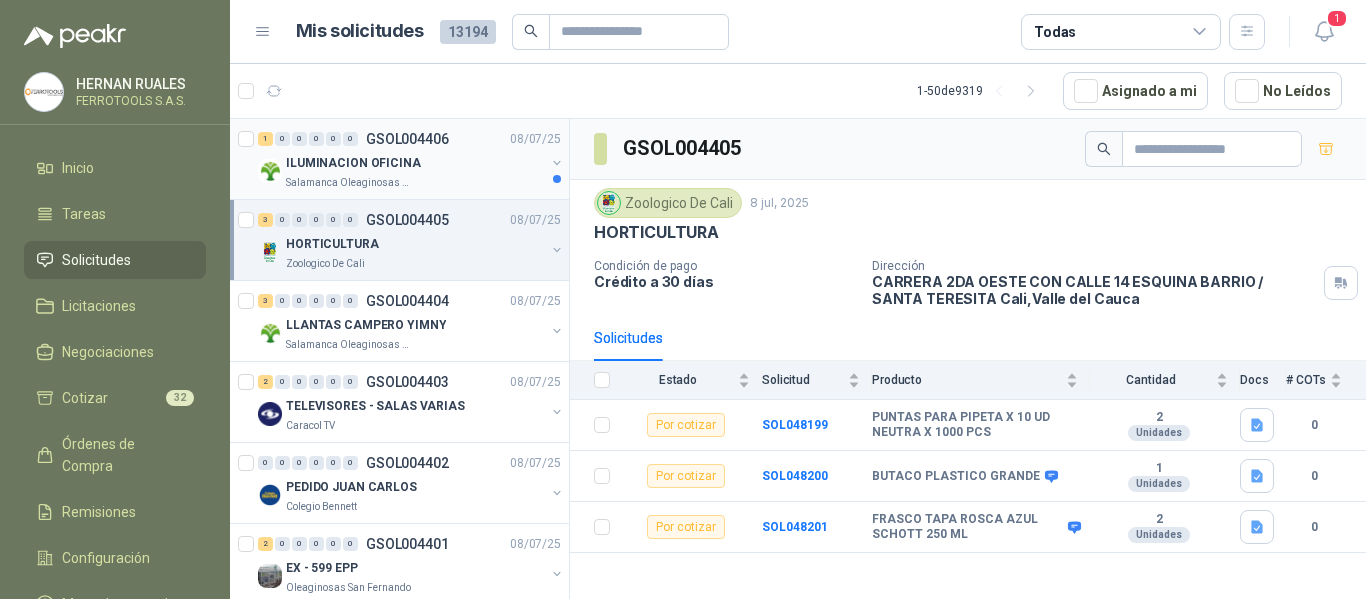 click on "1 0 0 0 0 0 GSOL004406 [DATE]" at bounding box center [411, 139] 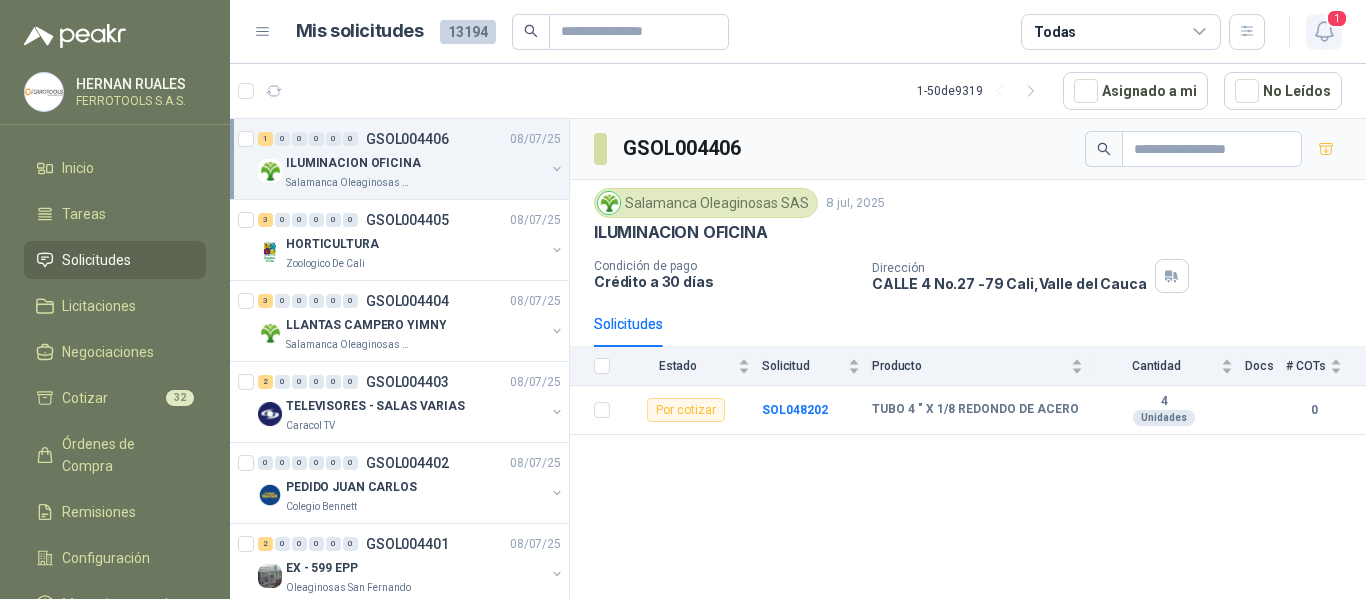 click on "1" at bounding box center [1337, 18] 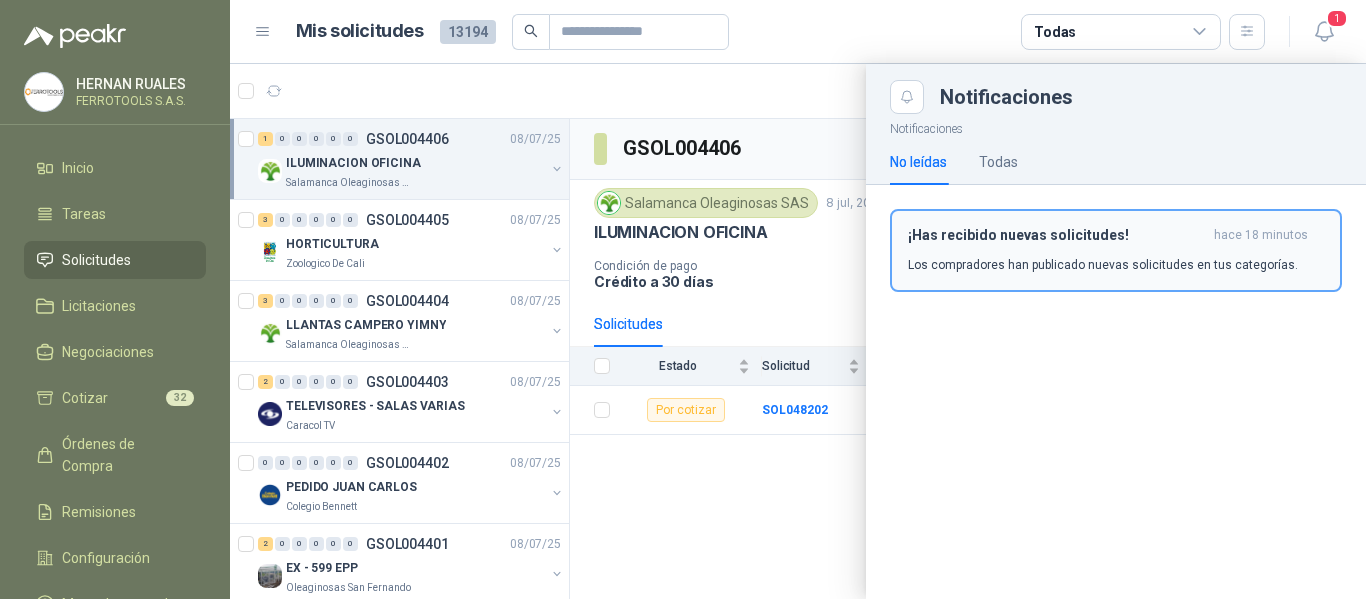 click on "¡Has recibido nuevas solicitudes!" at bounding box center [1057, 235] 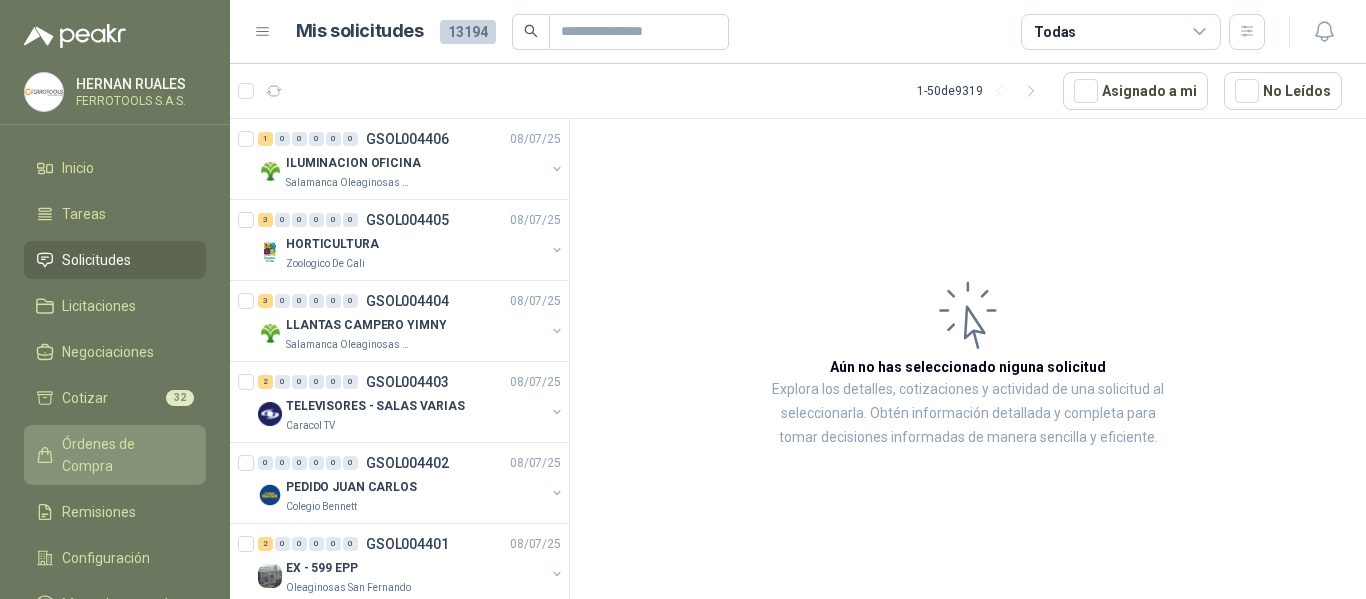 click on "Órdenes de Compra" at bounding box center [124, 455] 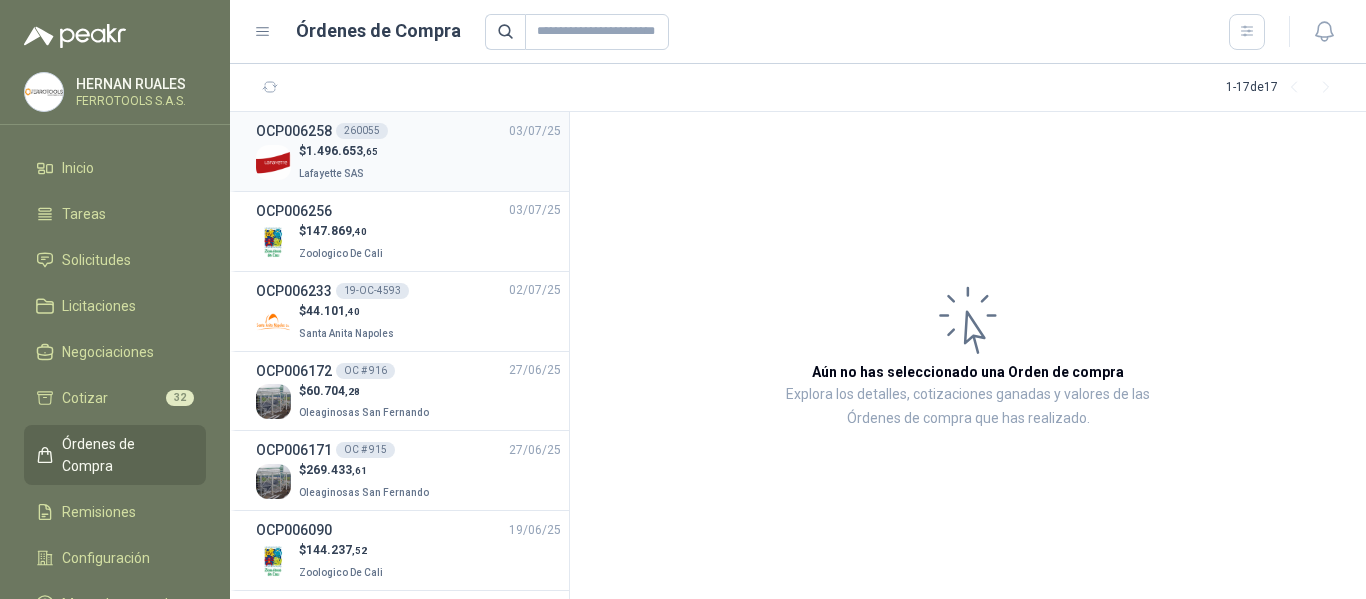 click on "$ 1.496.653 ,65 [COMPANY]" at bounding box center (408, 162) 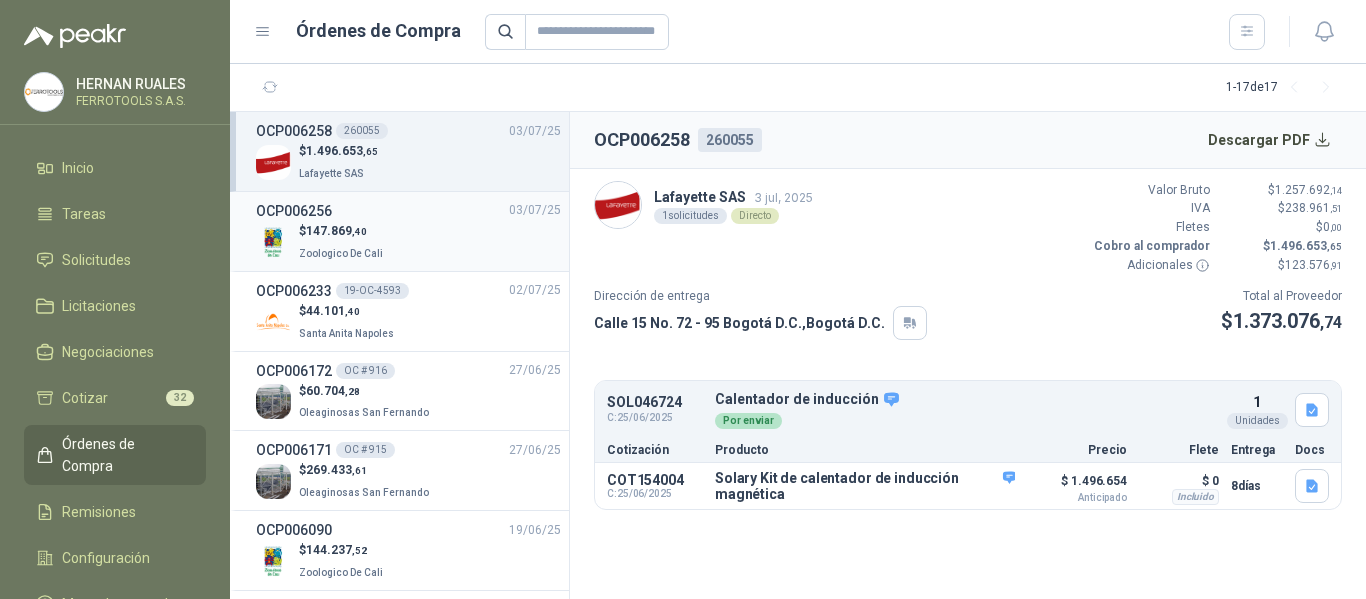 click on "$ 147.869 ,40 [COMPANY]" at bounding box center (408, 242) 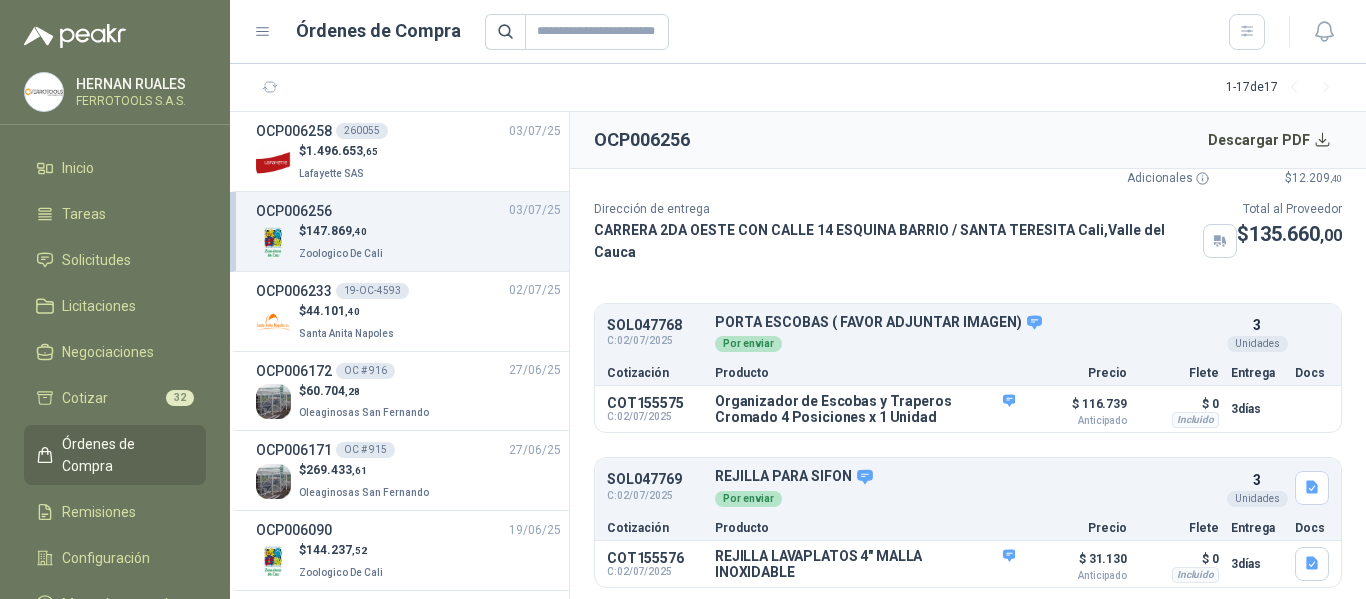 scroll, scrollTop: 106, scrollLeft: 0, axis: vertical 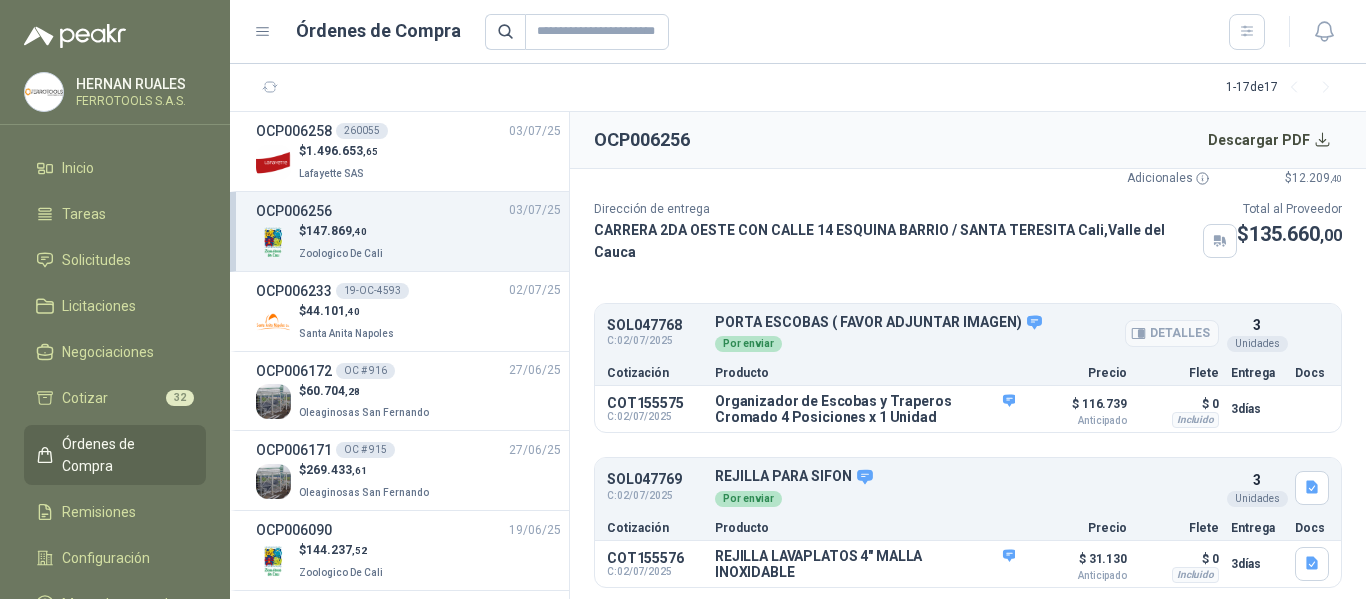 click on "Por enviar" at bounding box center (967, 342) 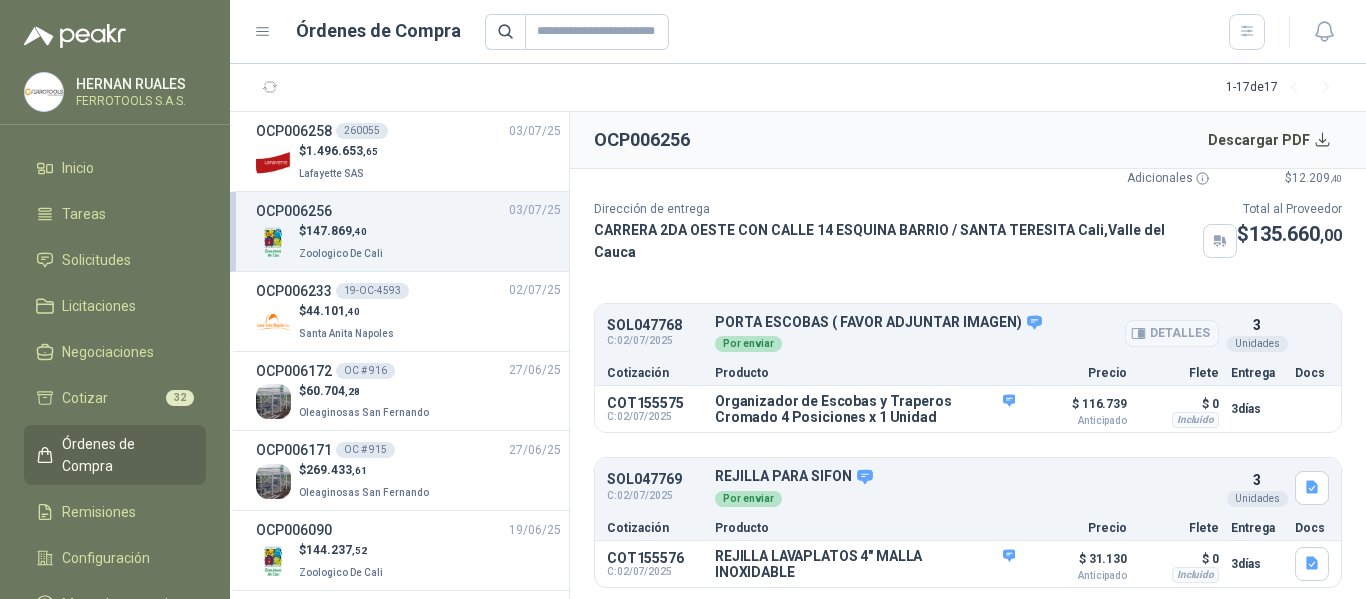 click on "Detalles" at bounding box center (1172, 333) 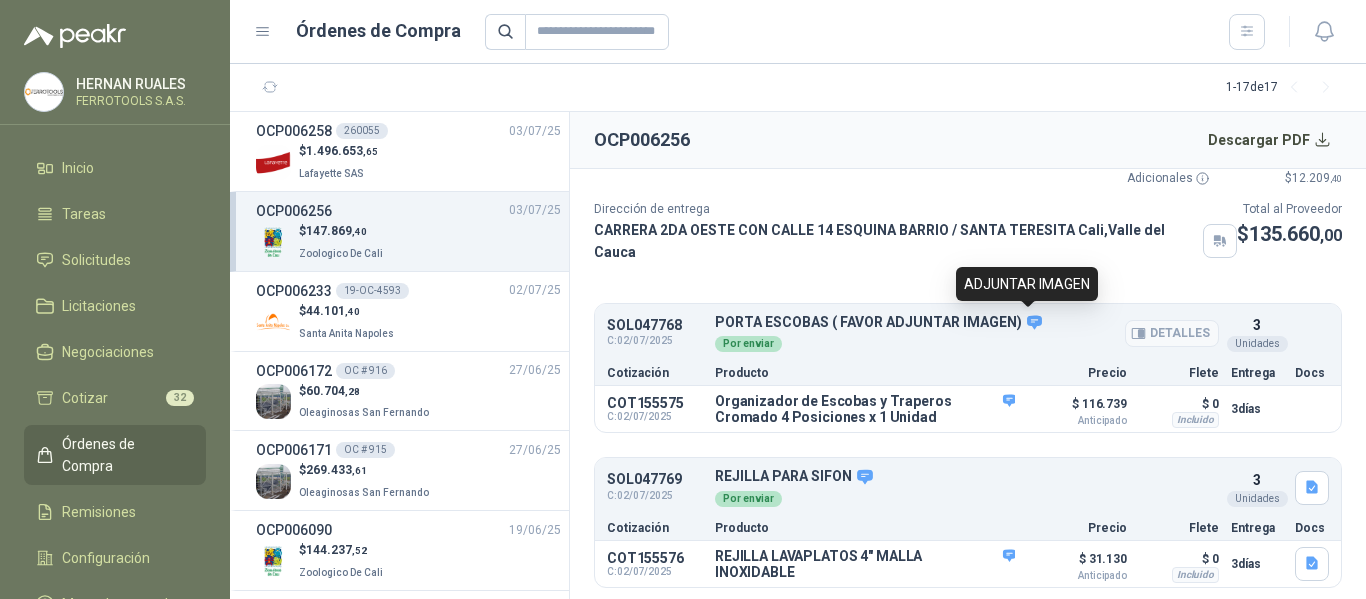 click at bounding box center (1034, 322) 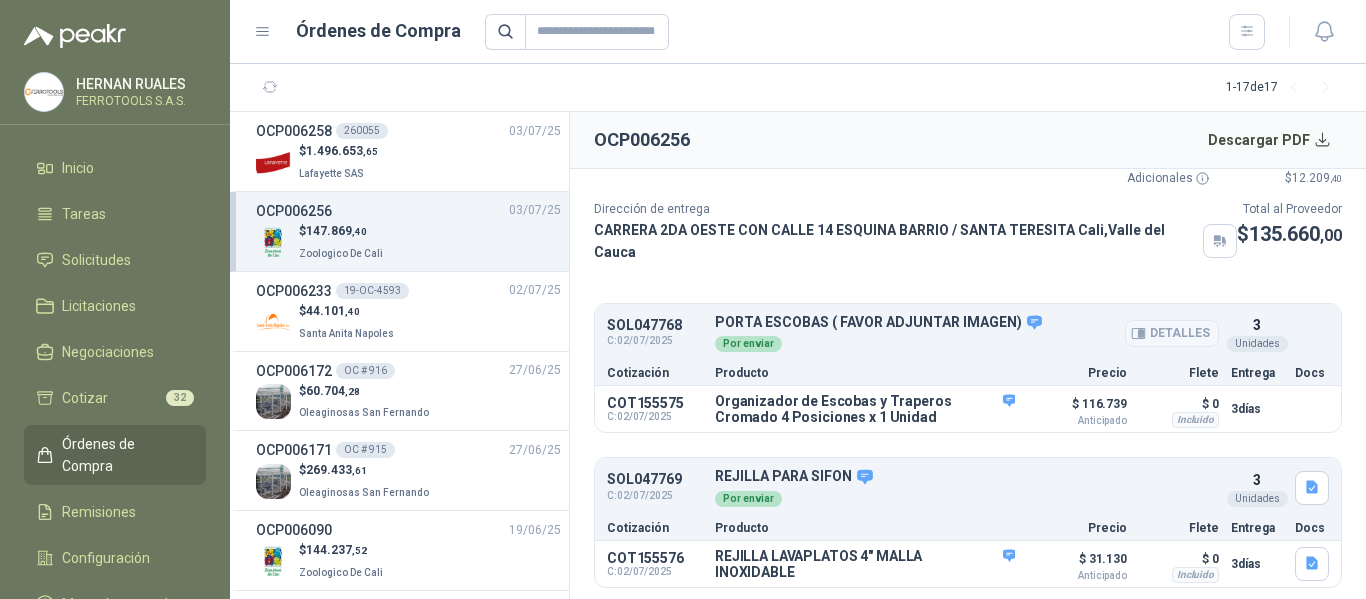click on "Detalles" at bounding box center [1172, 333] 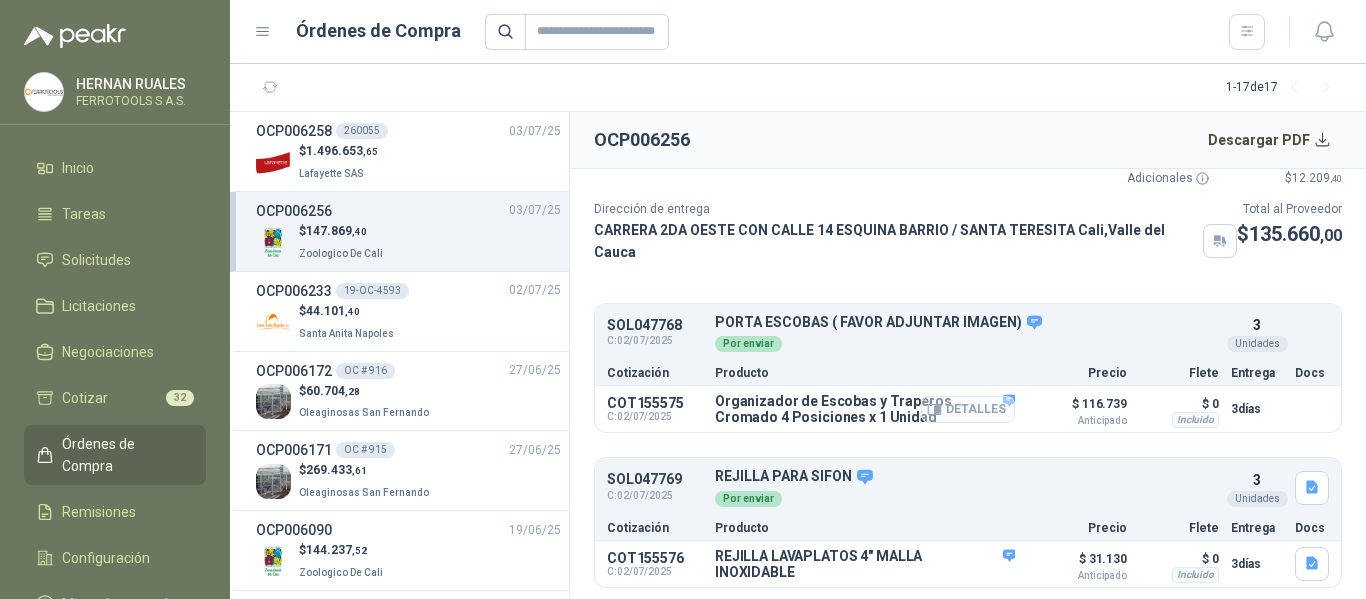 click on "Detalles" at bounding box center [968, 409] 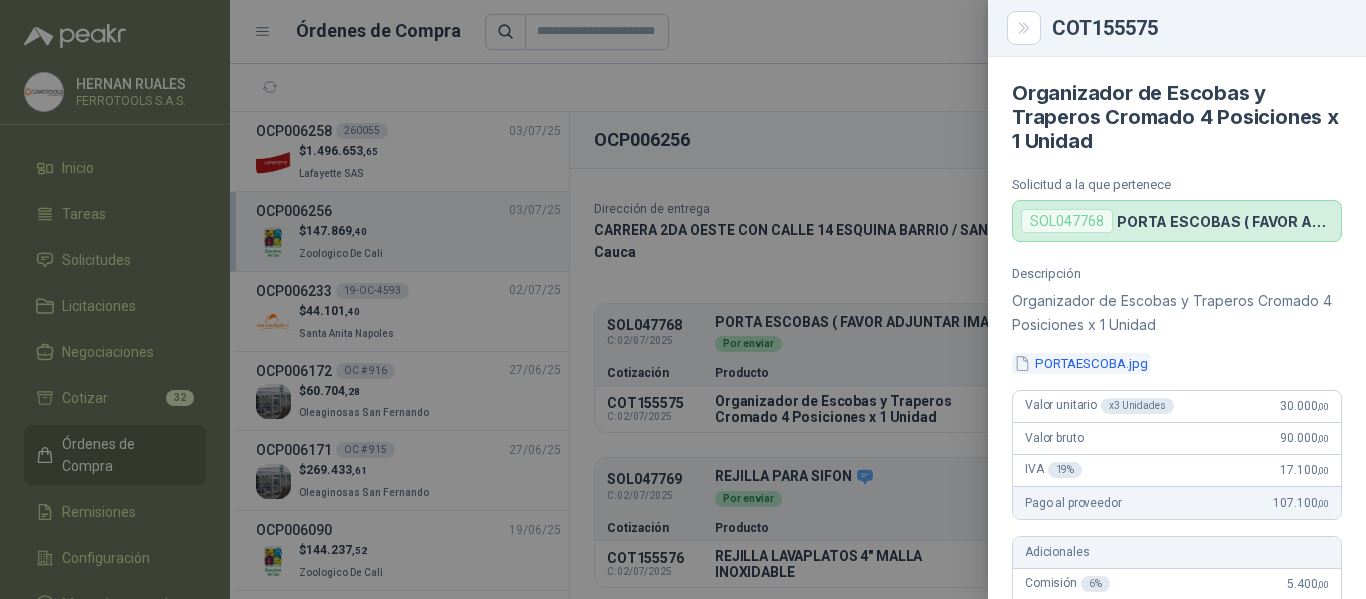 click on "PORTAESCOBA.jpg" at bounding box center (1081, 363) 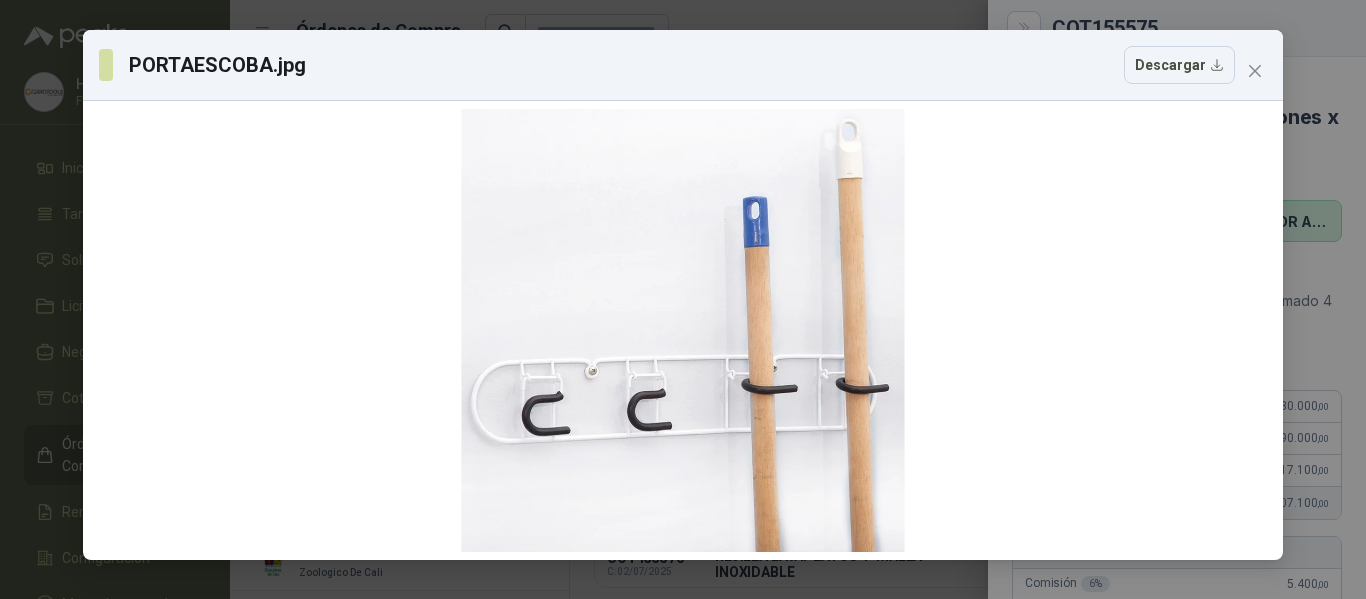 click at bounding box center [1255, 71] 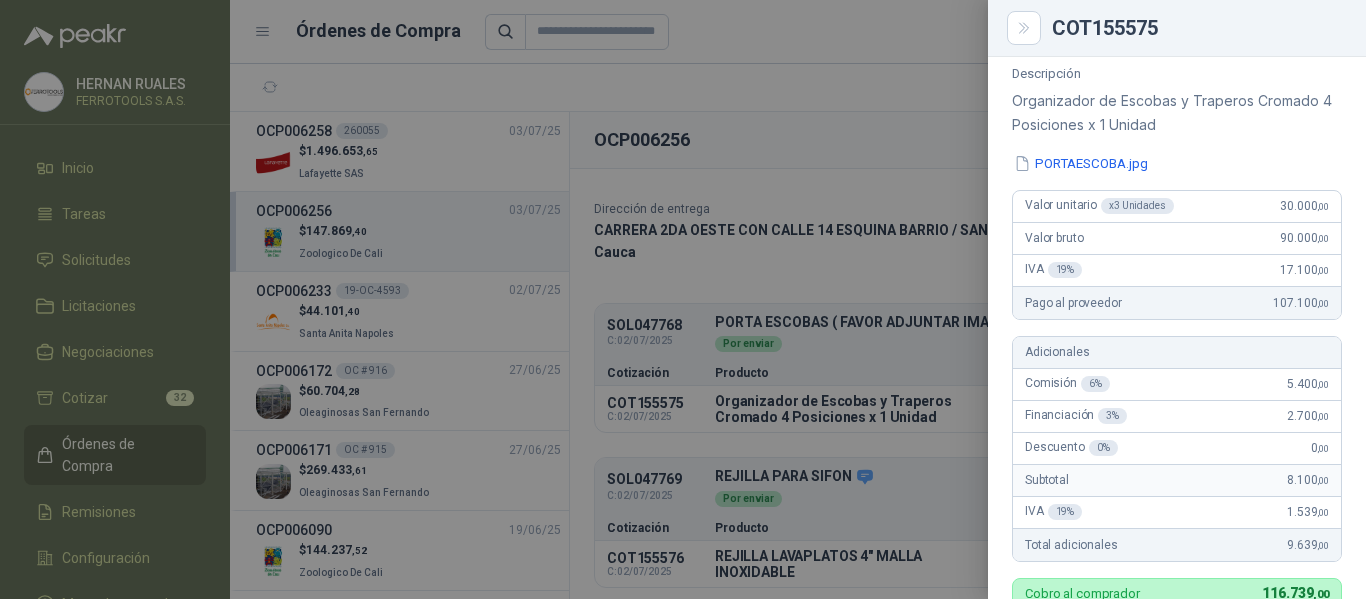 scroll, scrollTop: 100, scrollLeft: 0, axis: vertical 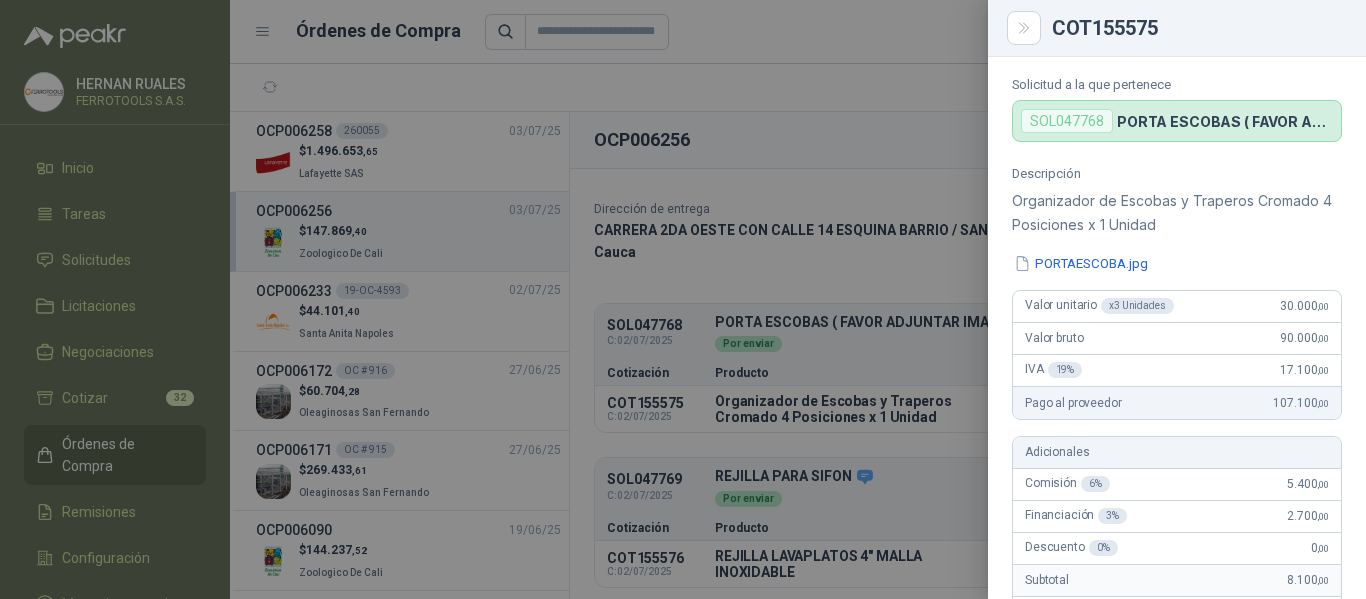 click at bounding box center (683, 299) 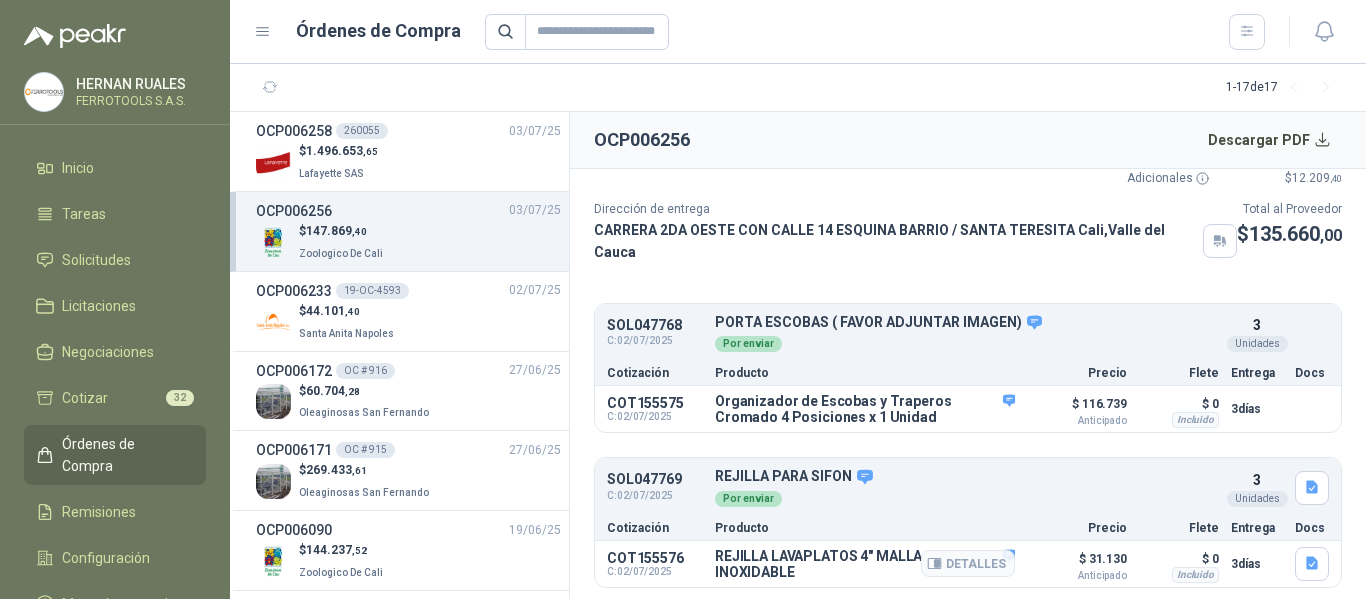 click on "REJILLA LAVAPLATOS 4" MALLA INOXIDABLE" at bounding box center [865, 409] 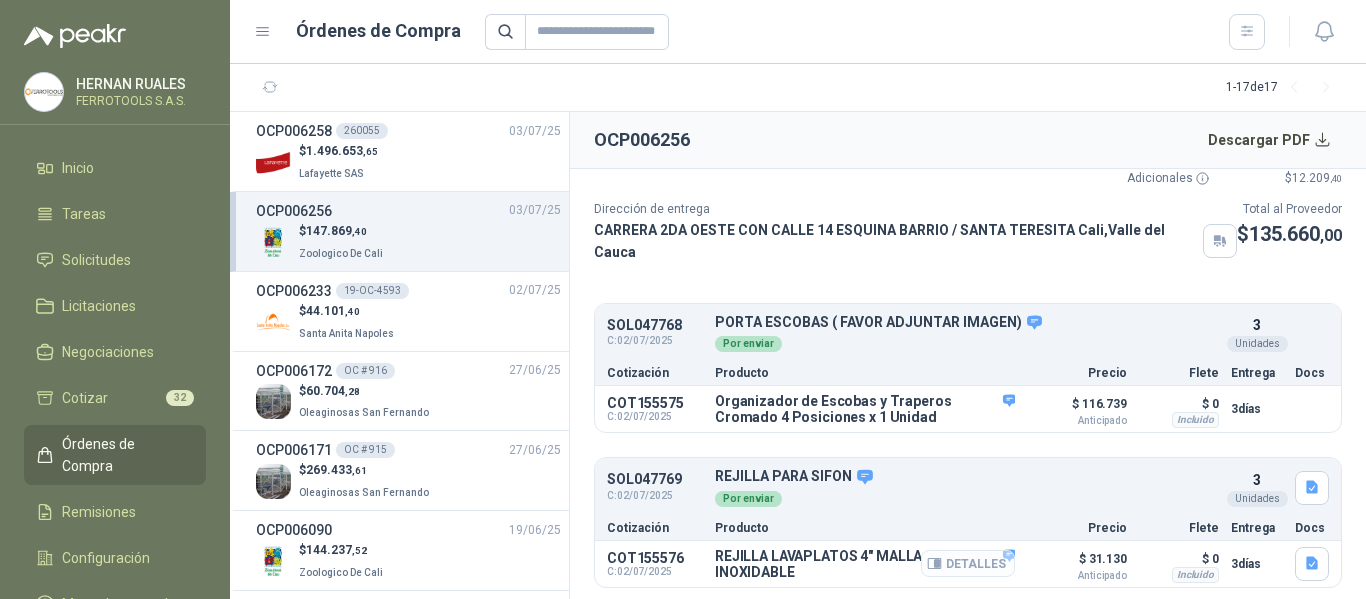 click on "Detalles" at bounding box center [0, 0] 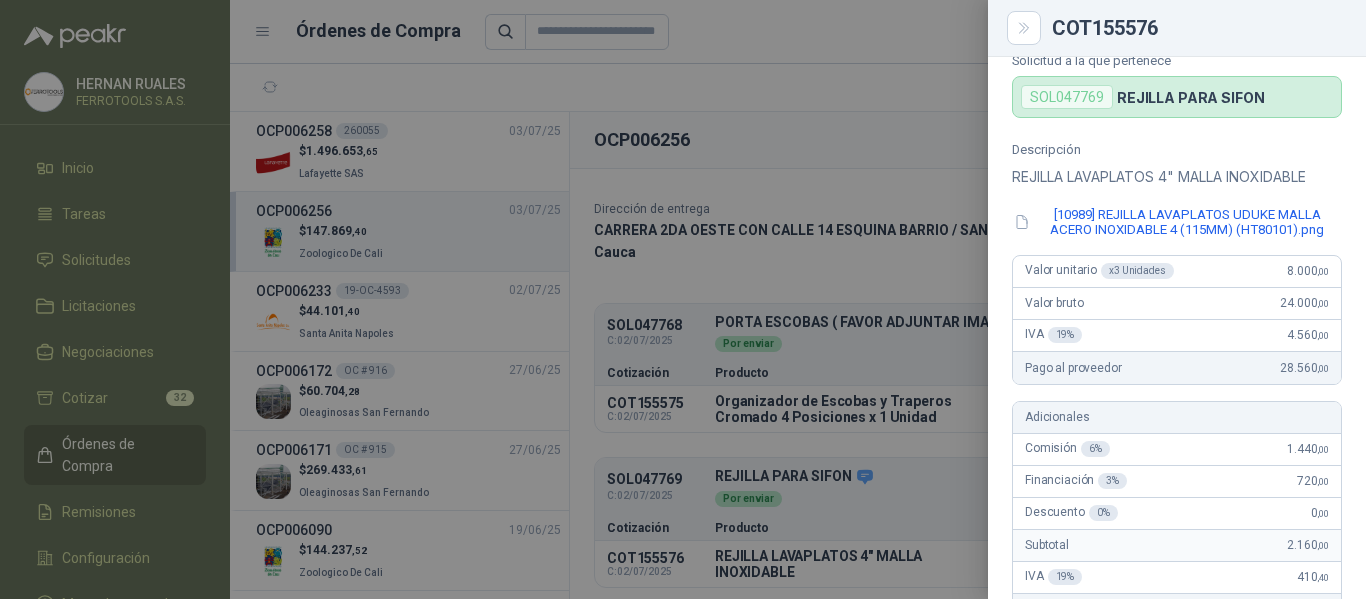 scroll, scrollTop: 76, scrollLeft: 0, axis: vertical 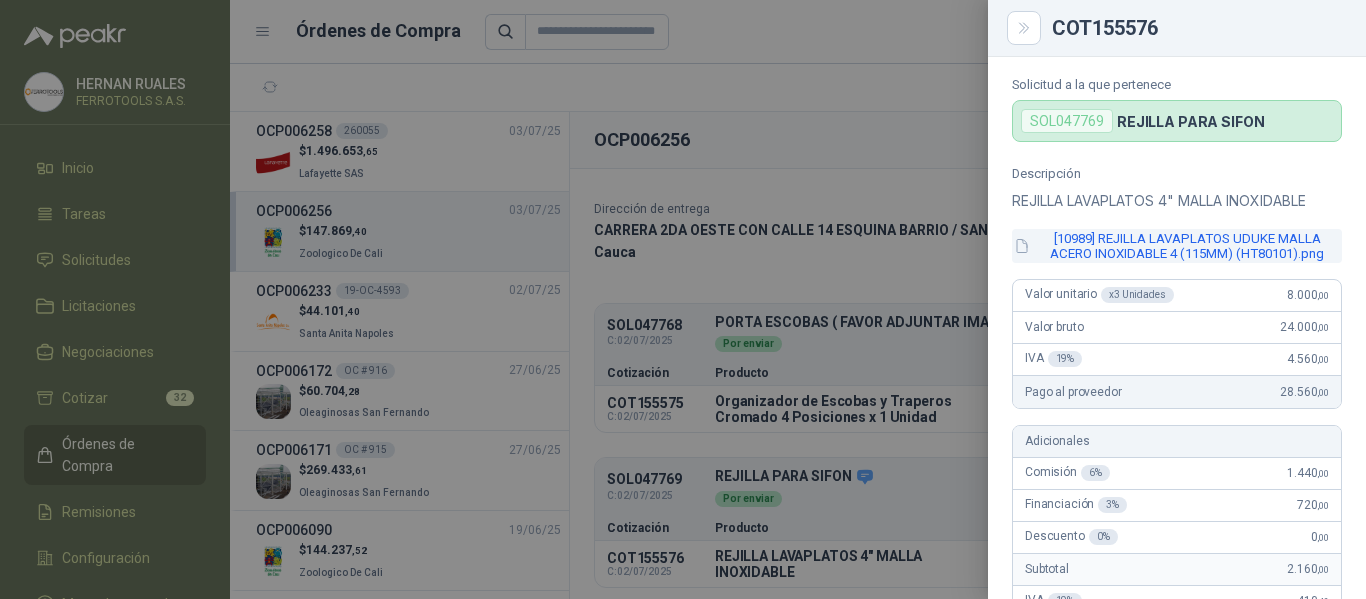 click on "[10989] REJILLA LAVAPLATOS UDUKE MALLA ACERO INOXIDABLE 4 (115MM) (HT80101).png" at bounding box center (1177, 246) 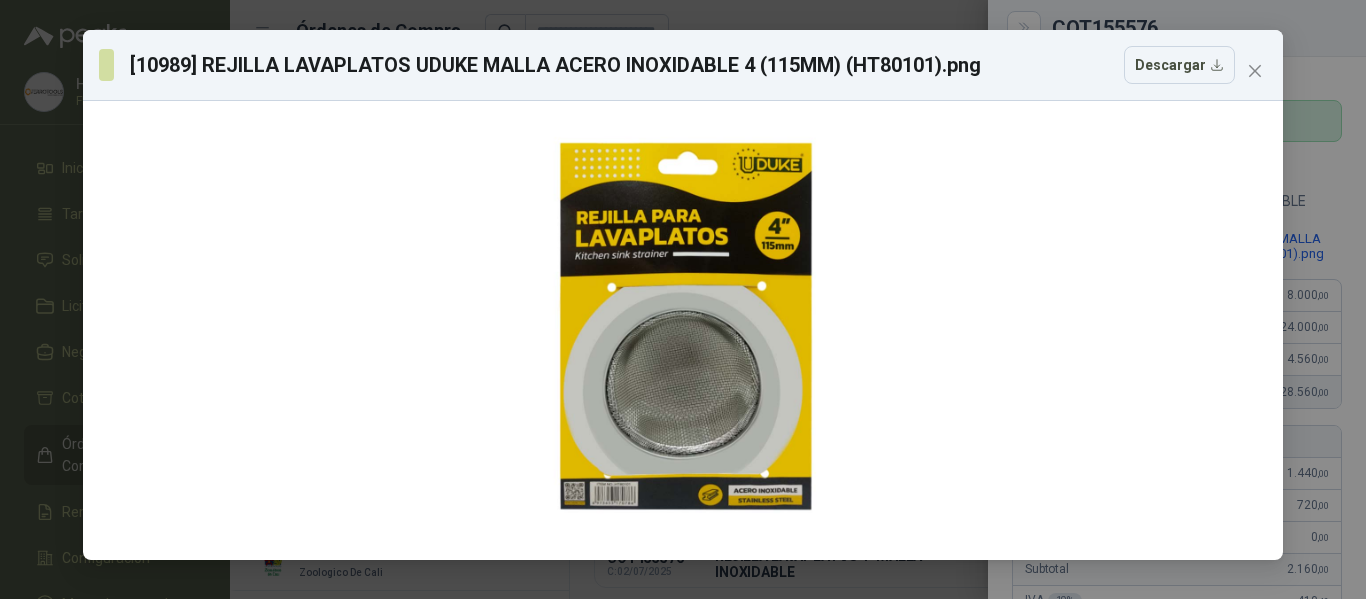click at bounding box center [1255, 71] 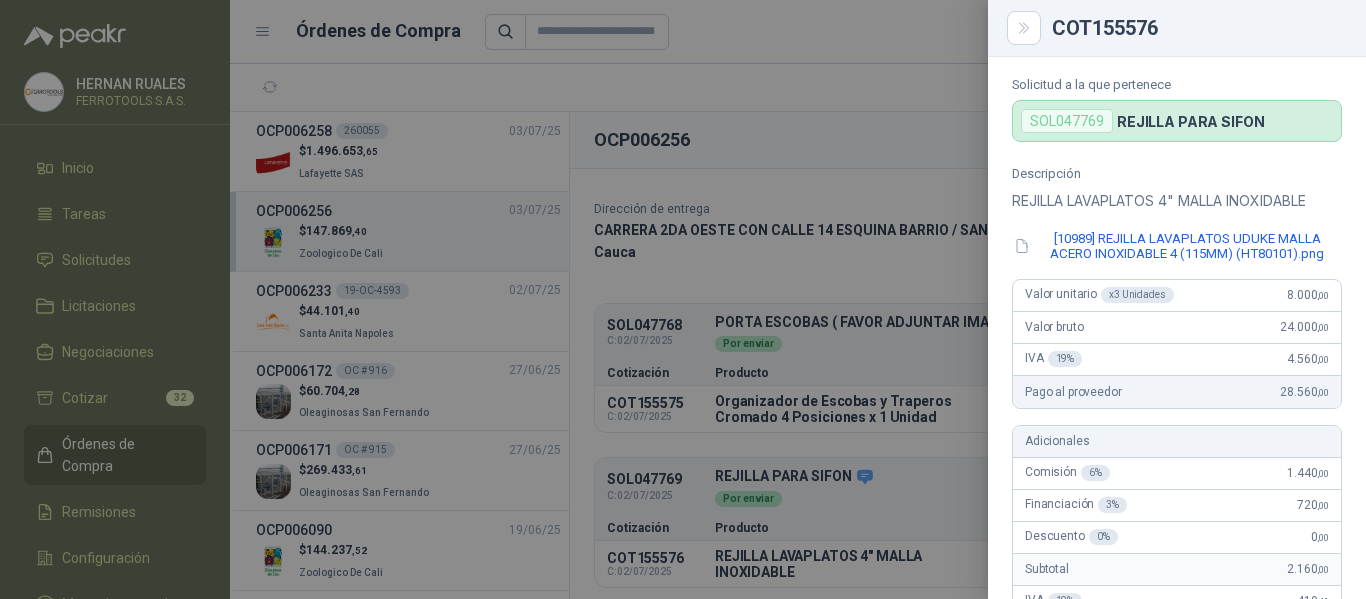 click at bounding box center (683, 299) 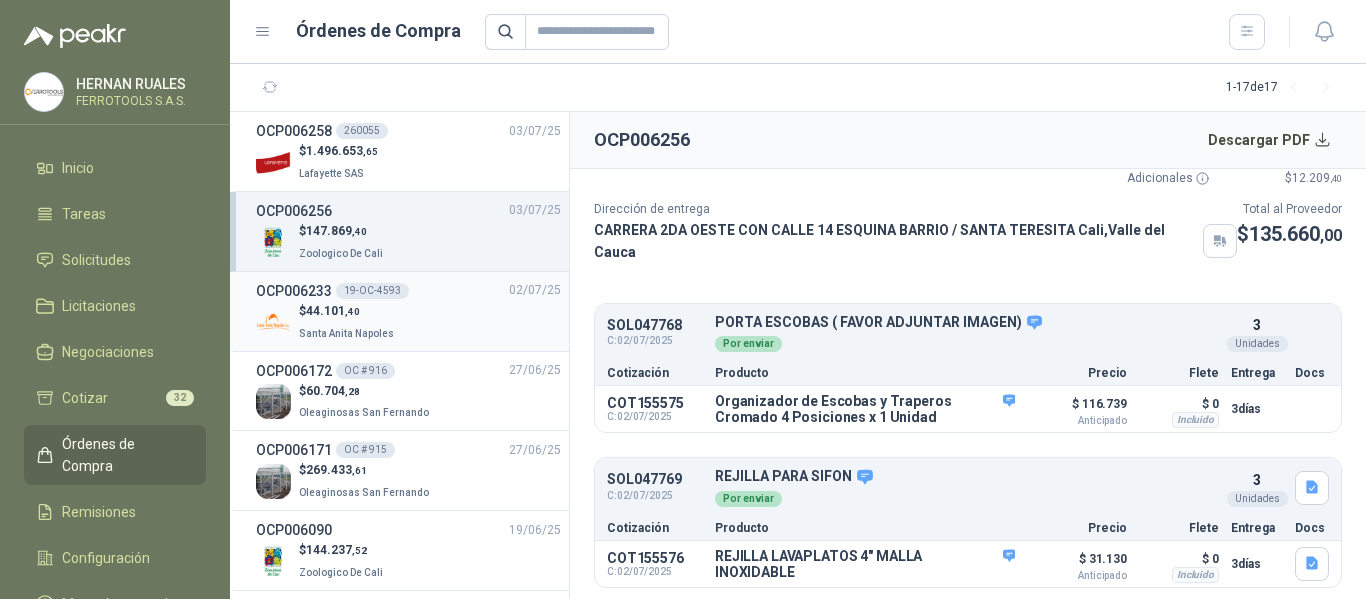 click on "Santa Anita Napoles" at bounding box center [346, 333] 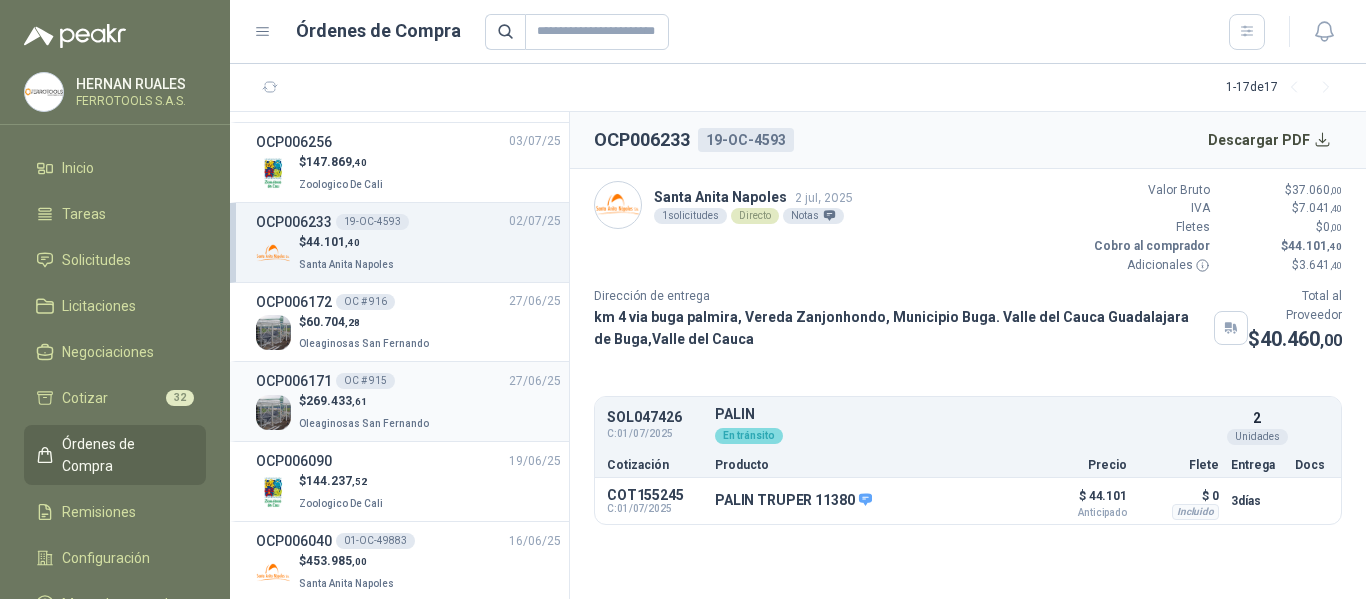 scroll, scrollTop: 100, scrollLeft: 0, axis: vertical 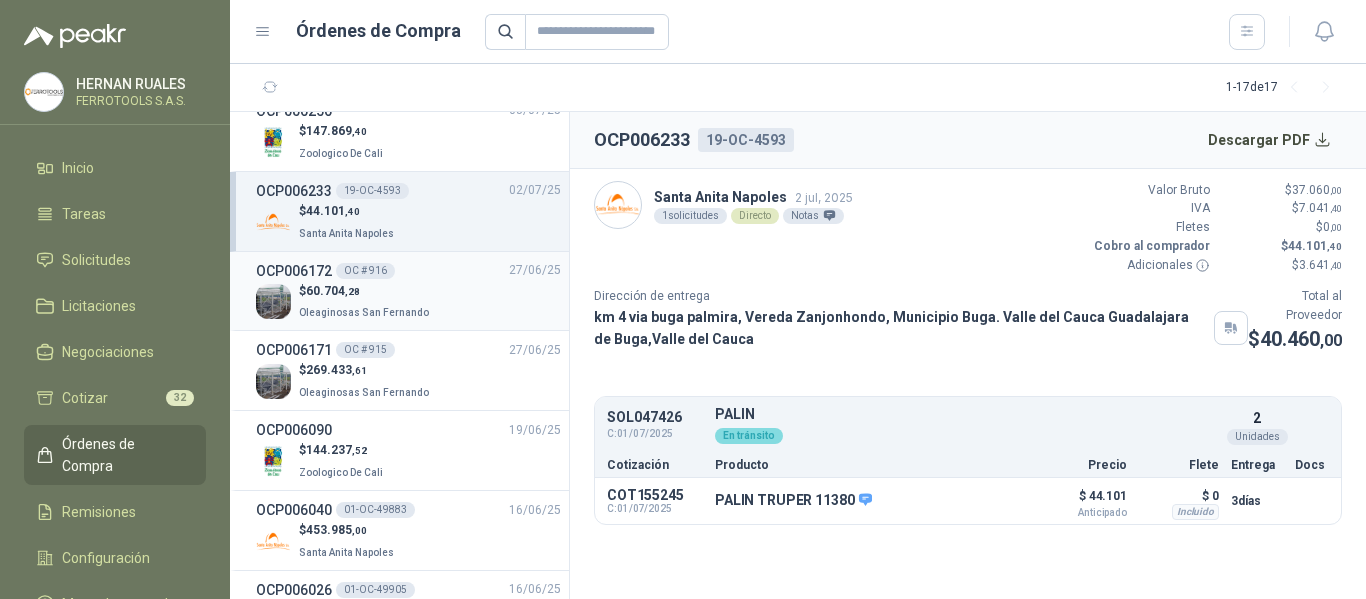 click on "$ 60.704 ,28 [COMPANY]" at bounding box center [408, 302] 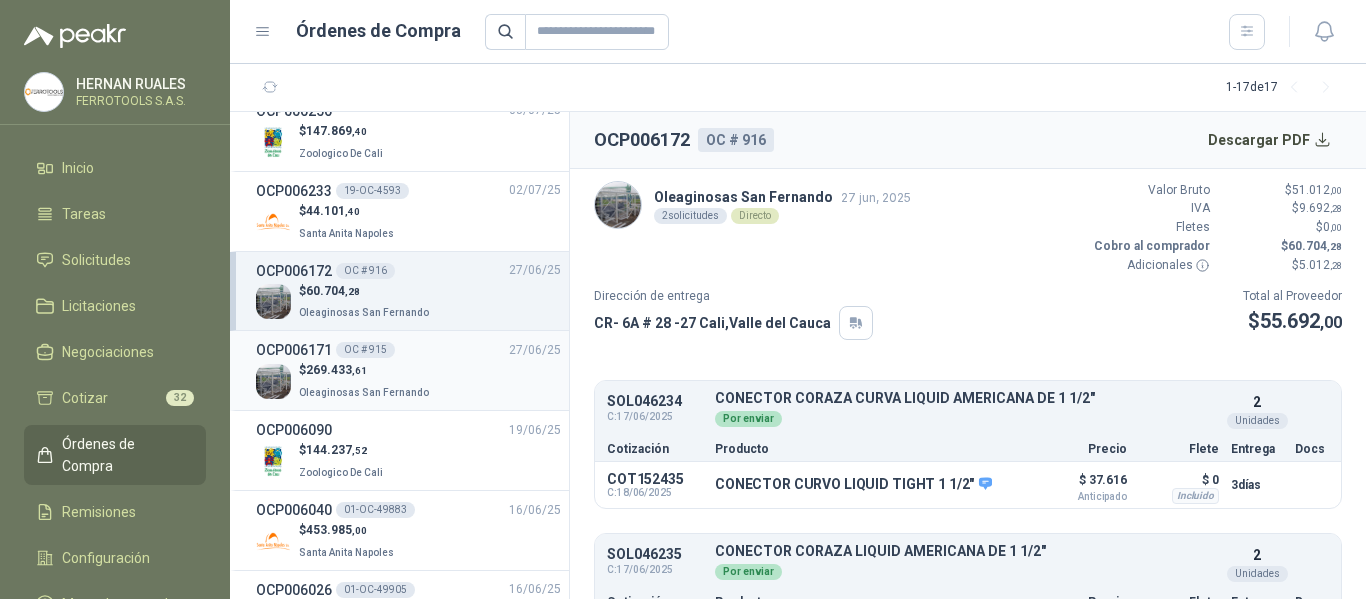 click on "$ 269.433 ,61 Oleaginosas San Fernando" at bounding box center [408, 381] 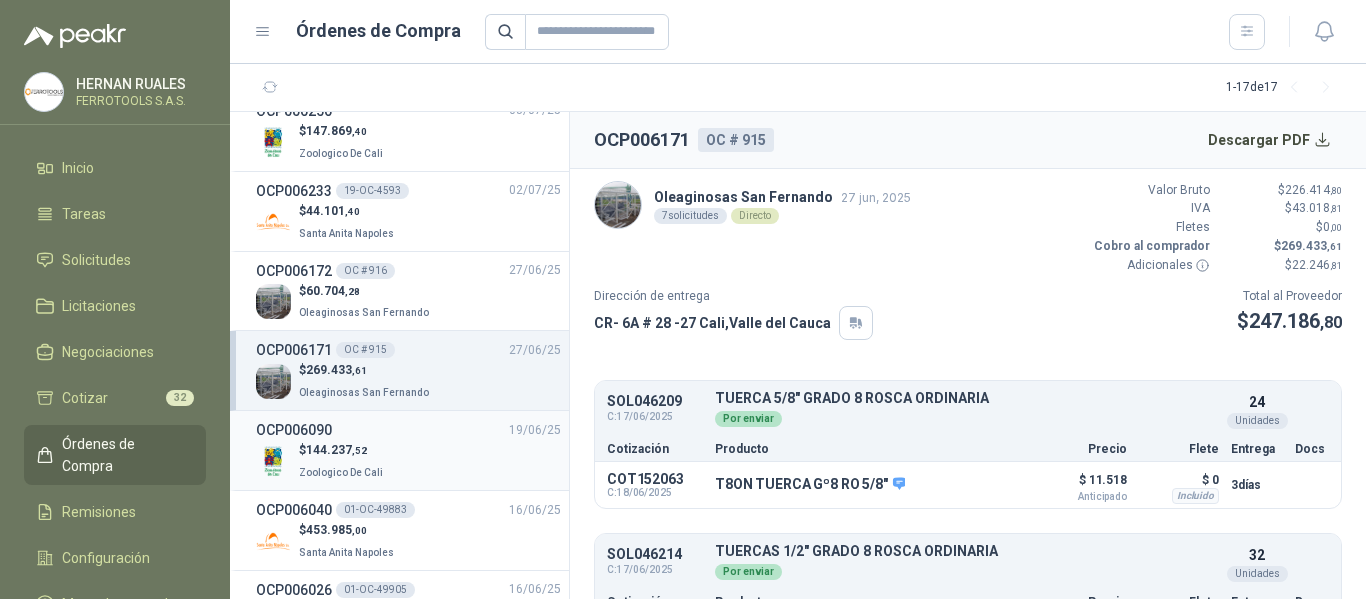 click on "$ 144.237 ,52 [COMPANY]" at bounding box center [408, 461] 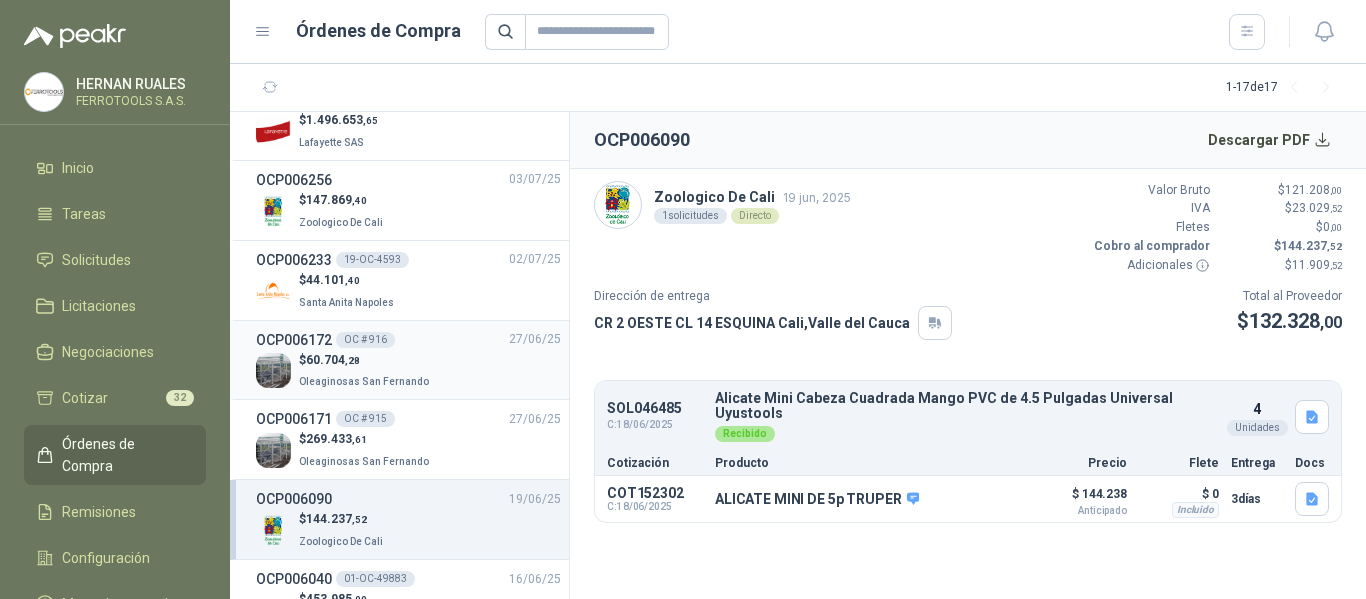 scroll, scrollTop: 0, scrollLeft: 0, axis: both 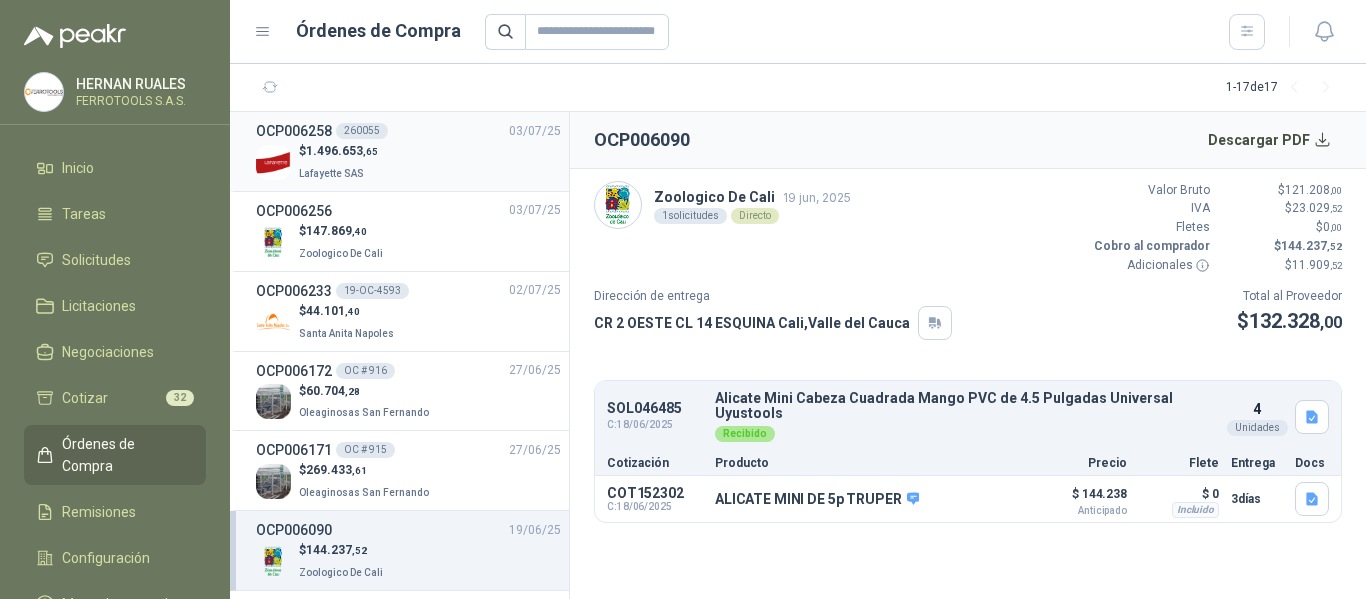 click on "$ 1.496.653 ,65 [COMPANY]" at bounding box center [408, 162] 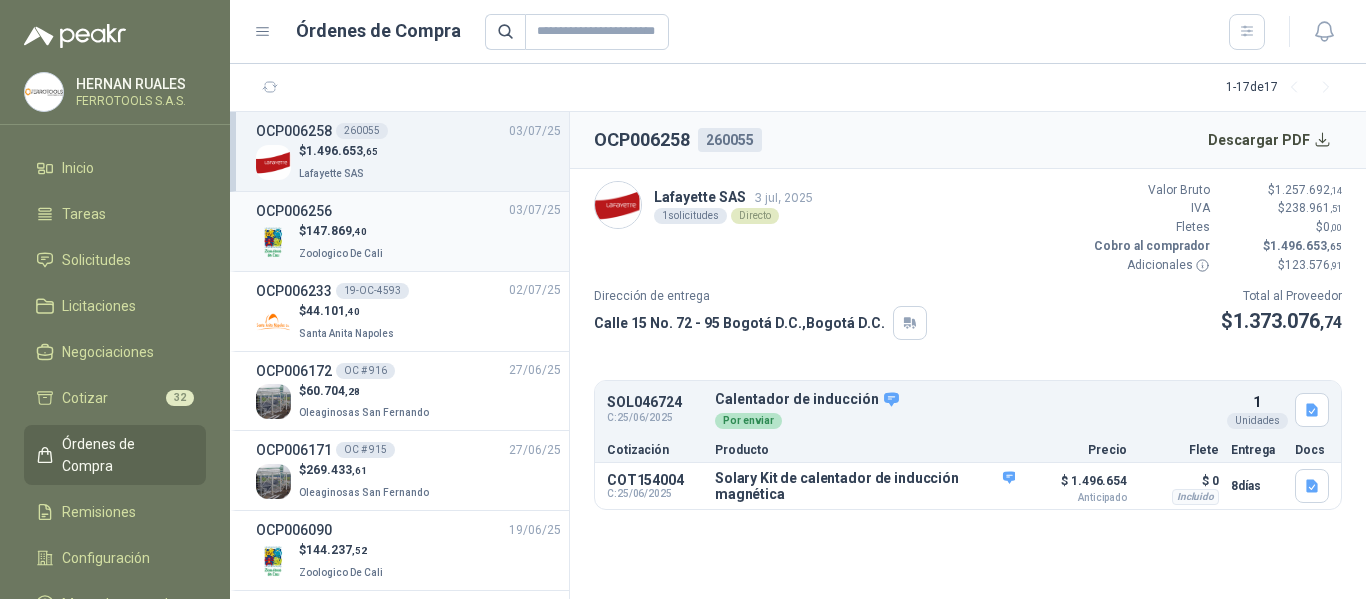 click on "$ 147.869 ,40 [COMPANY]" at bounding box center [408, 242] 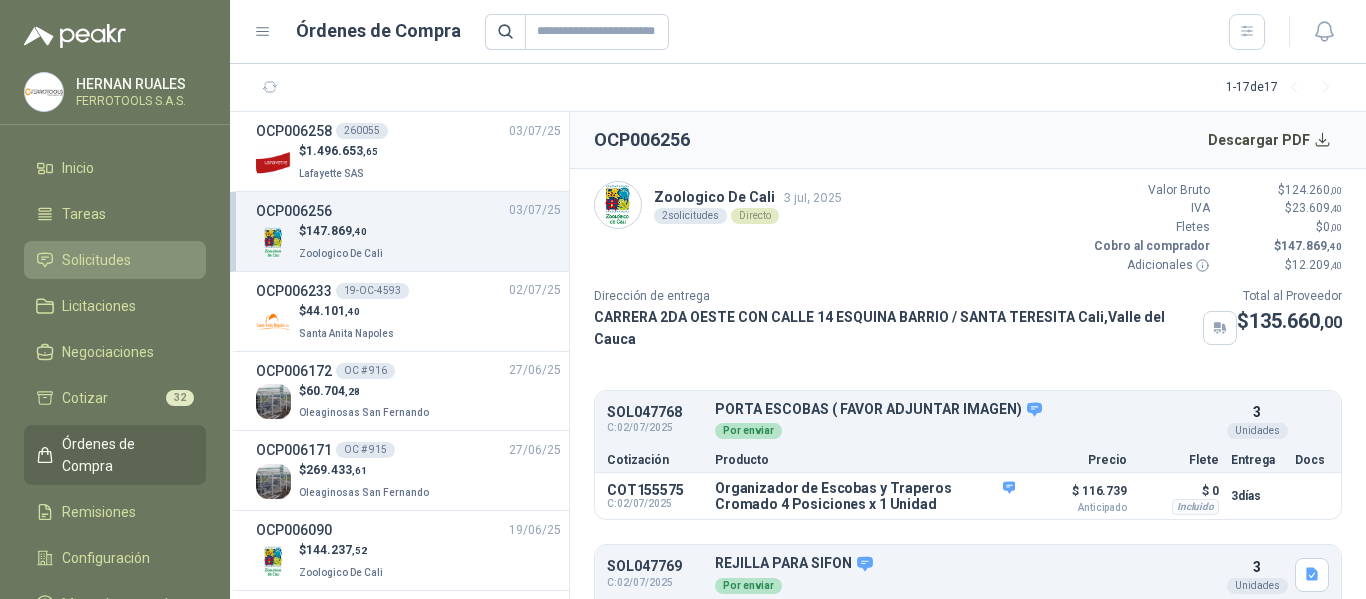 click on "Solicitudes" at bounding box center (96, 260) 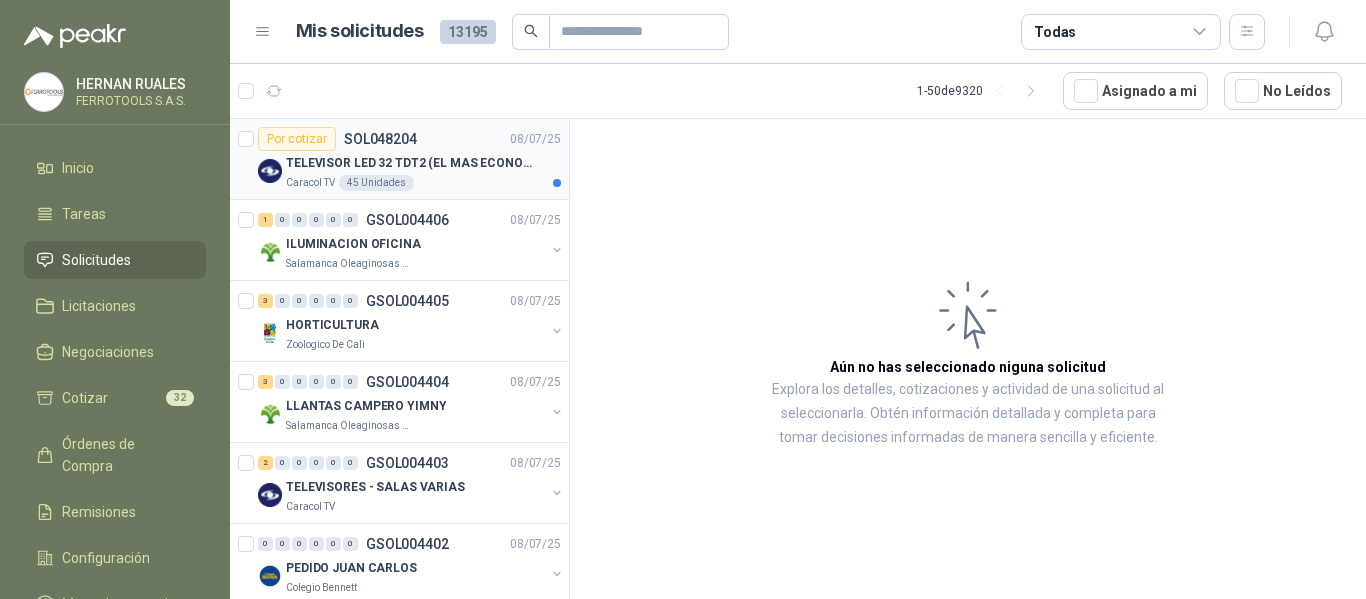 click on "TELEVISOR LED 32 TDT2 (EL MAS ECONOMICO QUE TENGAS)" at bounding box center (410, 163) 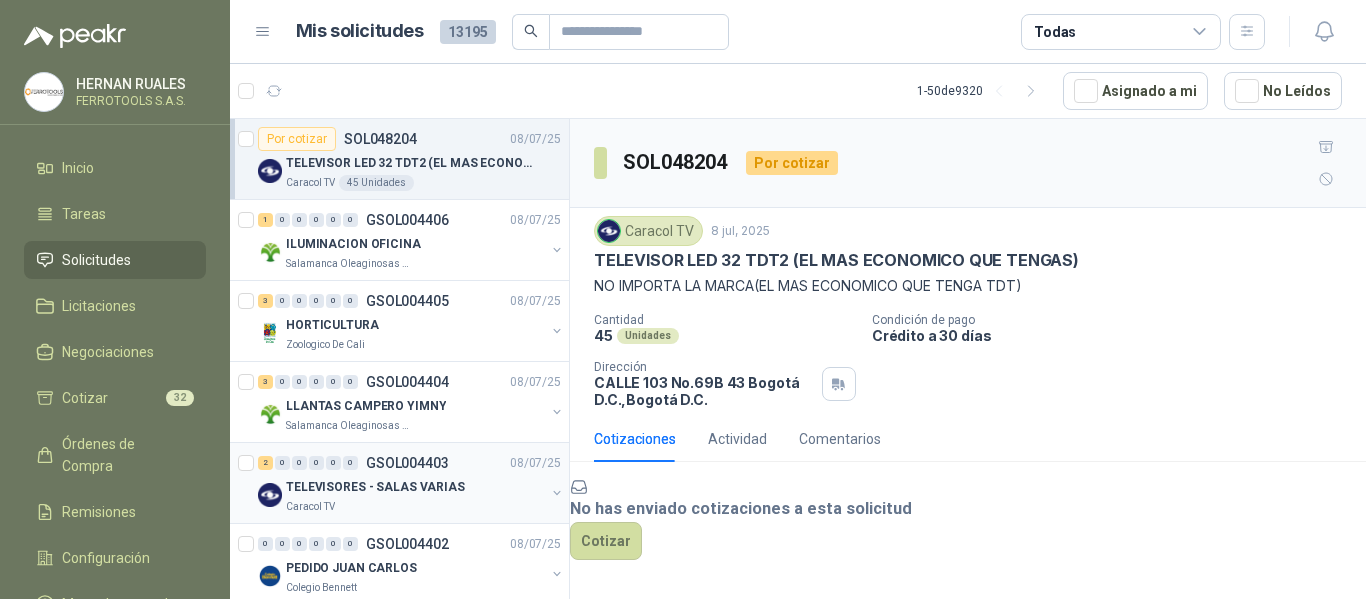 click on "TELEVISORES  - SALAS VARIAS" at bounding box center (375, 487) 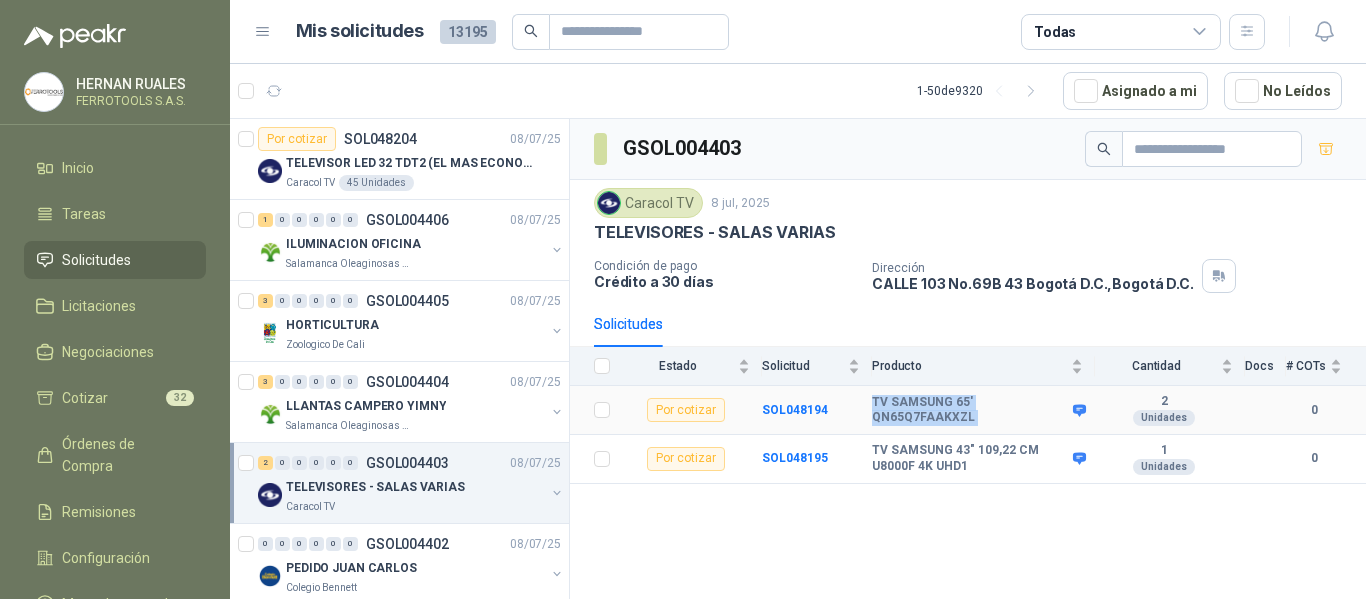 drag, startPoint x: 866, startPoint y: 409, endPoint x: 1066, endPoint y: 417, distance: 200.15994 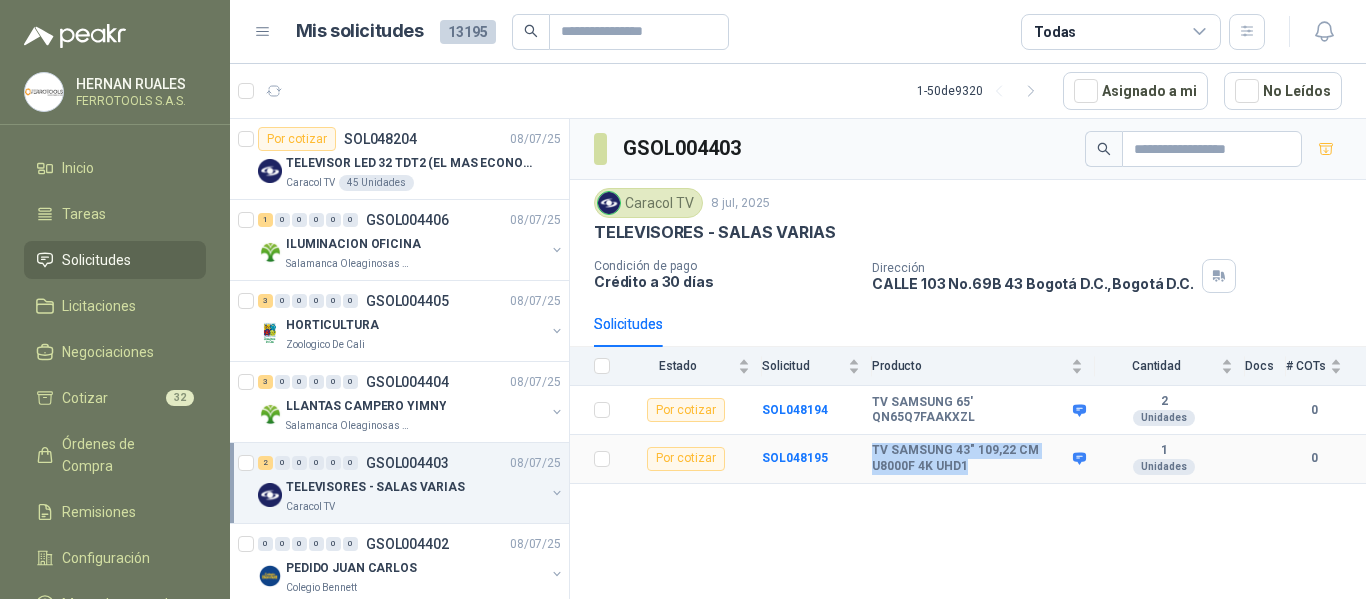 drag, startPoint x: 872, startPoint y: 450, endPoint x: 970, endPoint y: 469, distance: 99.824844 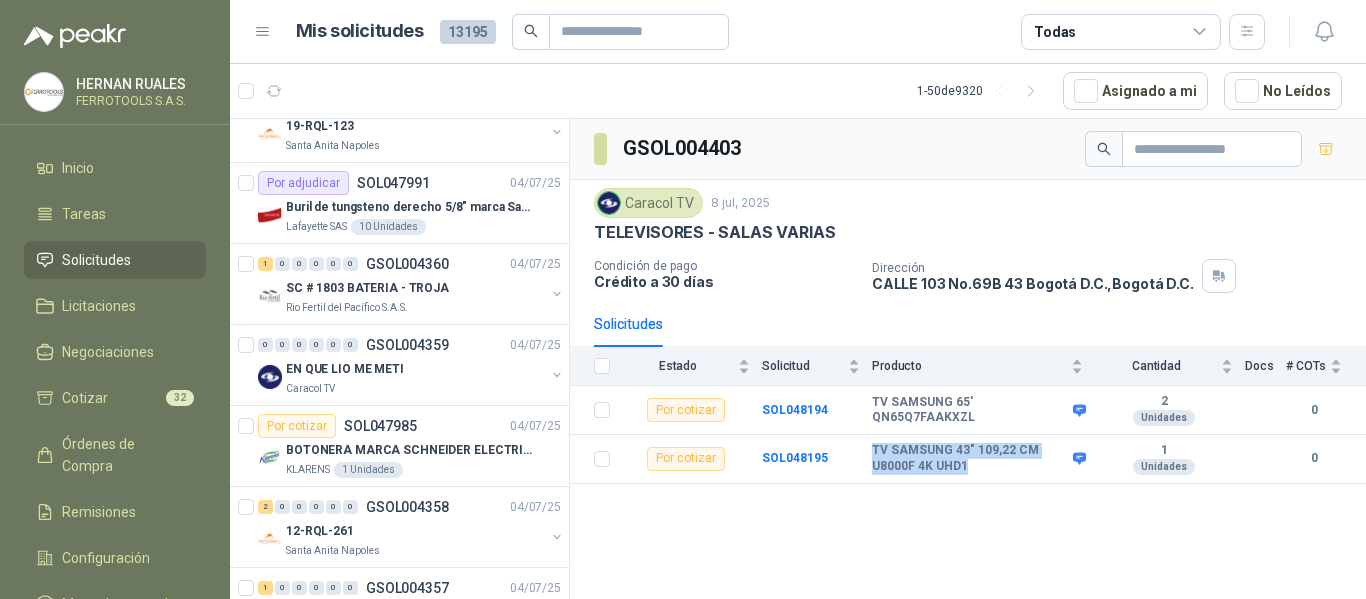 scroll, scrollTop: 2800, scrollLeft: 0, axis: vertical 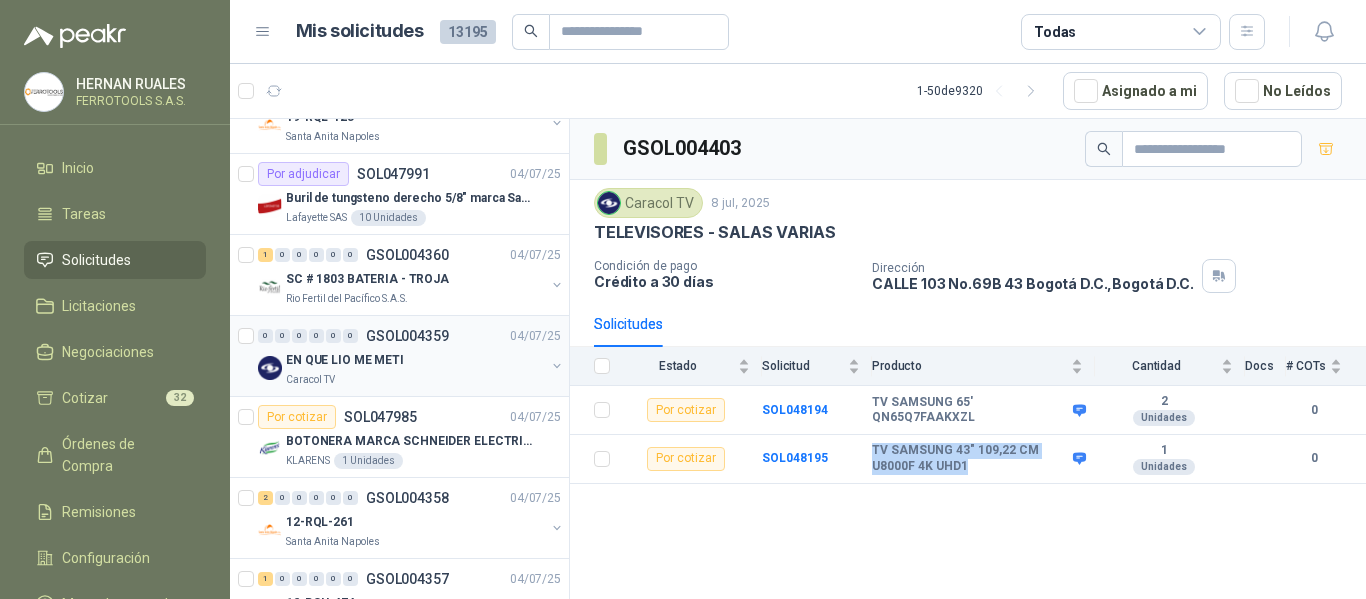 click on "EN QUE LIO ME METI" at bounding box center (415, 360) 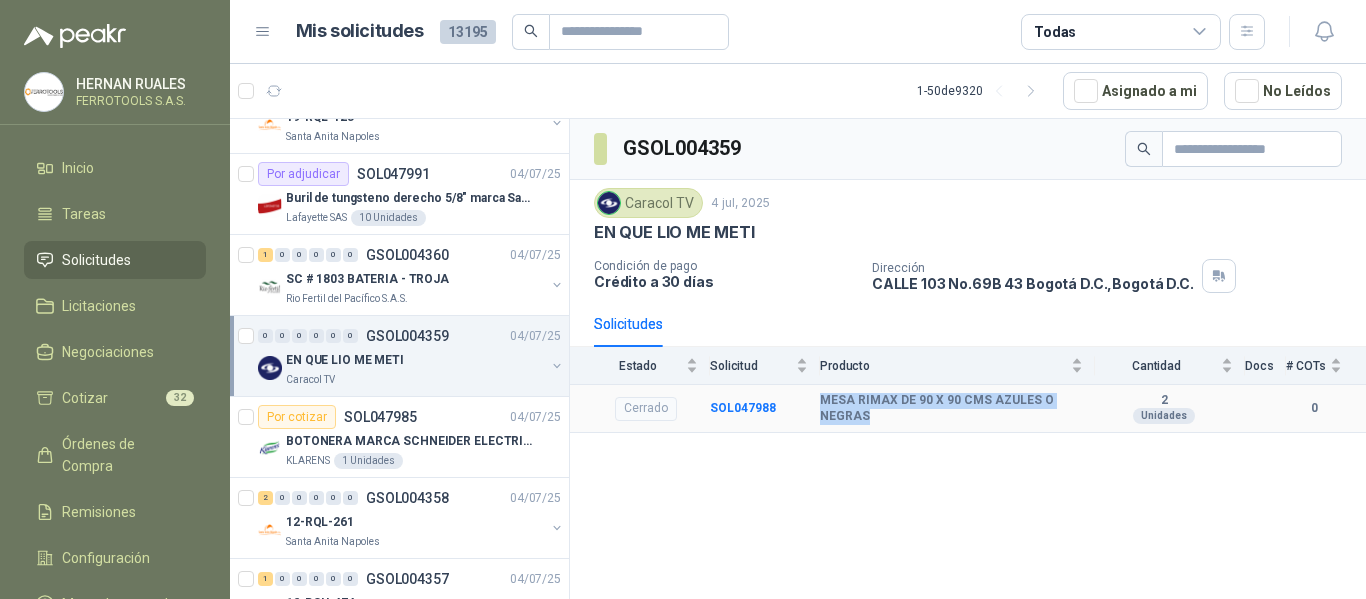drag, startPoint x: 824, startPoint y: 399, endPoint x: 882, endPoint y: 412, distance: 59.439045 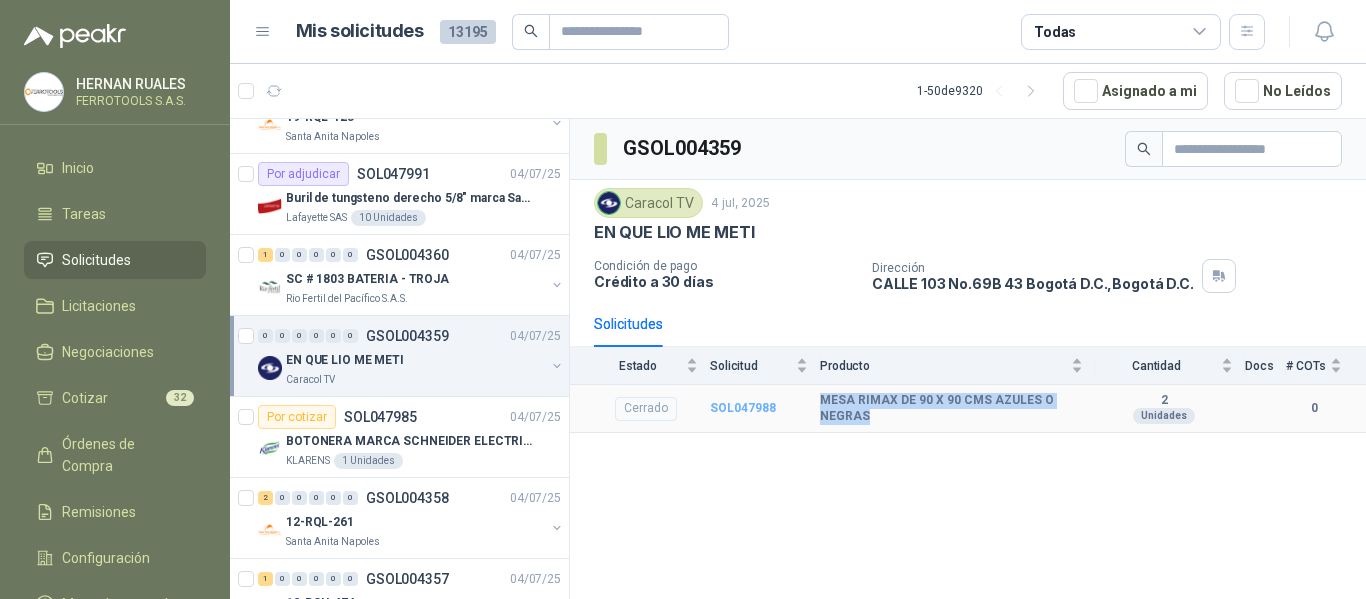 click on "SOL047988" at bounding box center [743, 408] 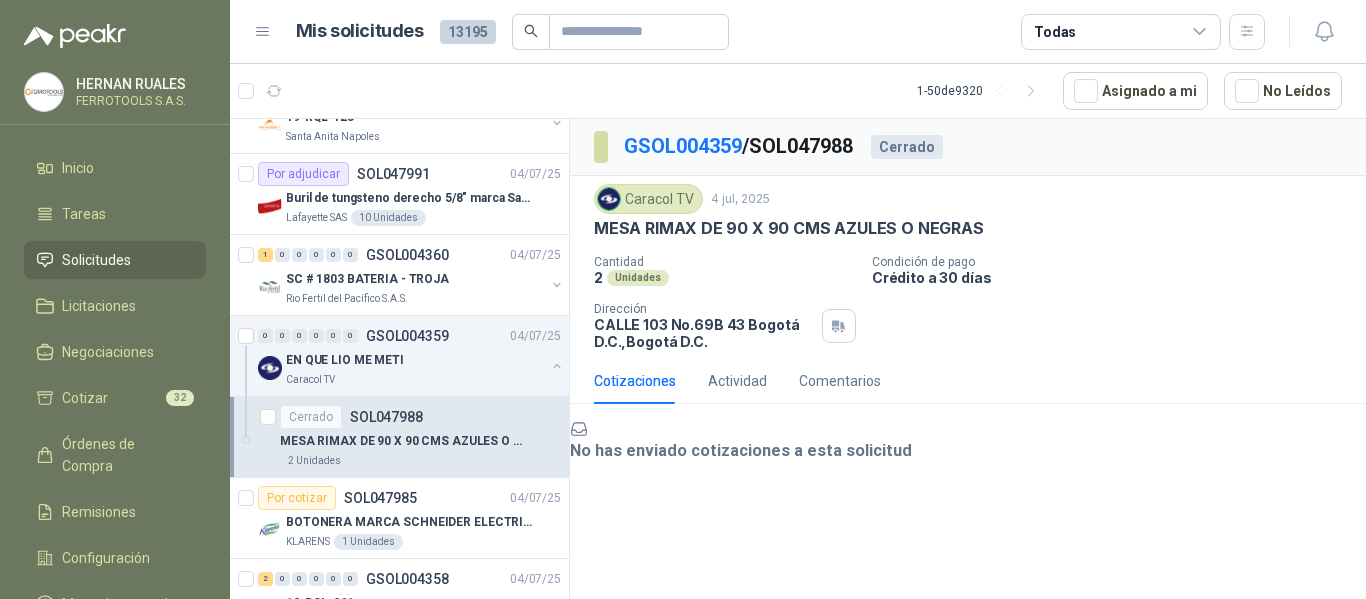 scroll, scrollTop: 15, scrollLeft: 0, axis: vertical 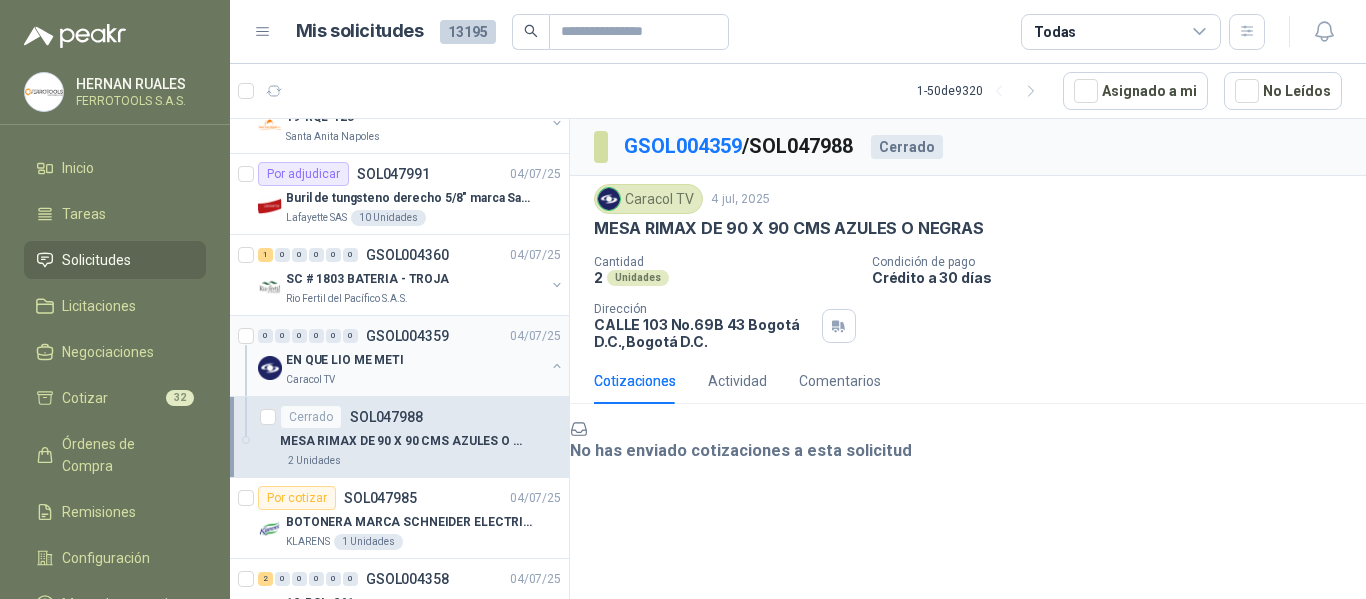 click on "EN QUE LIO ME METI" at bounding box center [345, 360] 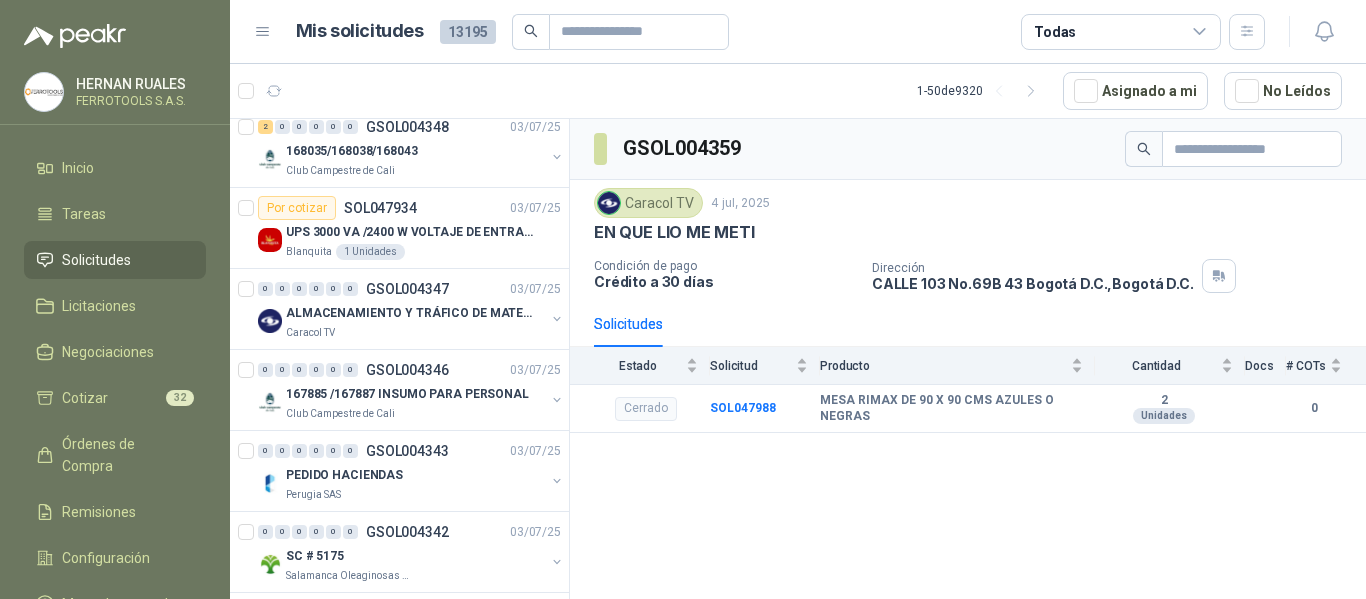 scroll, scrollTop: 3688, scrollLeft: 0, axis: vertical 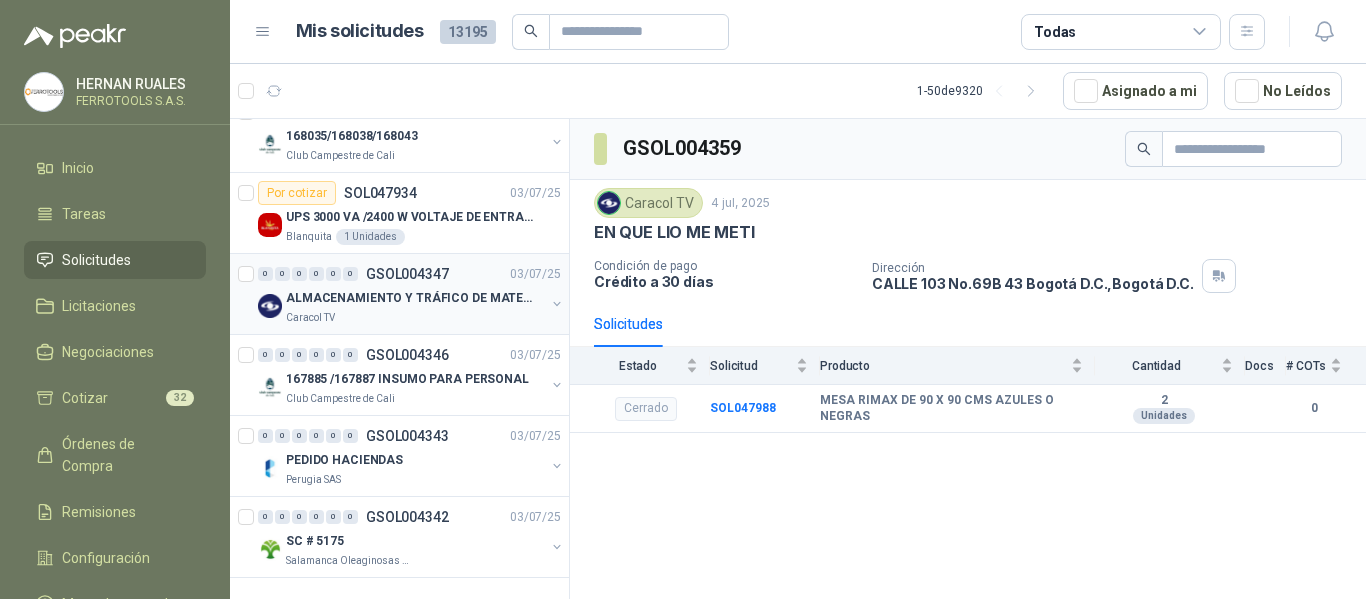 click on "Caracol TV" at bounding box center (415, 318) 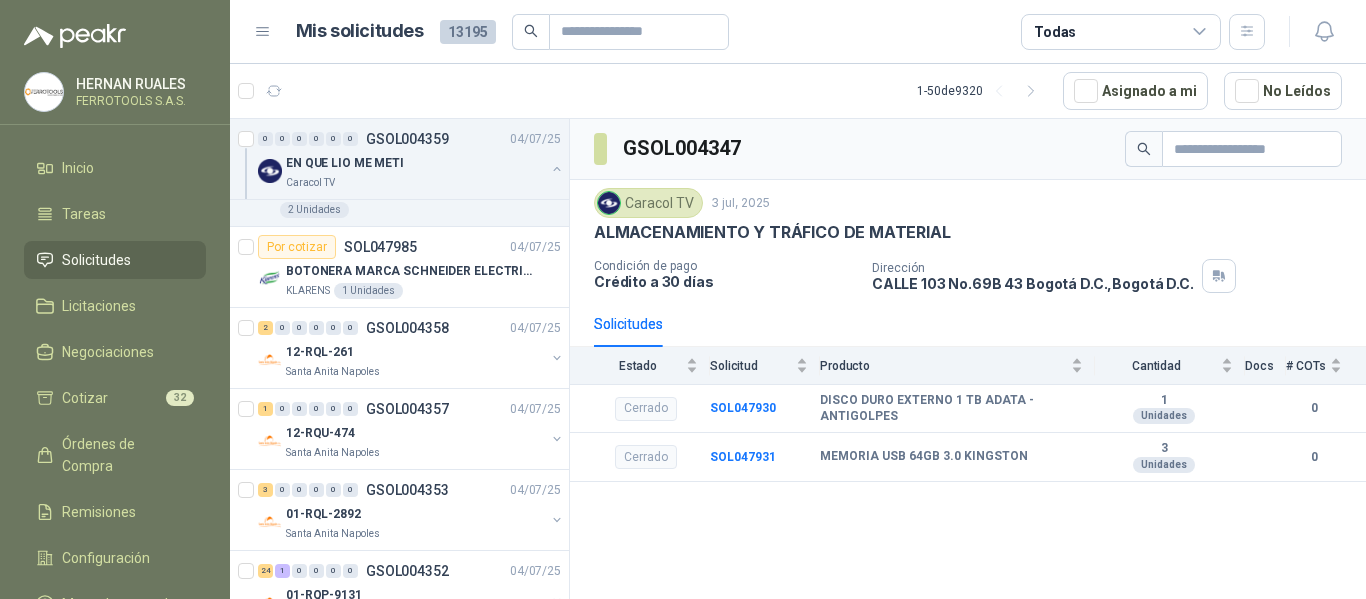 scroll, scrollTop: 2988, scrollLeft: 0, axis: vertical 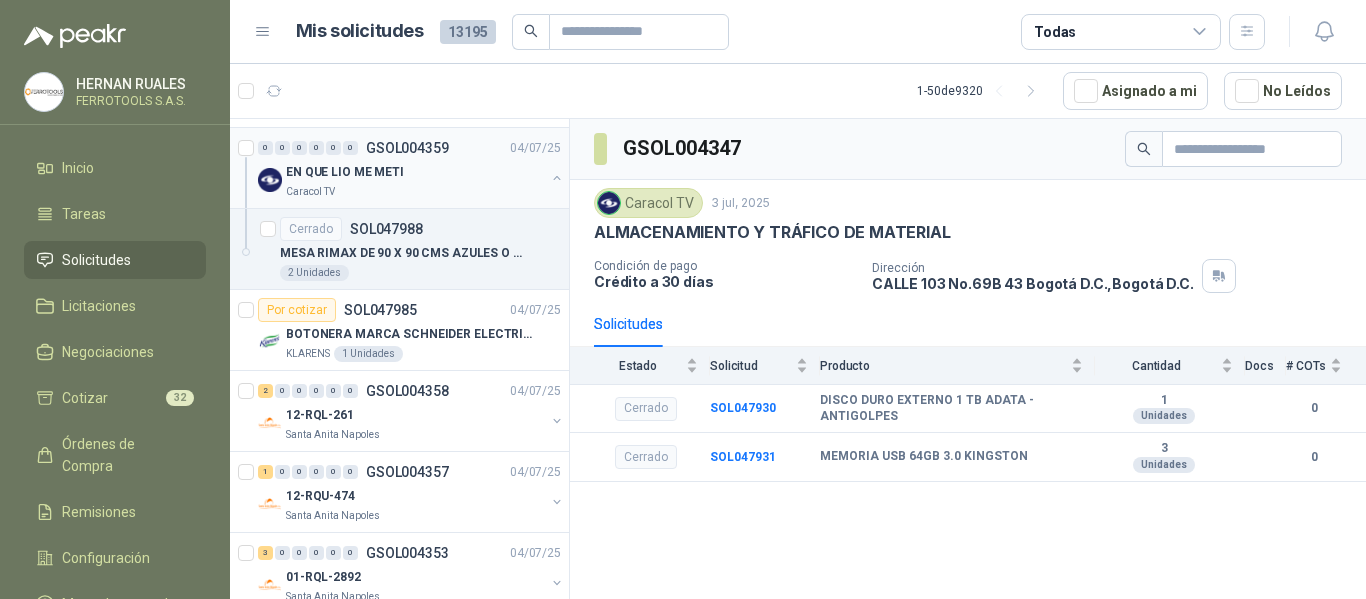 click at bounding box center (557, 178) 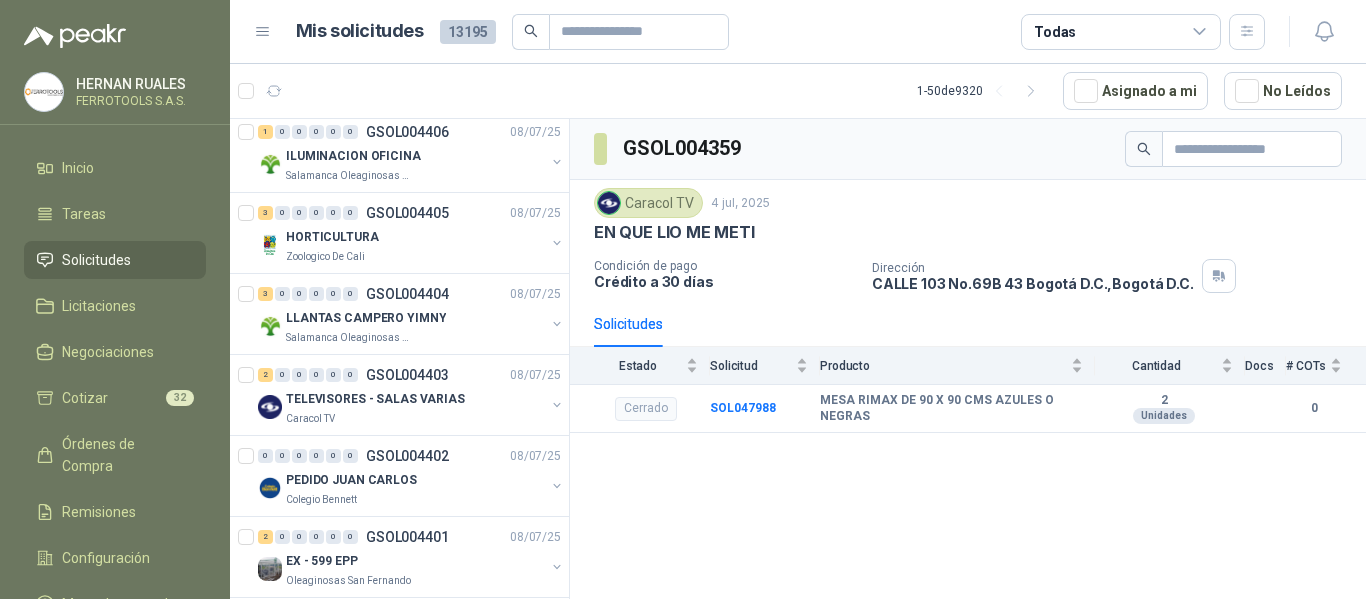 scroll, scrollTop: 0, scrollLeft: 0, axis: both 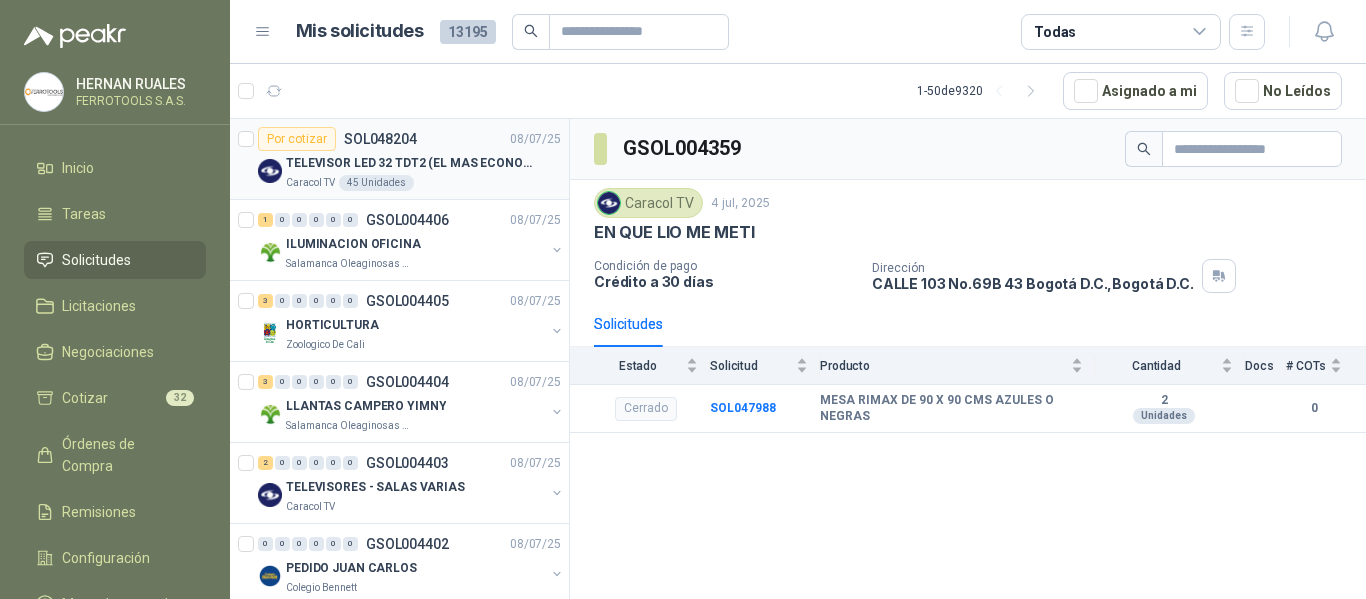 click on "Caracol TV 45   Unidades" at bounding box center (423, 183) 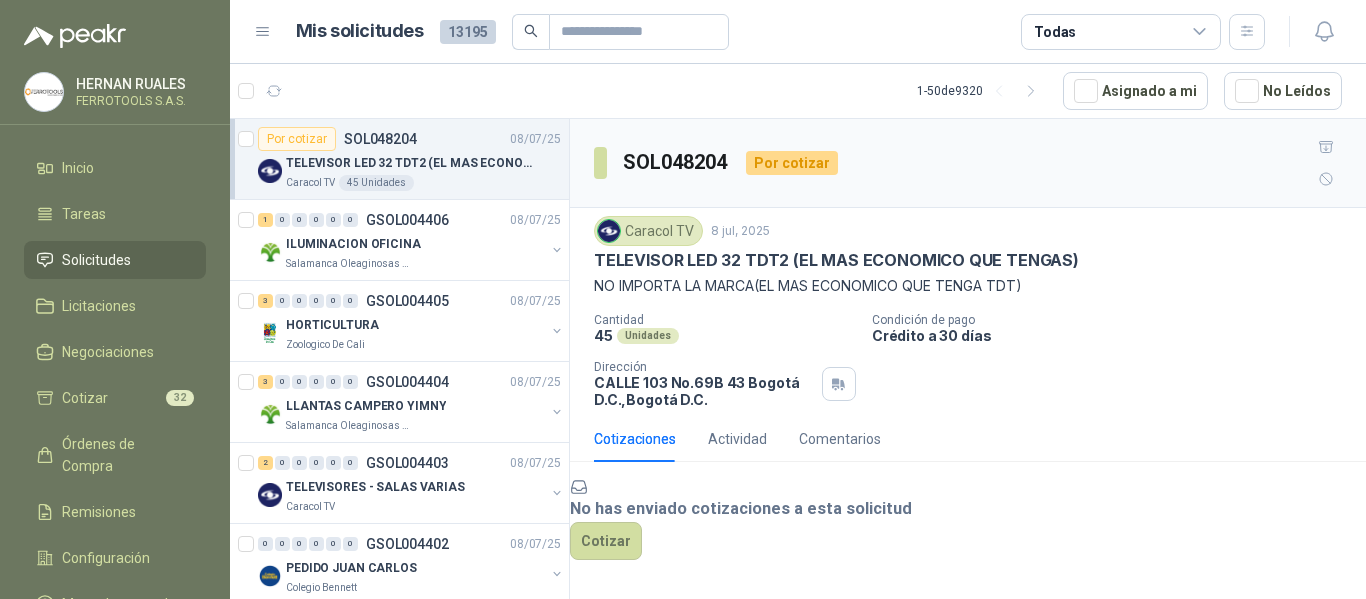 click on "Cotizaciones Actividad Comentarios" at bounding box center [968, 439] 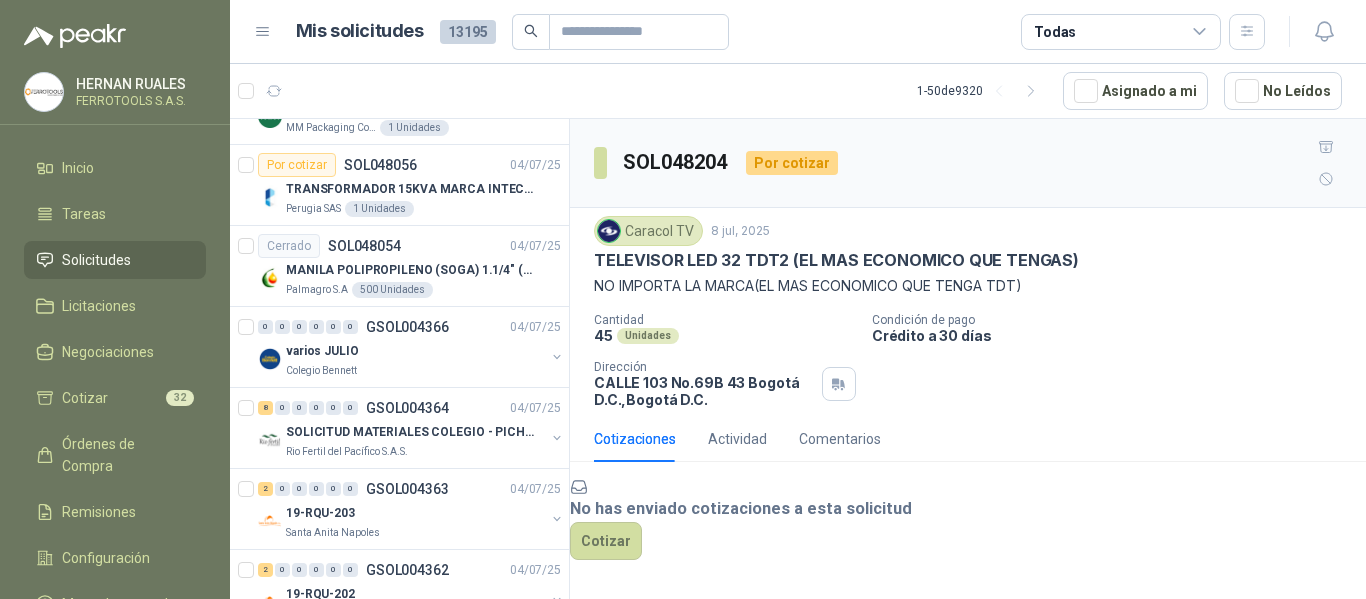 scroll, scrollTop: 2207, scrollLeft: 0, axis: vertical 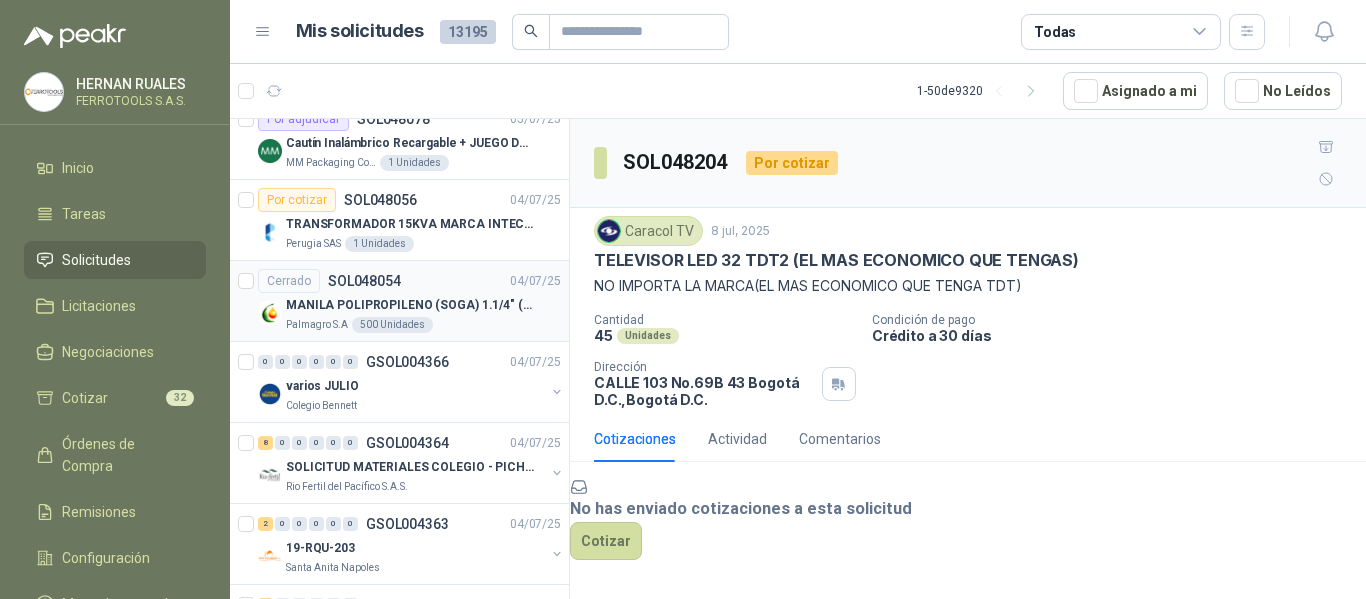 click on "MANILA POLIPROPILENO (SOGA) 1.1/4" (32MM) marca tesicol" at bounding box center [410, 305] 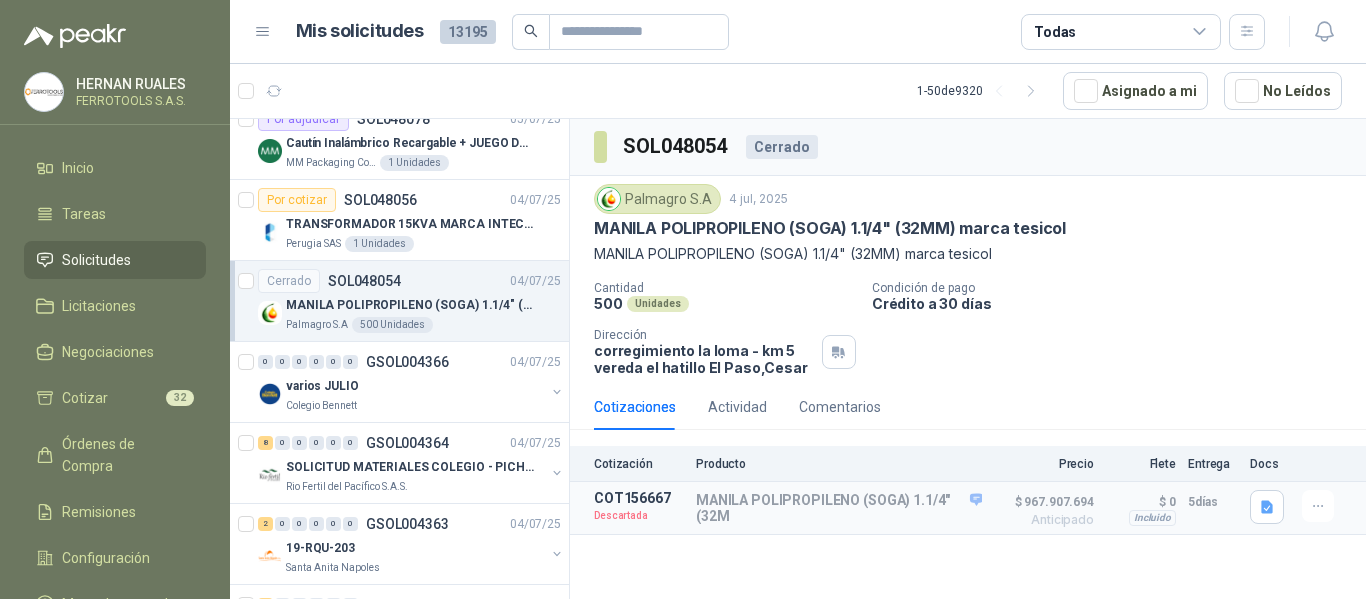 click on "CANTIDAD 500 UNIDADES CONDICIÓN DE PAGO CRÉDITO A 30 DÍAS DIRECCIÓN CORREGIMIENTO LA LOMA - KM 5 VEREDA EL HATILLO EL PASO , [STATE]" at bounding box center [968, 328] 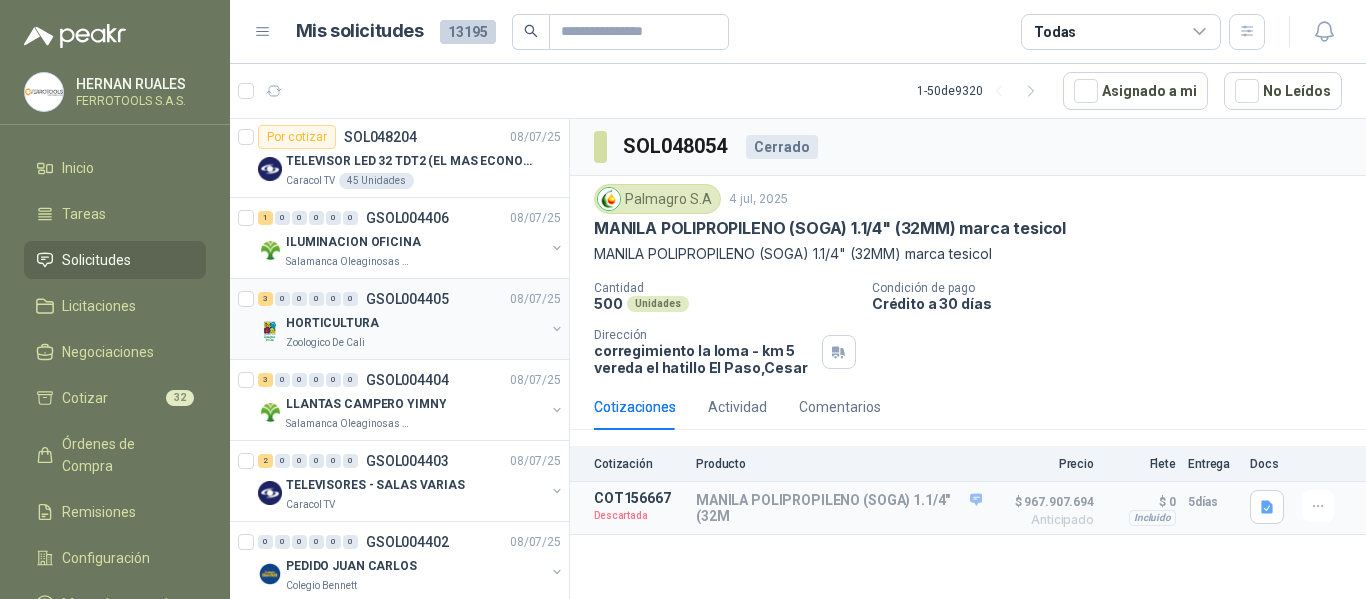 scroll, scrollTop: 0, scrollLeft: 0, axis: both 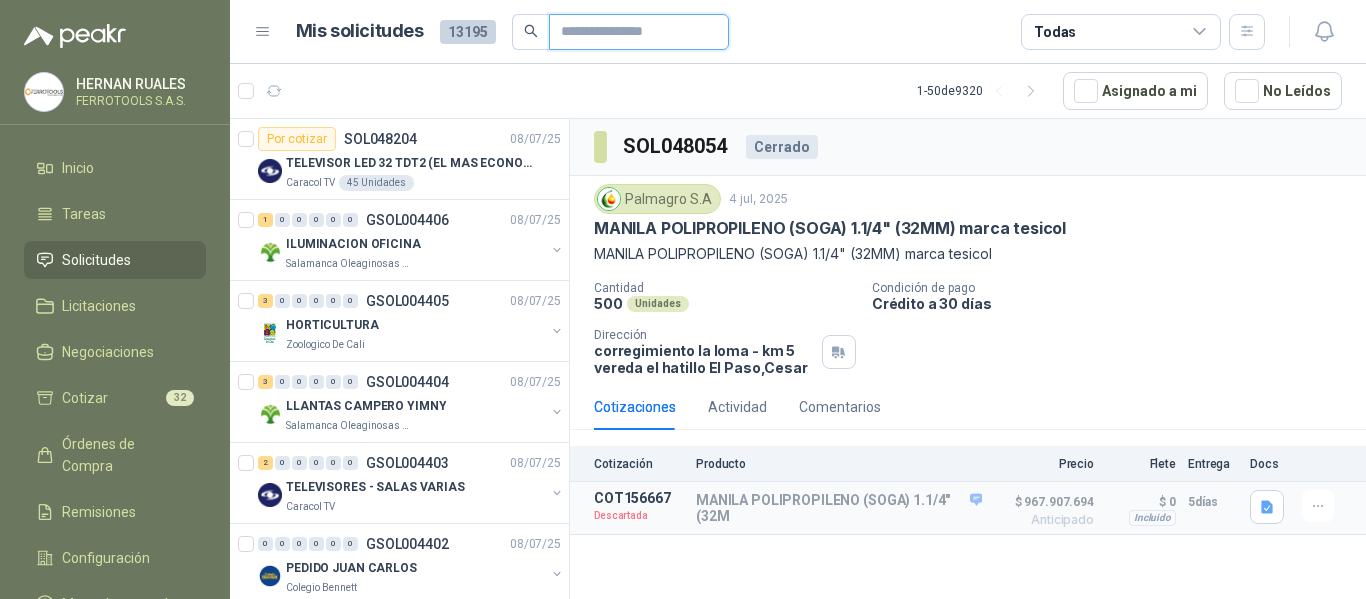 click at bounding box center (631, 32) 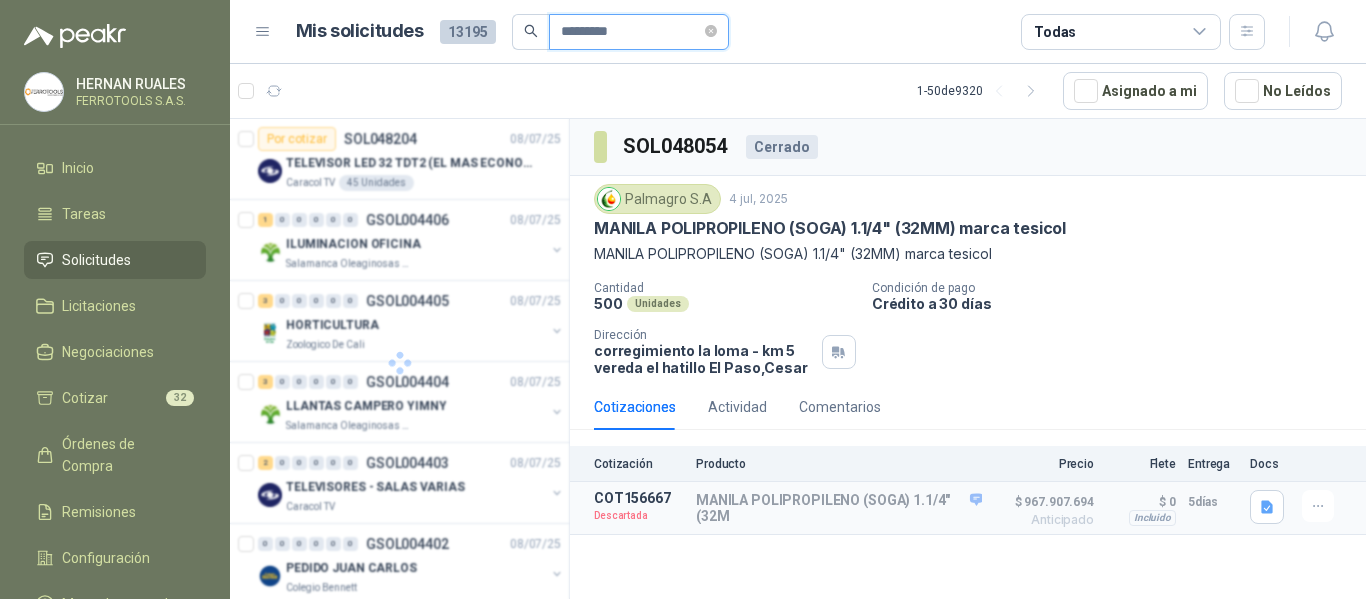 type on "*********" 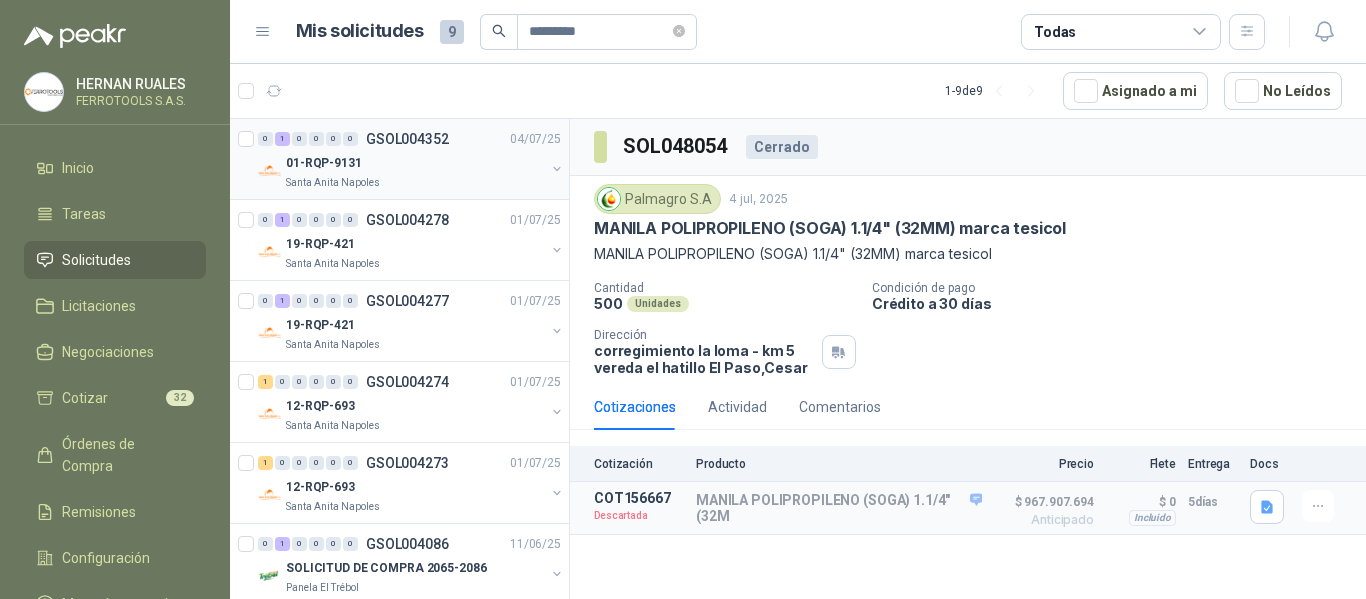 click on "01-RQP-9131" at bounding box center [415, 163] 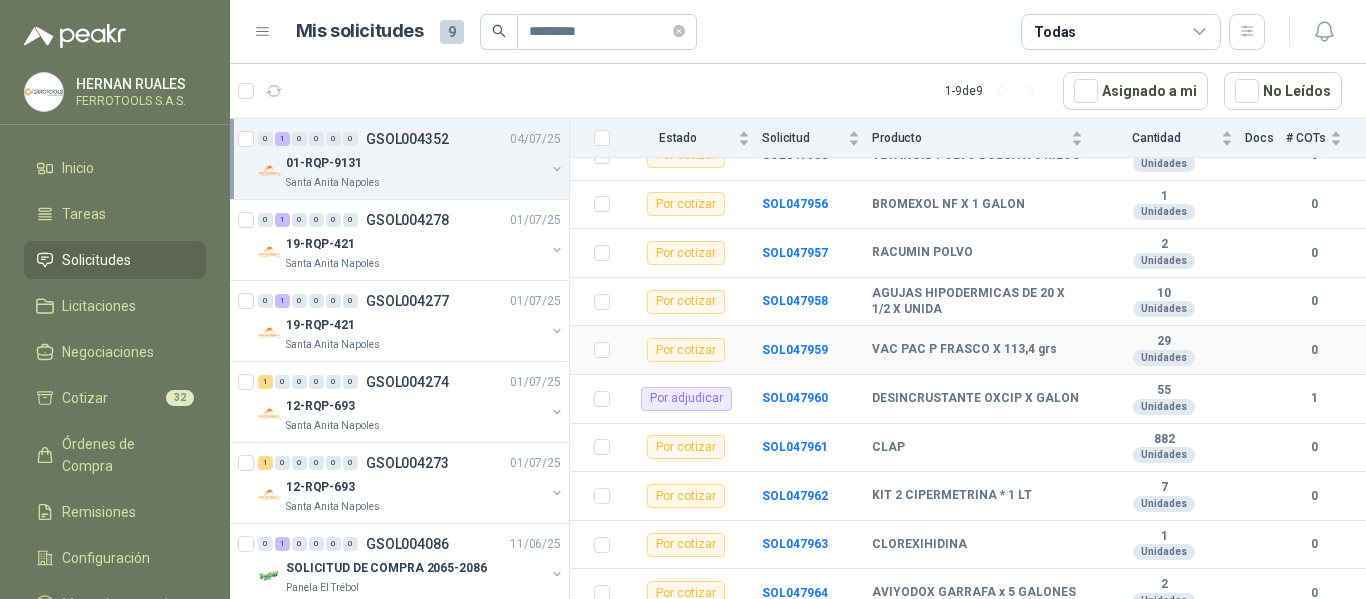 scroll, scrollTop: 1000, scrollLeft: 0, axis: vertical 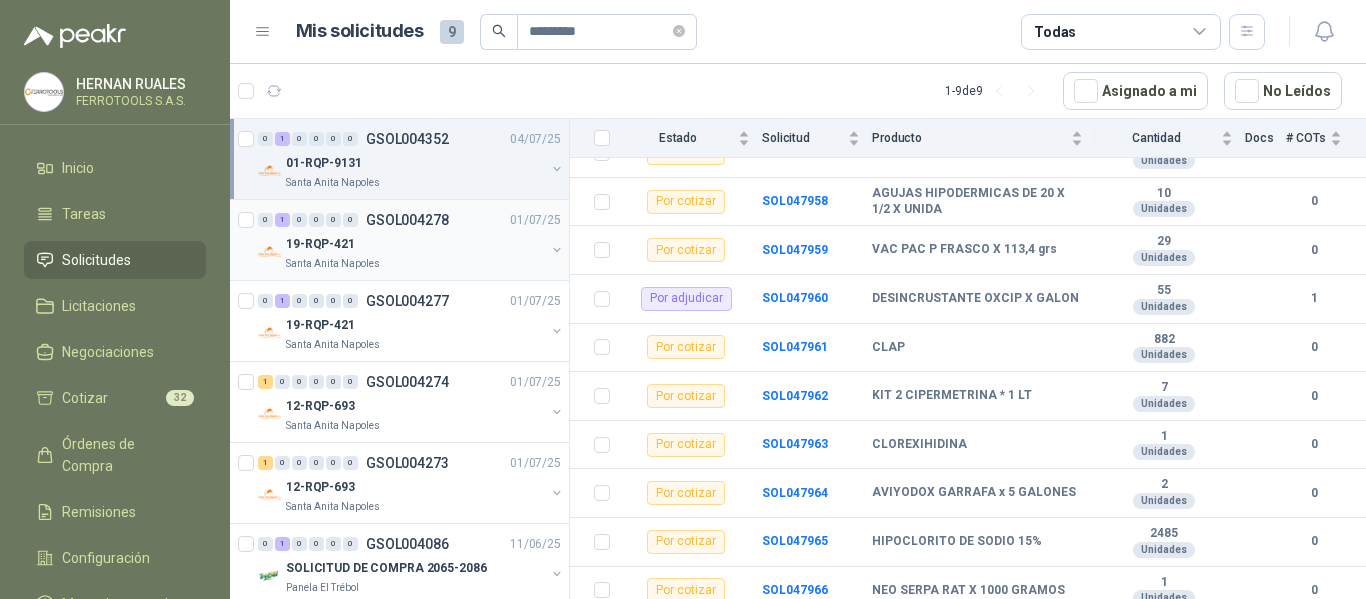 click on "GSOL004278" at bounding box center (407, 220) 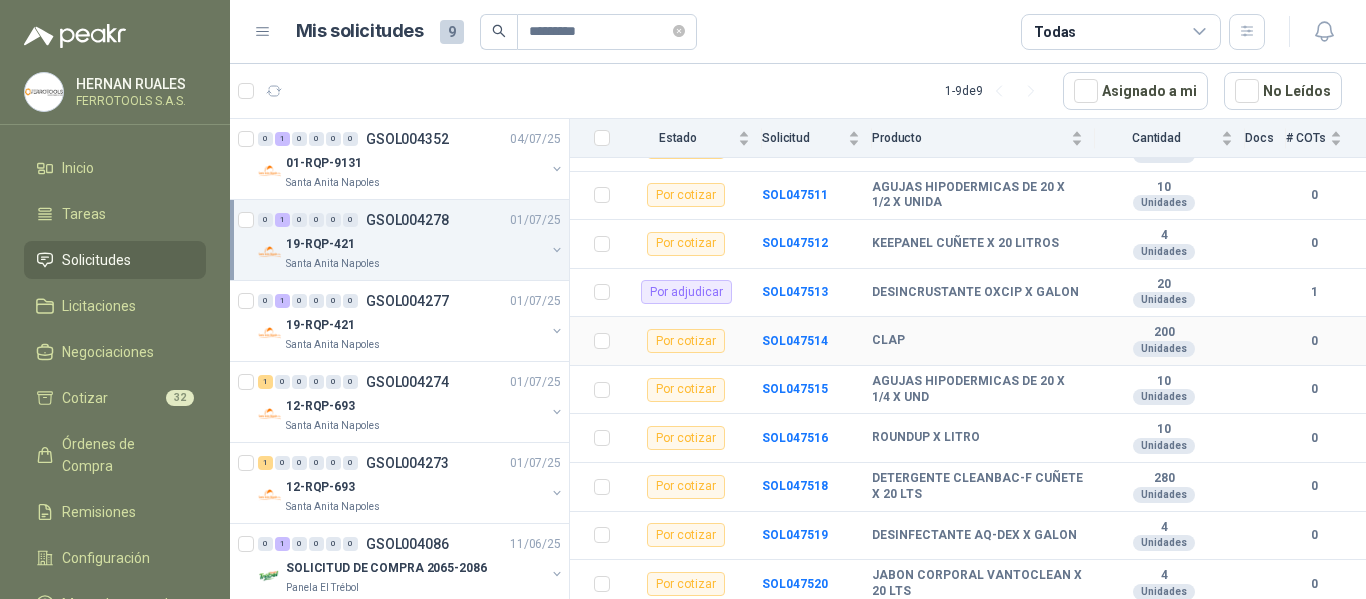 scroll, scrollTop: 426, scrollLeft: 0, axis: vertical 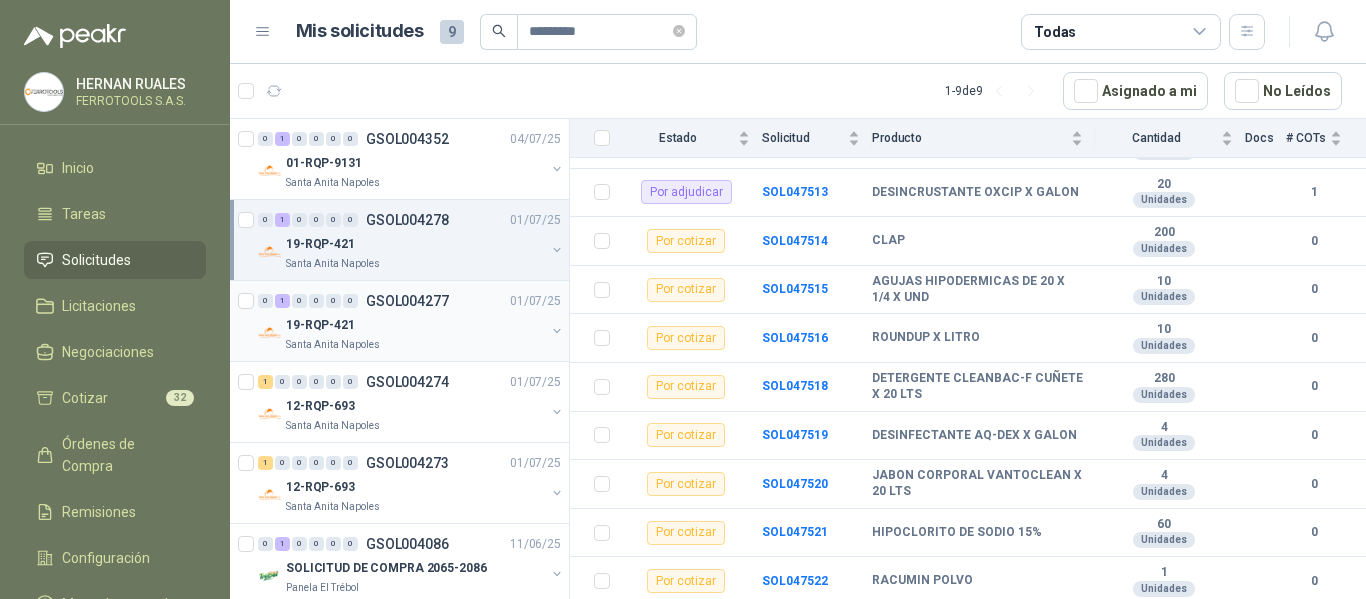 click on "19-RQP-421" at bounding box center [415, 325] 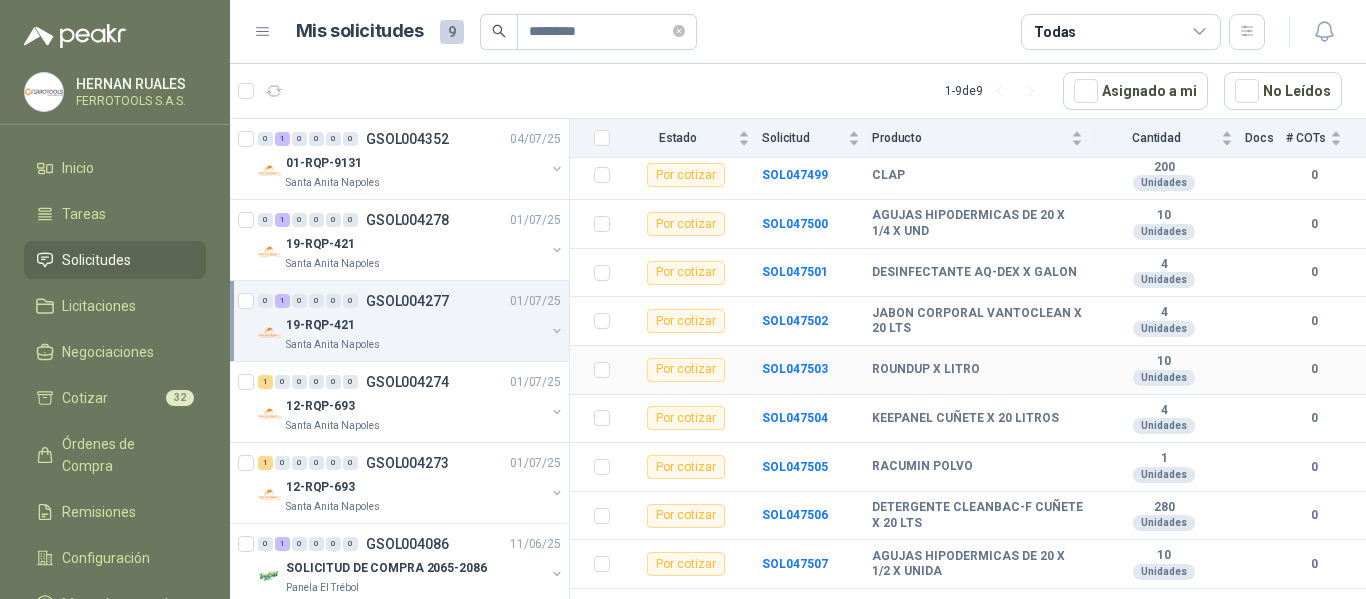scroll, scrollTop: 475, scrollLeft: 0, axis: vertical 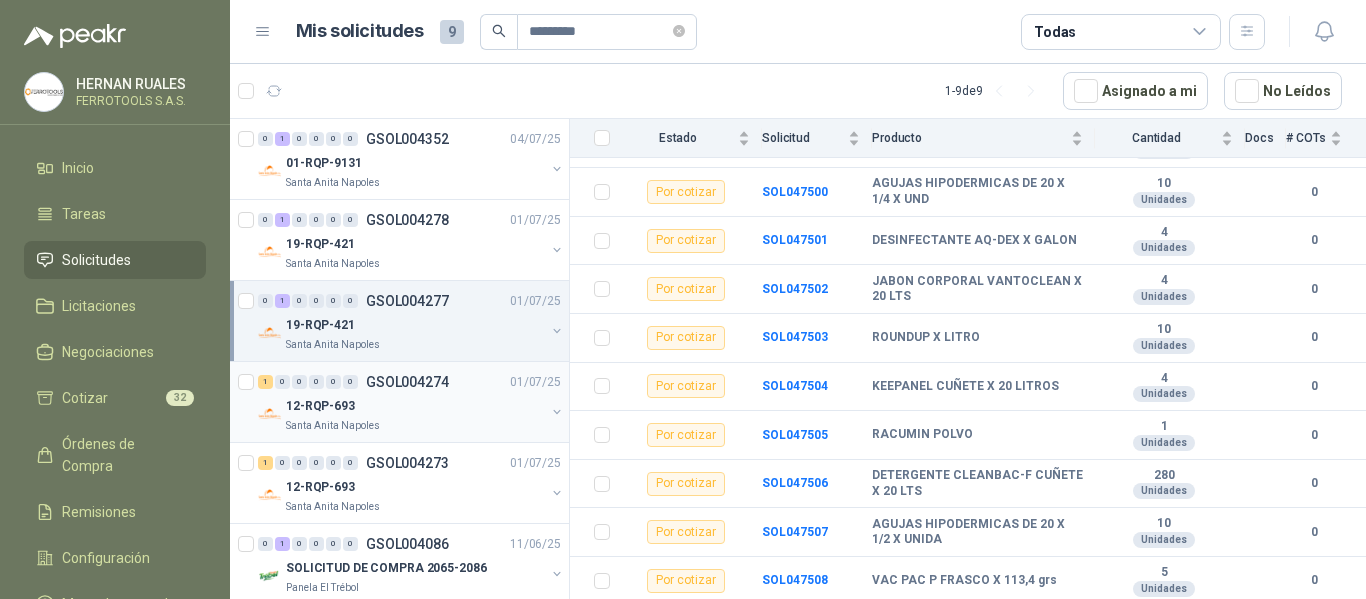 click on "[DATE] Error: Connection disconnected with error 'Error: Server returned an error on close: Connection closed with an error.'." at bounding box center (411, 382) 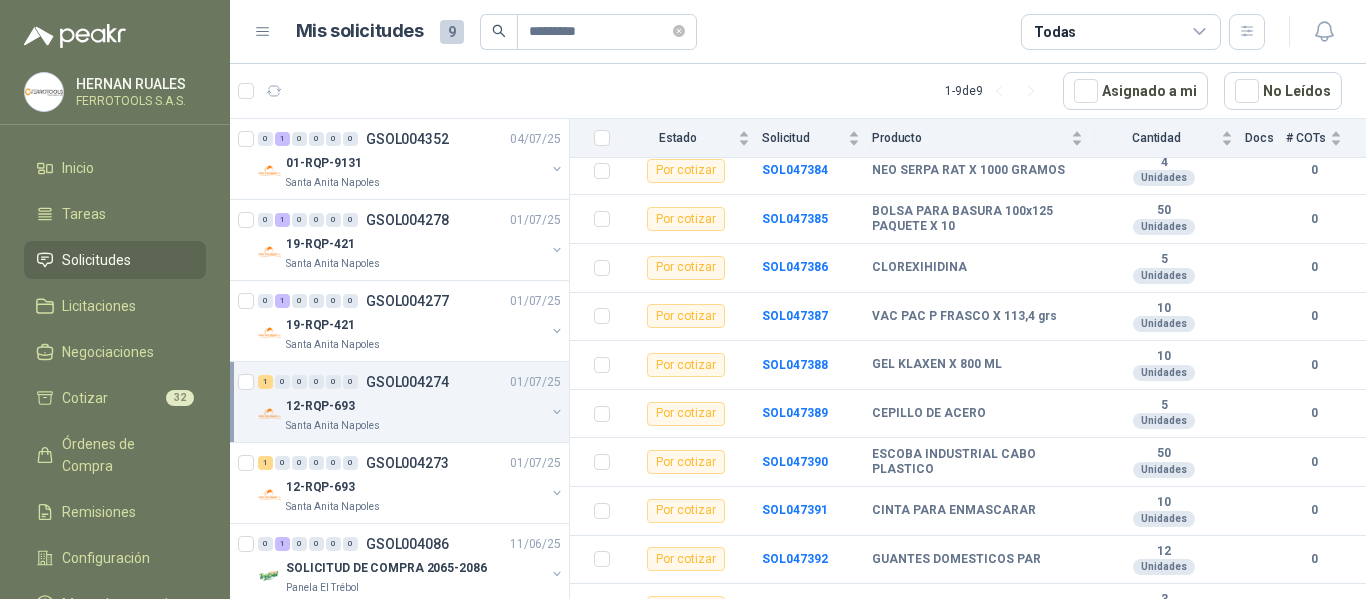 scroll, scrollTop: 1481, scrollLeft: 0, axis: vertical 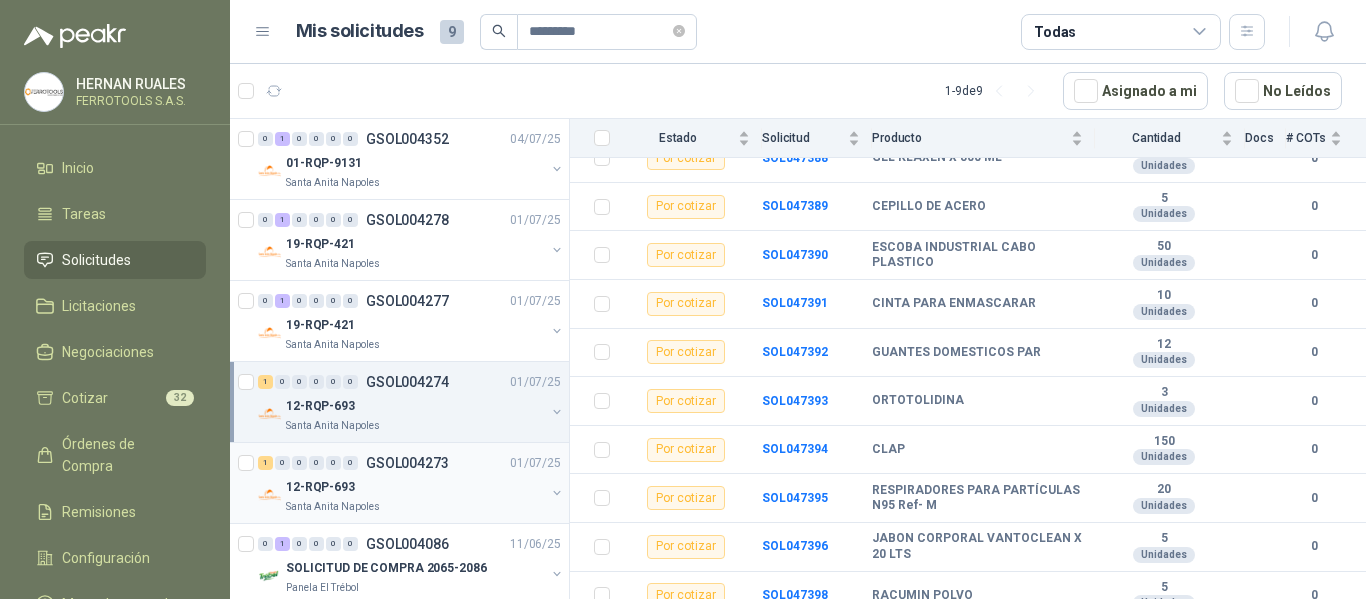 click on "12-RQP-693" at bounding box center (415, 487) 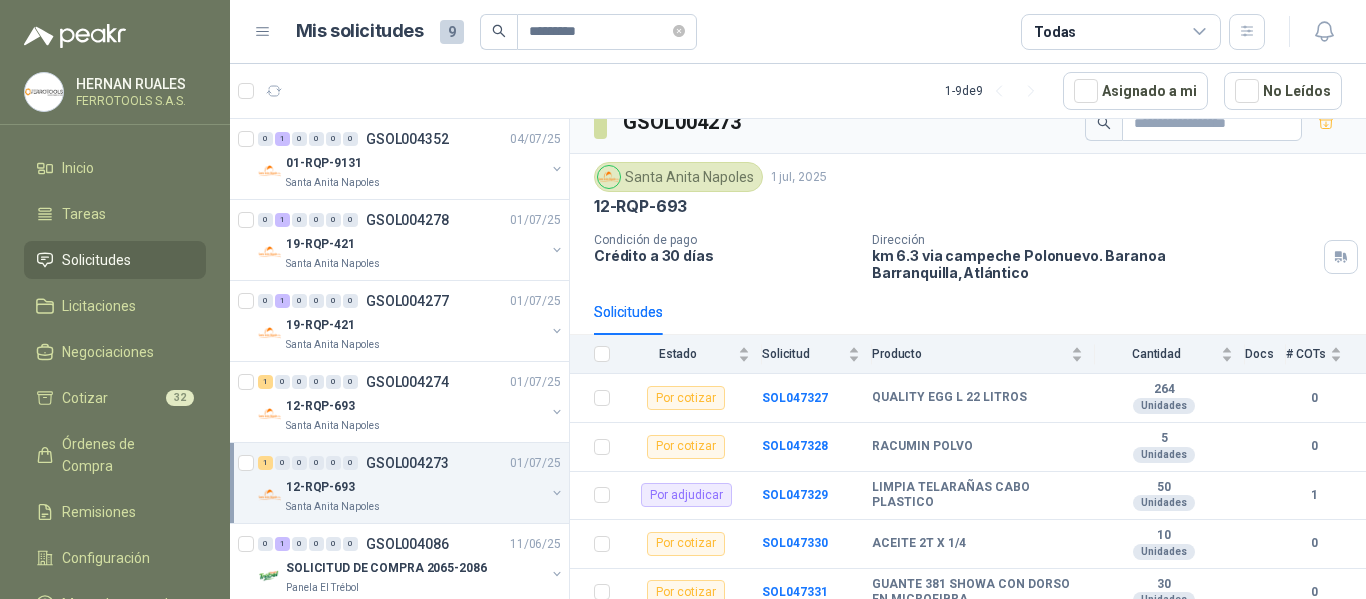 scroll, scrollTop: 0, scrollLeft: 0, axis: both 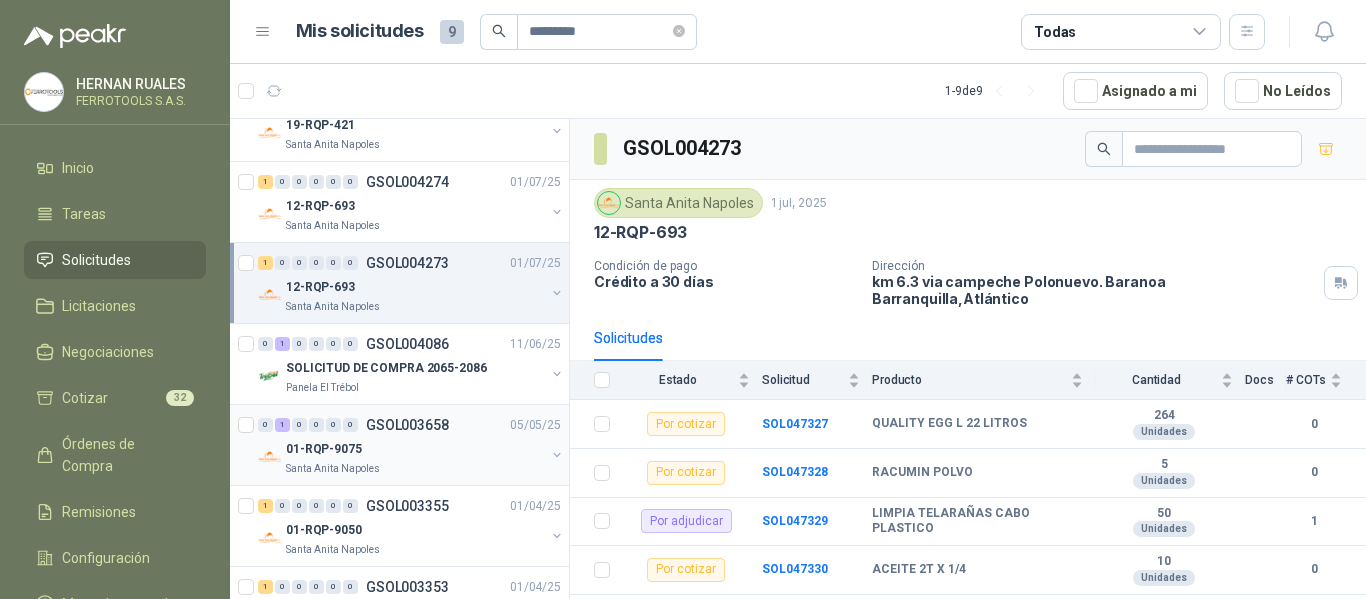 click on "01-RQP-9075" at bounding box center (415, 449) 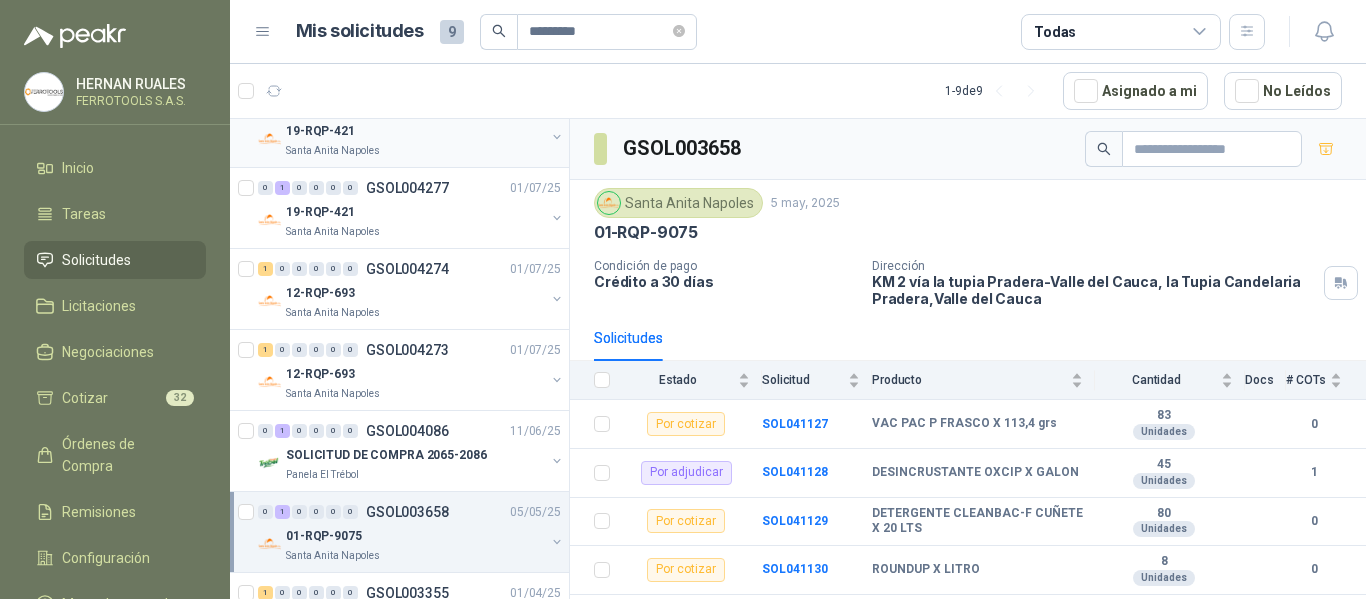 scroll, scrollTop: 0, scrollLeft: 0, axis: both 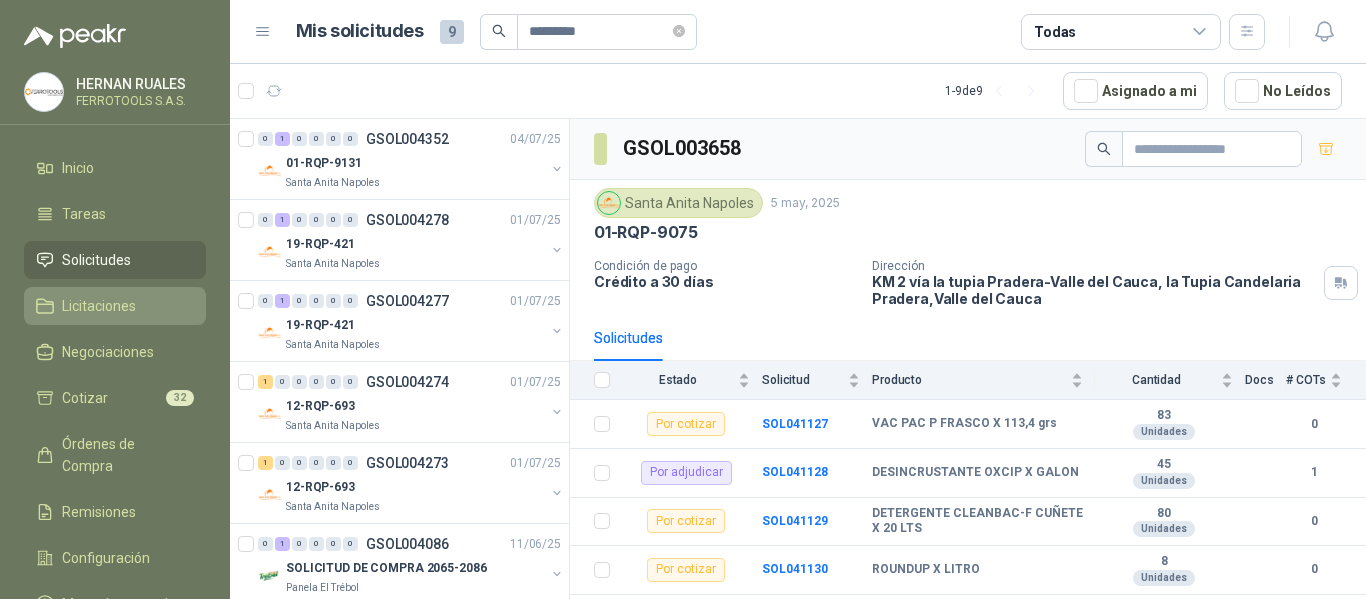 click on "Licitaciones" at bounding box center (115, 306) 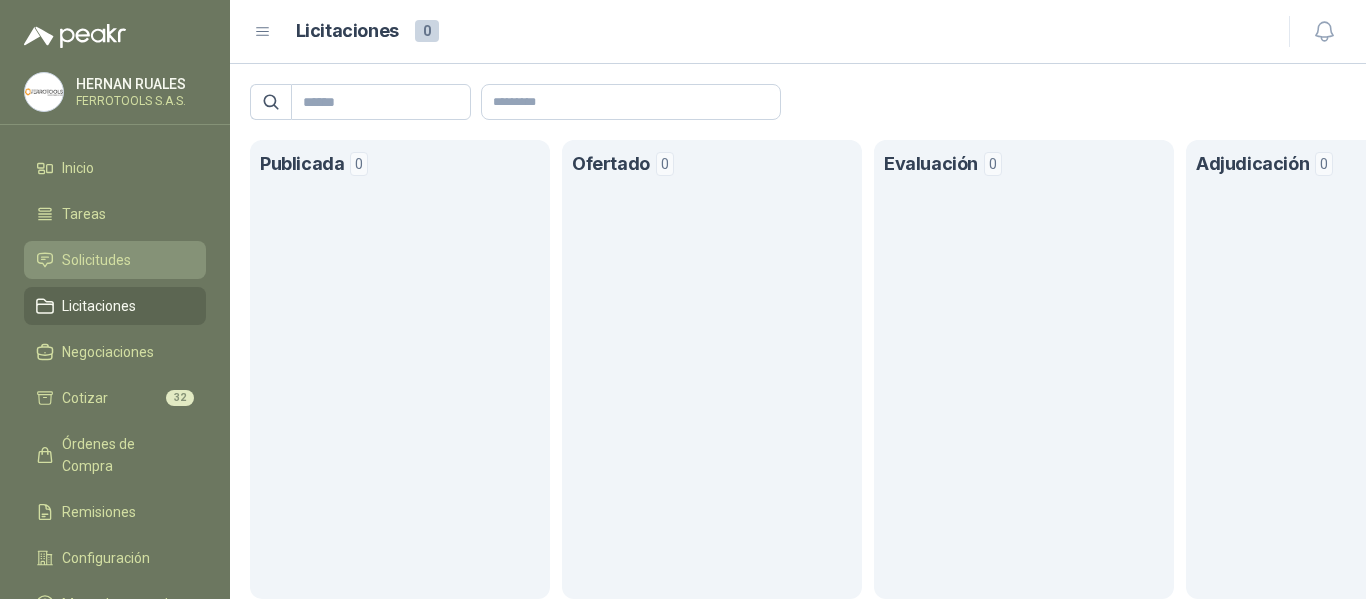 click on "Solicitudes" at bounding box center [96, 260] 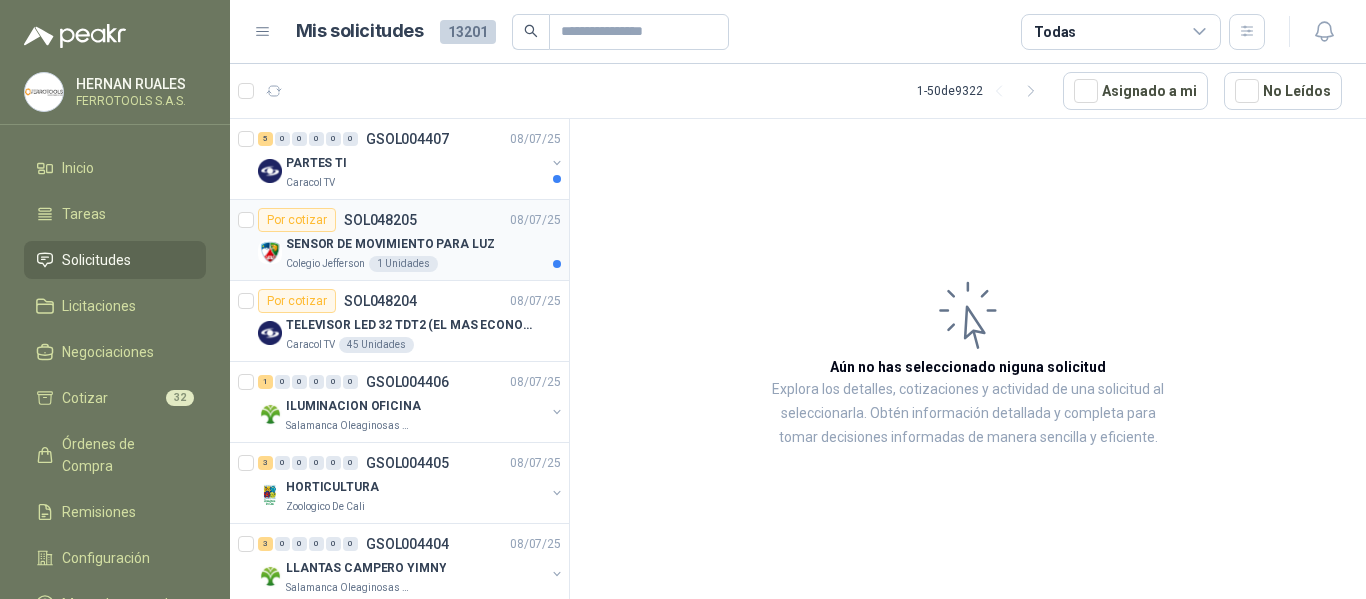 click on "Colegio Jefferson 1   Unidades" at bounding box center (423, 264) 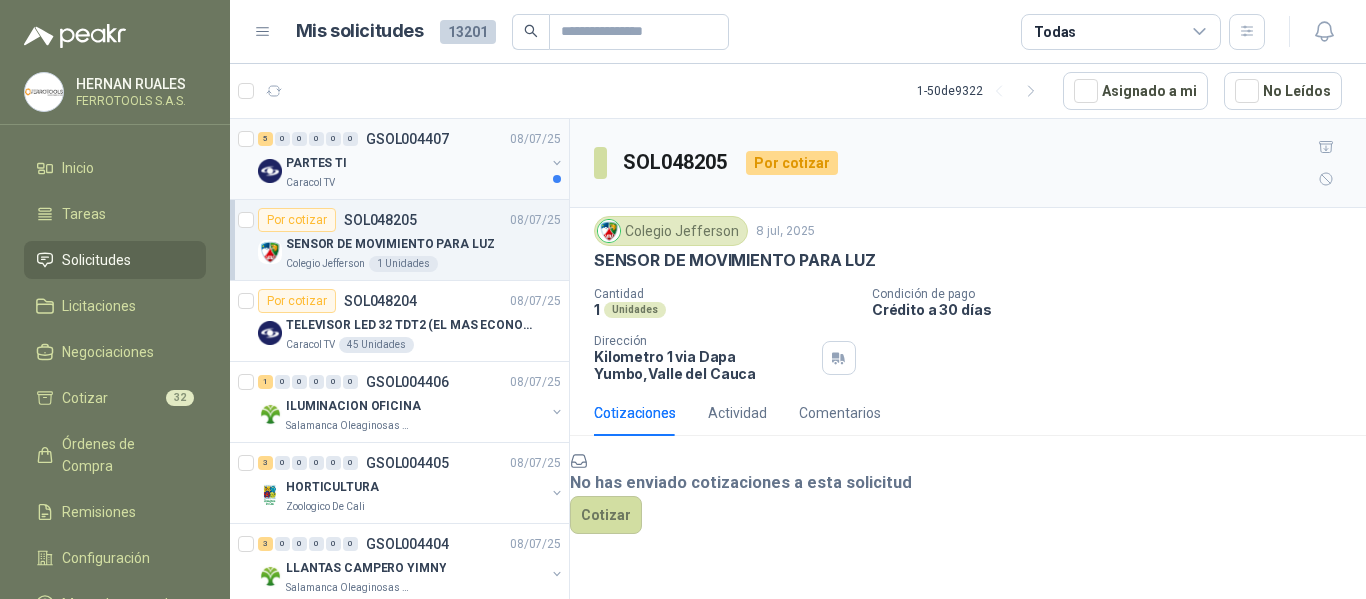 click on "PARTES TI" at bounding box center [415, 163] 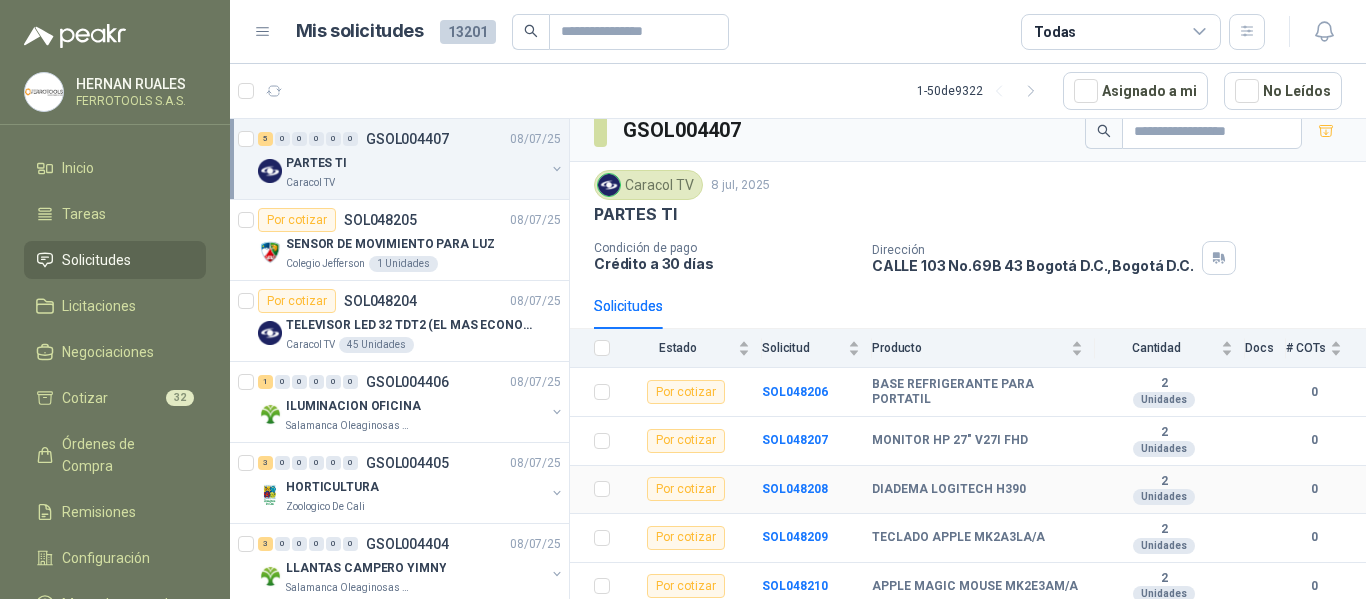 scroll, scrollTop: 23, scrollLeft: 0, axis: vertical 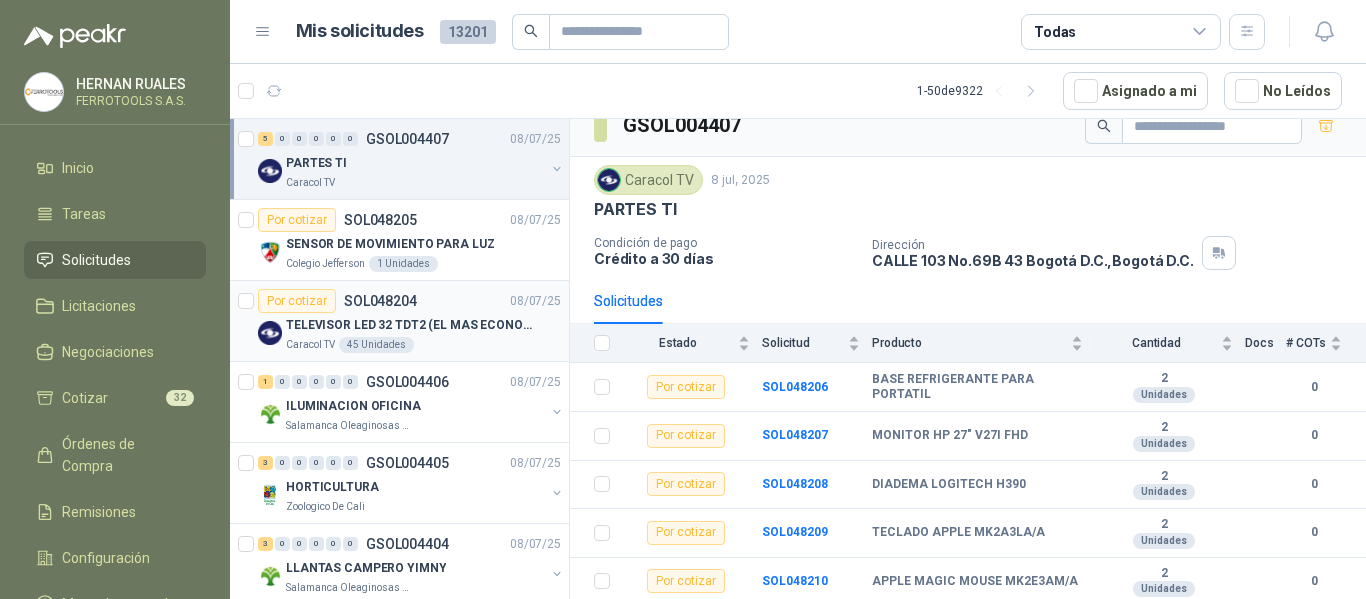 click on "TELEVISOR LED 32 TDT2 (EL MAS ECONOMICO QUE TENGAS)" at bounding box center [410, 325] 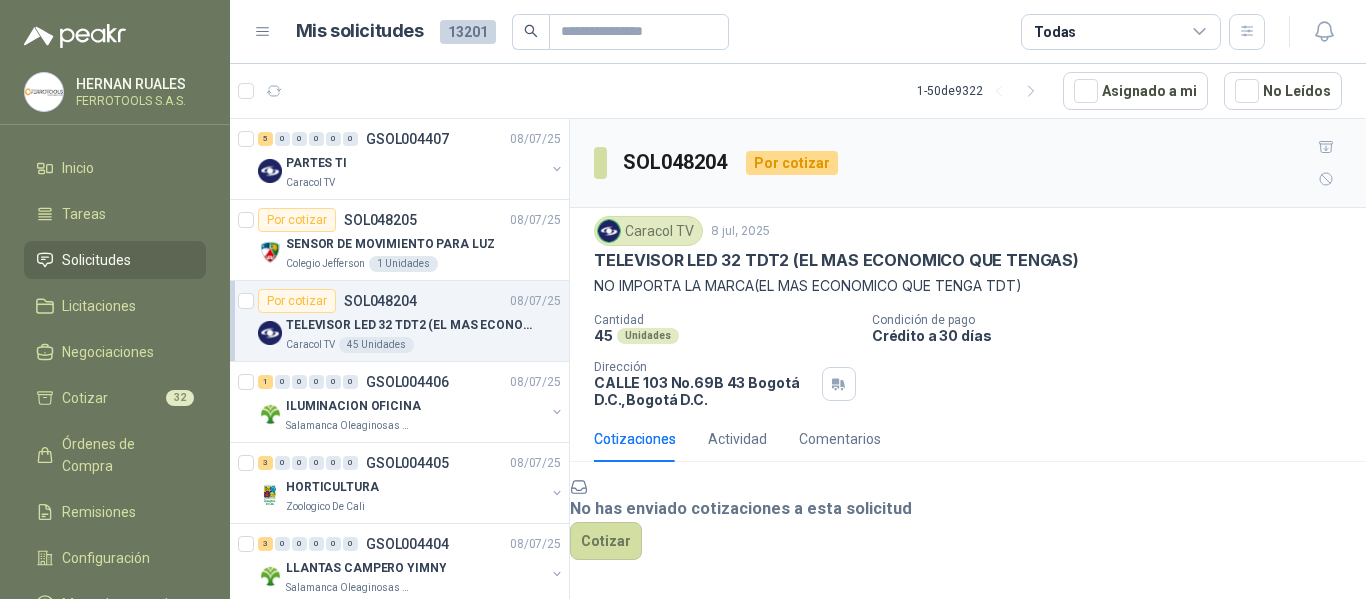 scroll, scrollTop: 96, scrollLeft: 0, axis: vertical 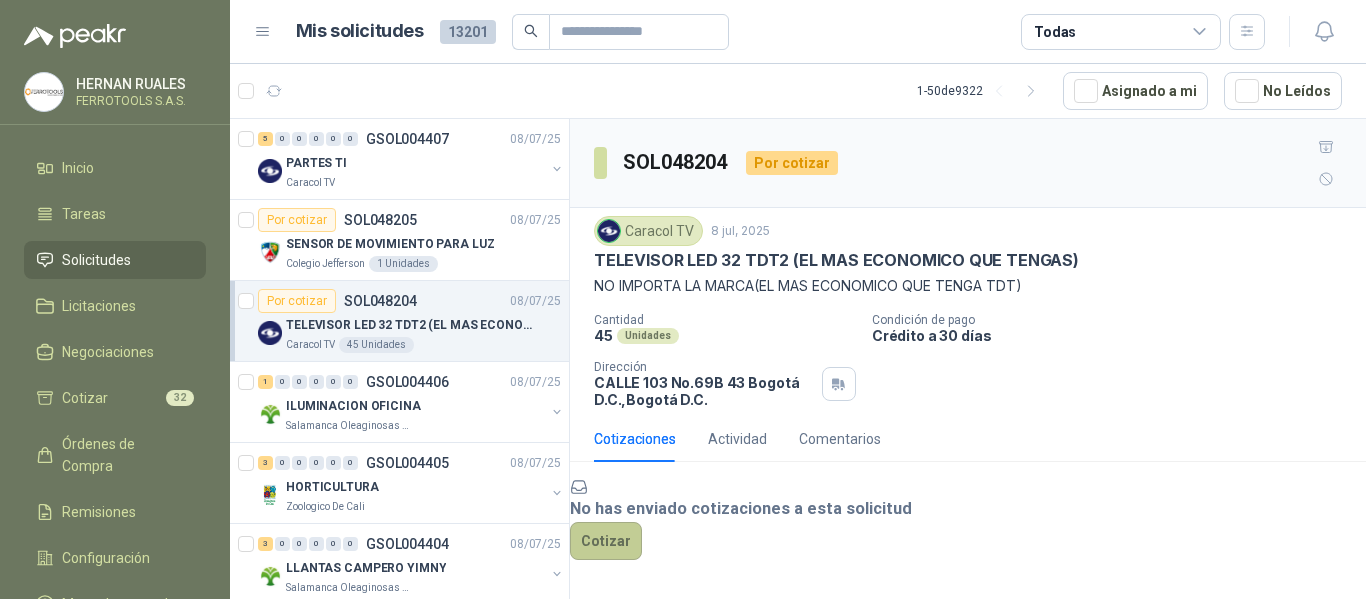 click on "Cotizar" at bounding box center [606, 541] 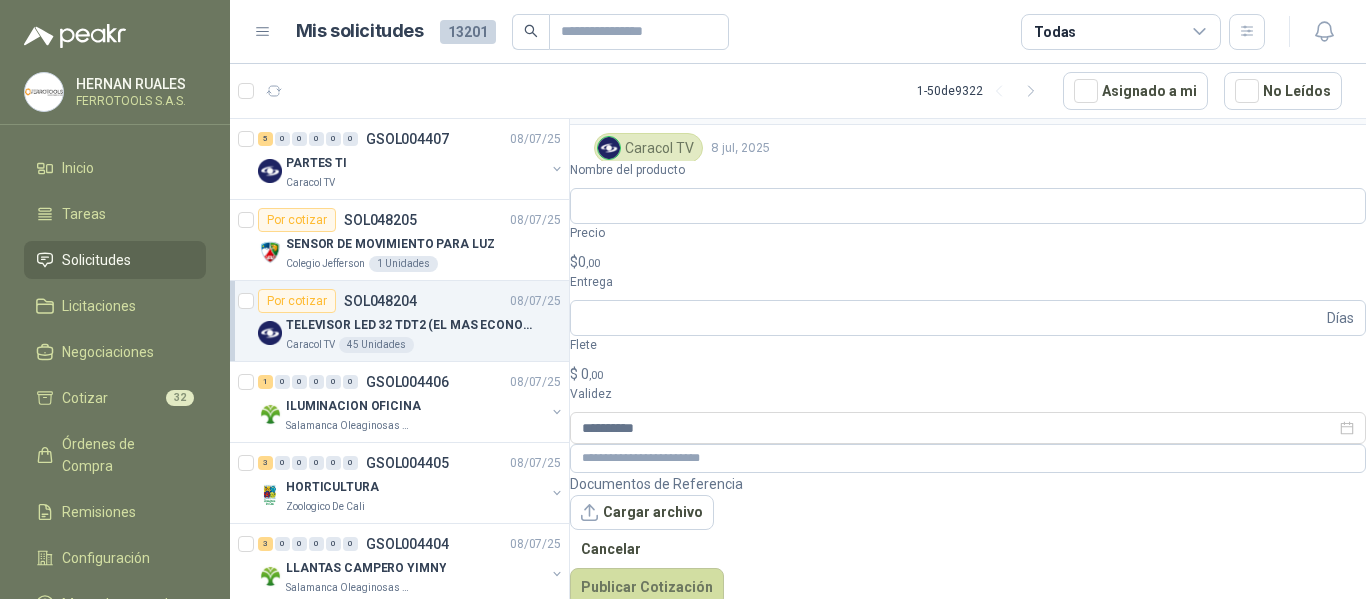 scroll, scrollTop: 82, scrollLeft: 0, axis: vertical 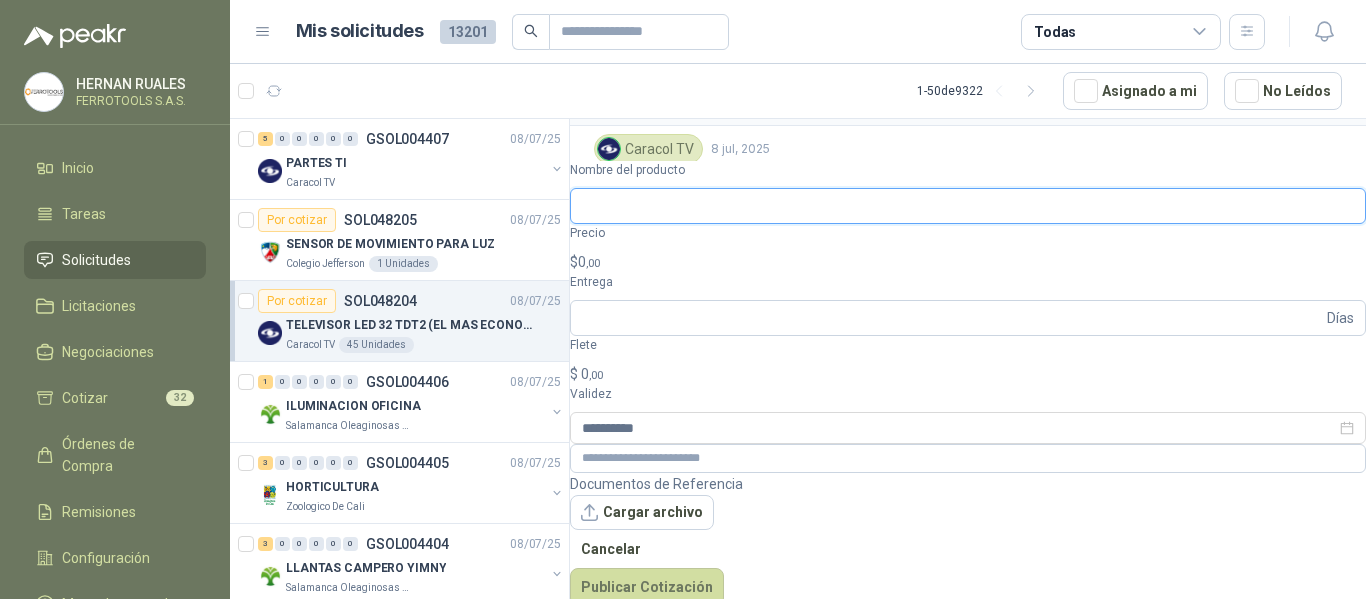 click on "Nombre del producto" at bounding box center (968, 206) 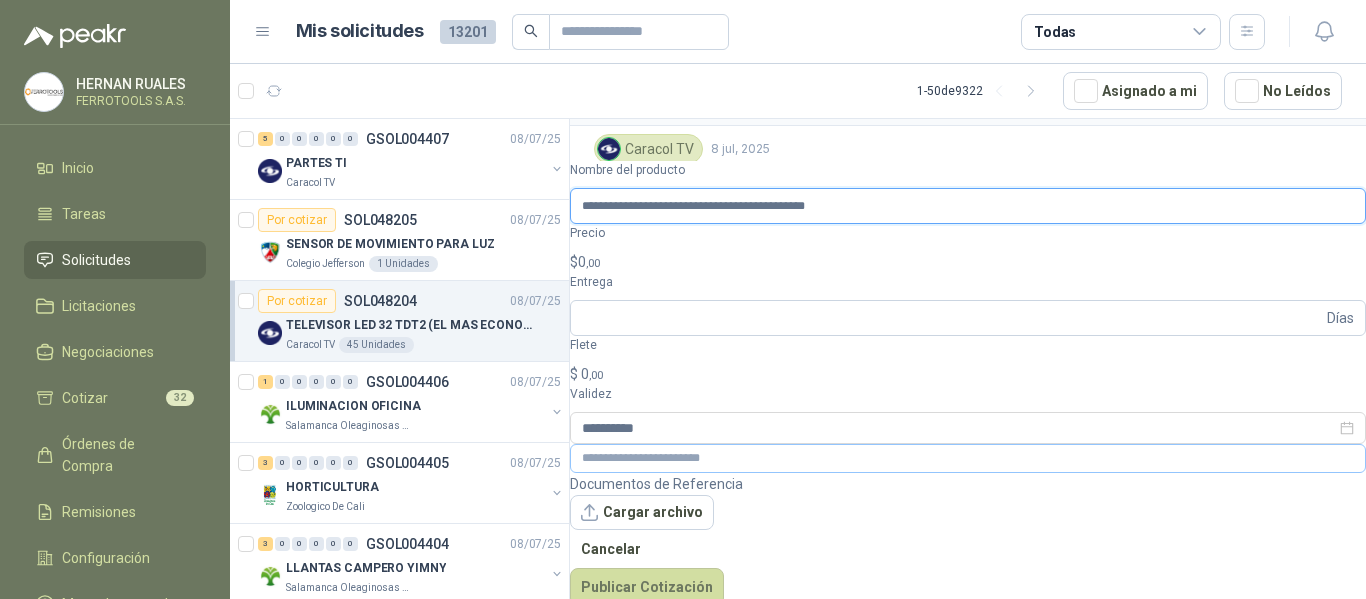 type on "**********" 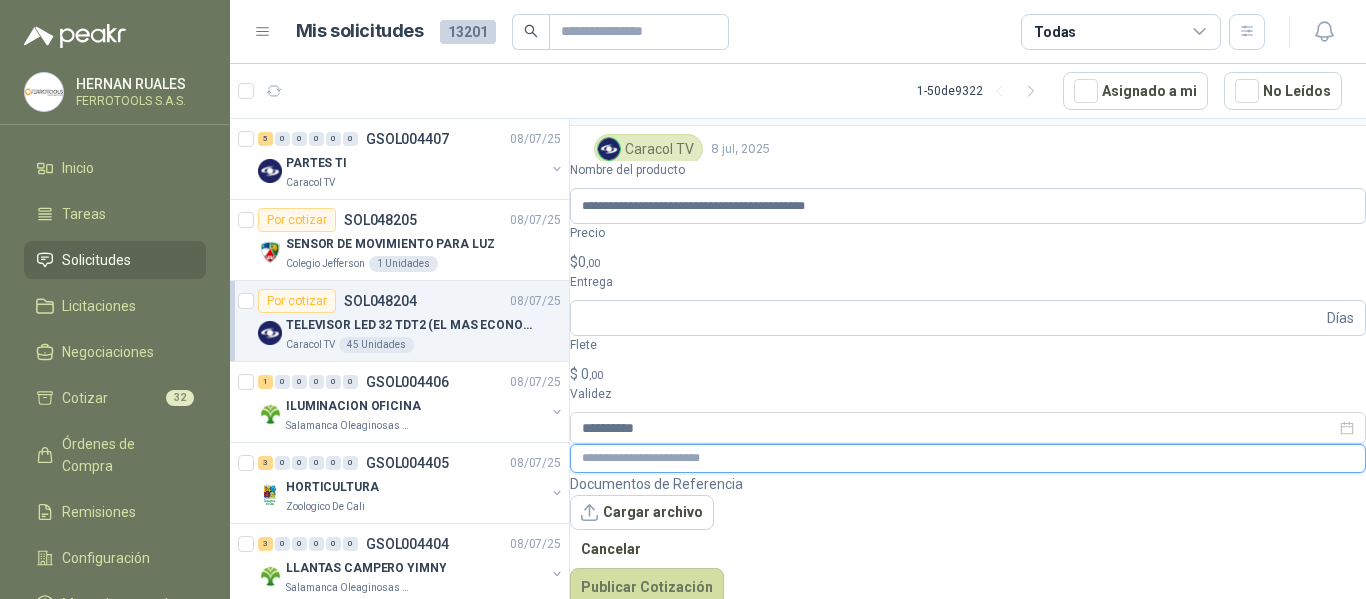 click at bounding box center (968, 458) 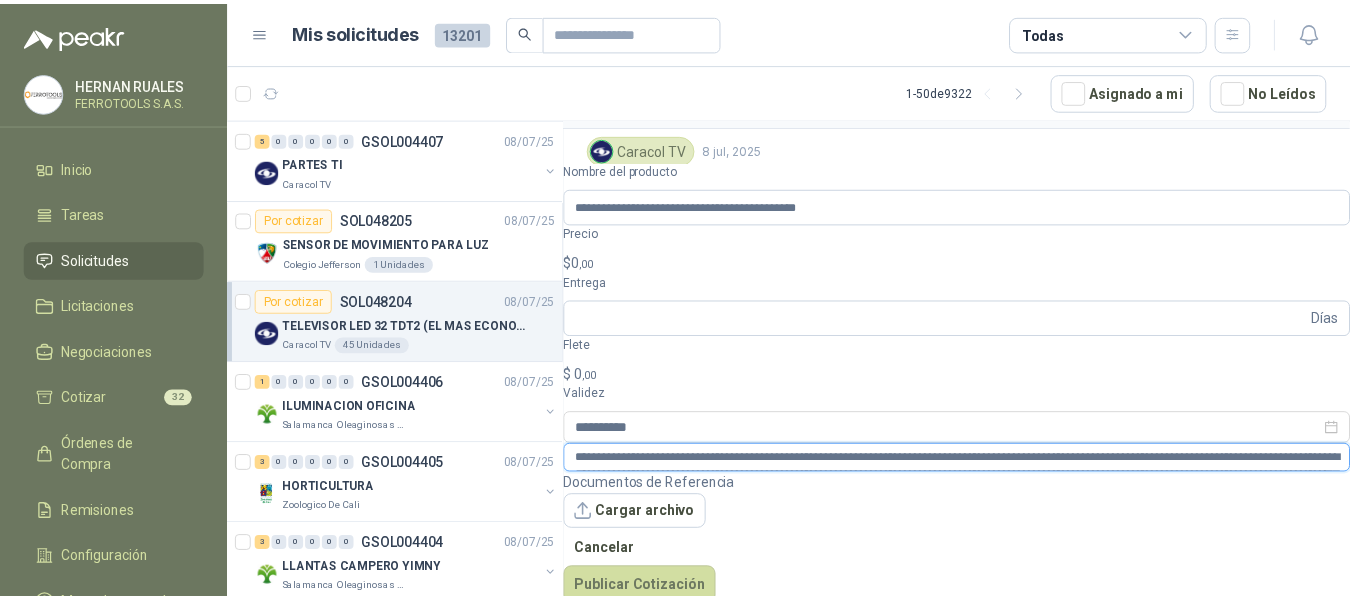 scroll, scrollTop: 96, scrollLeft: 0, axis: vertical 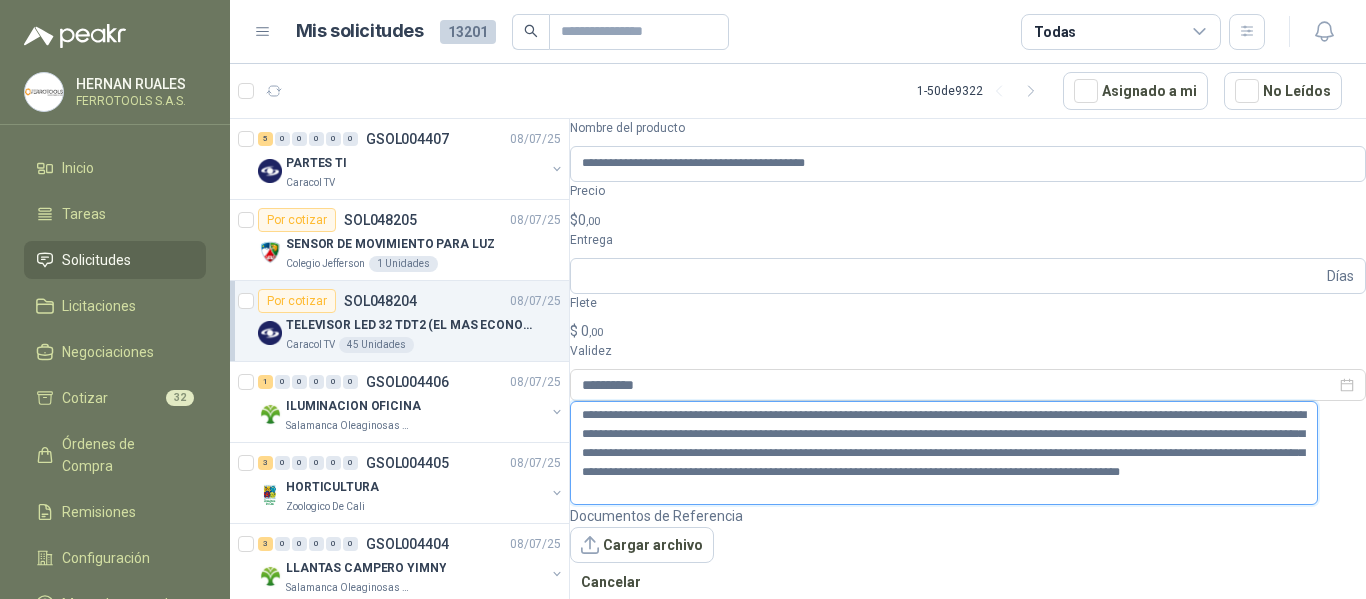 type on "**********" 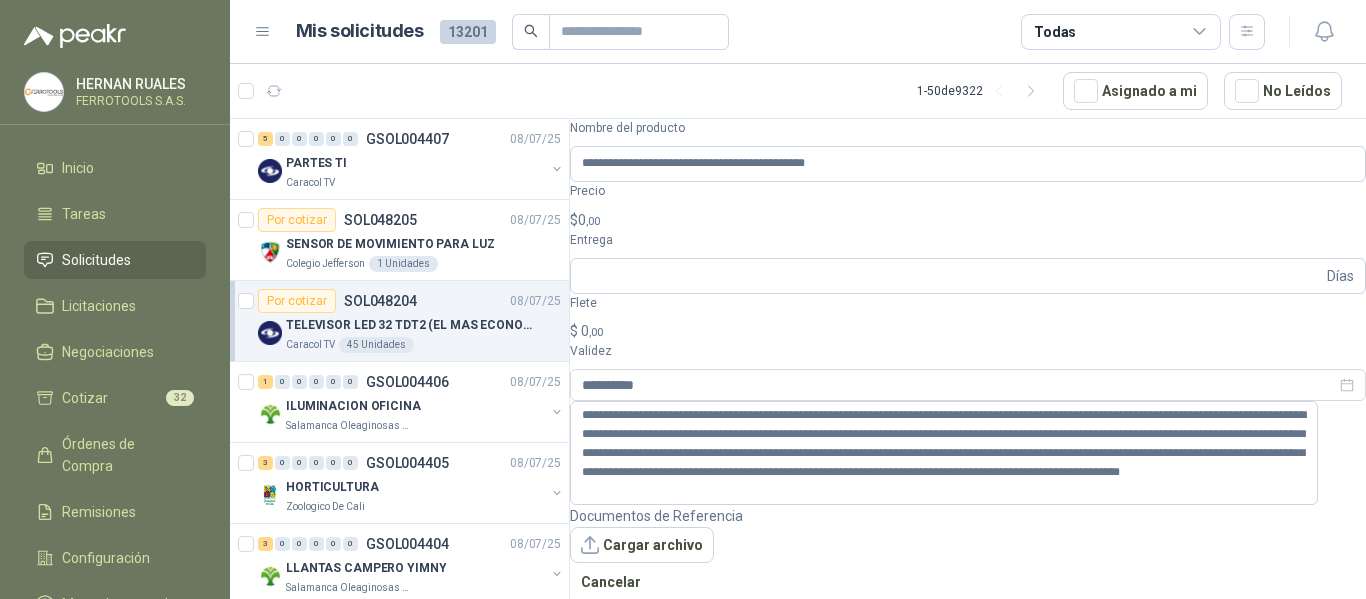click on "$  0 ,00" at bounding box center [968, 220] 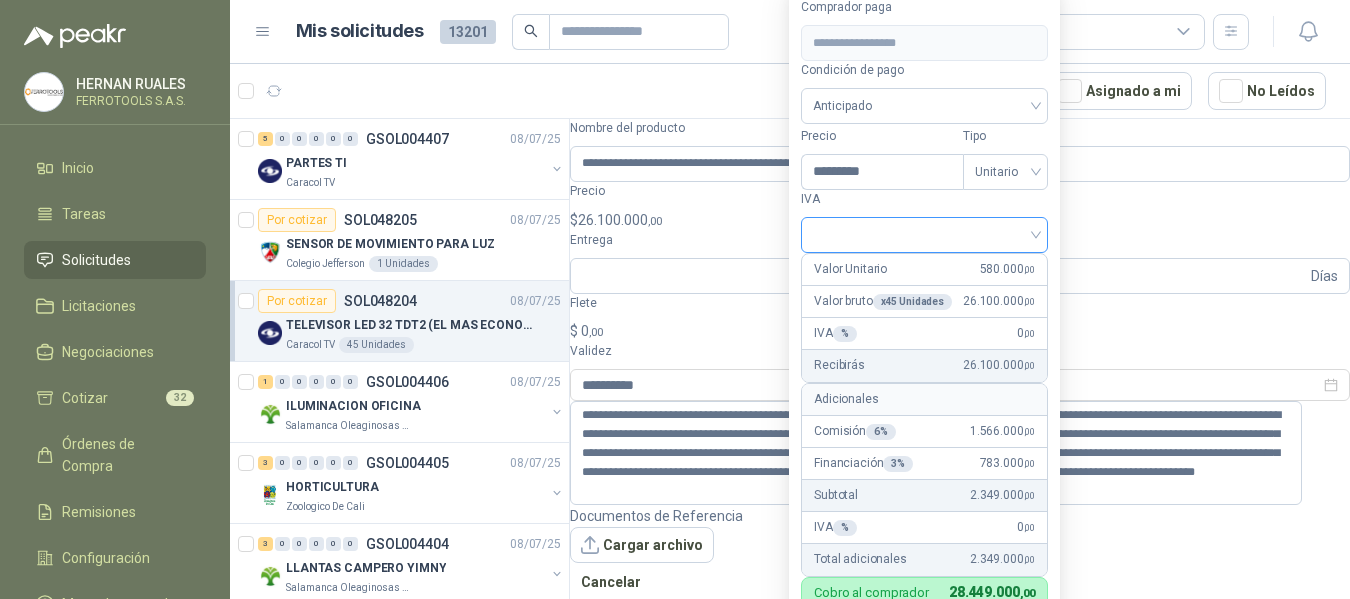 click at bounding box center [924, 233] 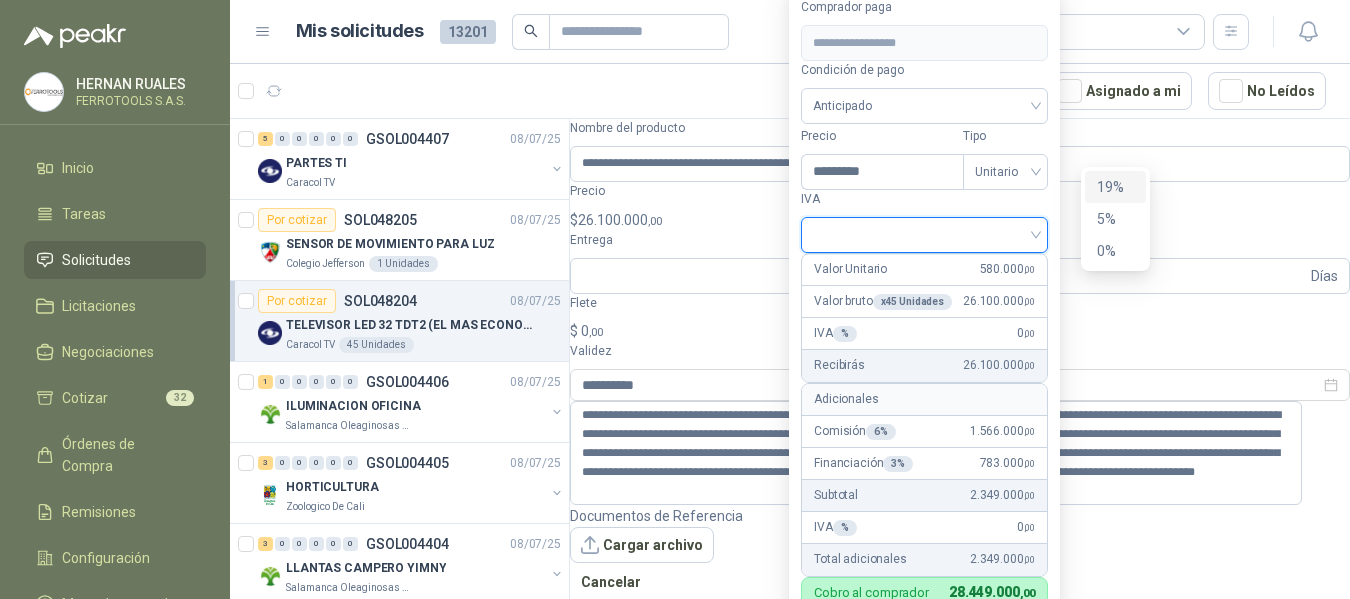 click on "19%" at bounding box center (1115, 187) 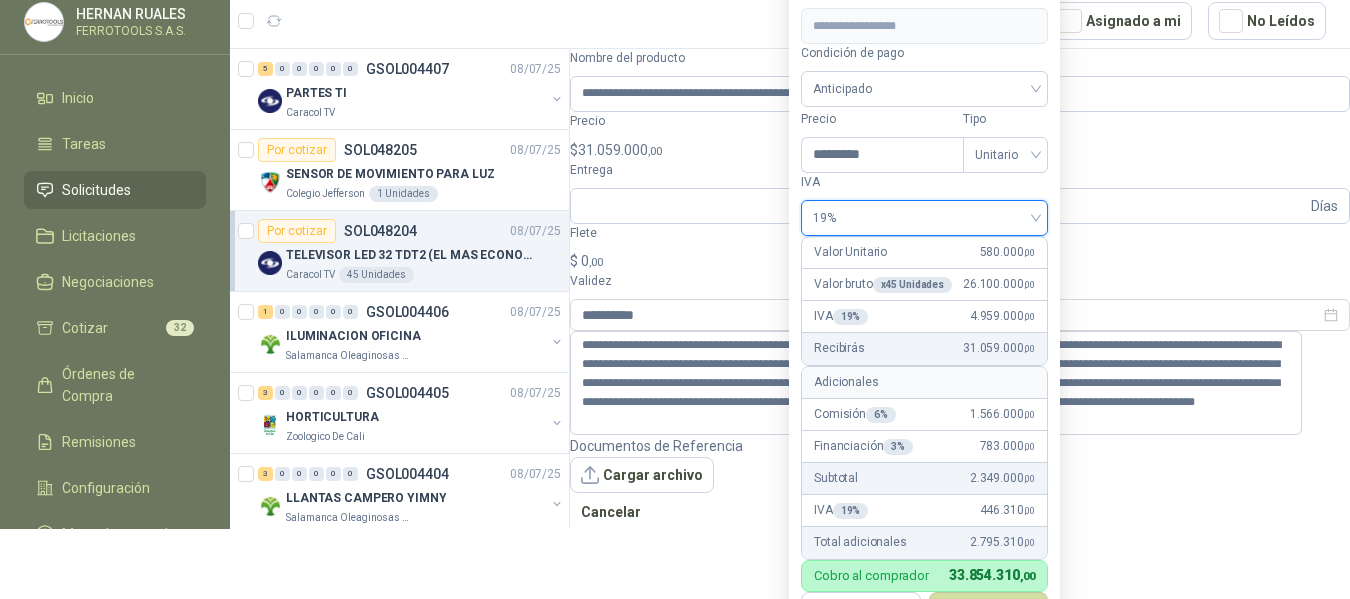 scroll, scrollTop: 103, scrollLeft: 0, axis: vertical 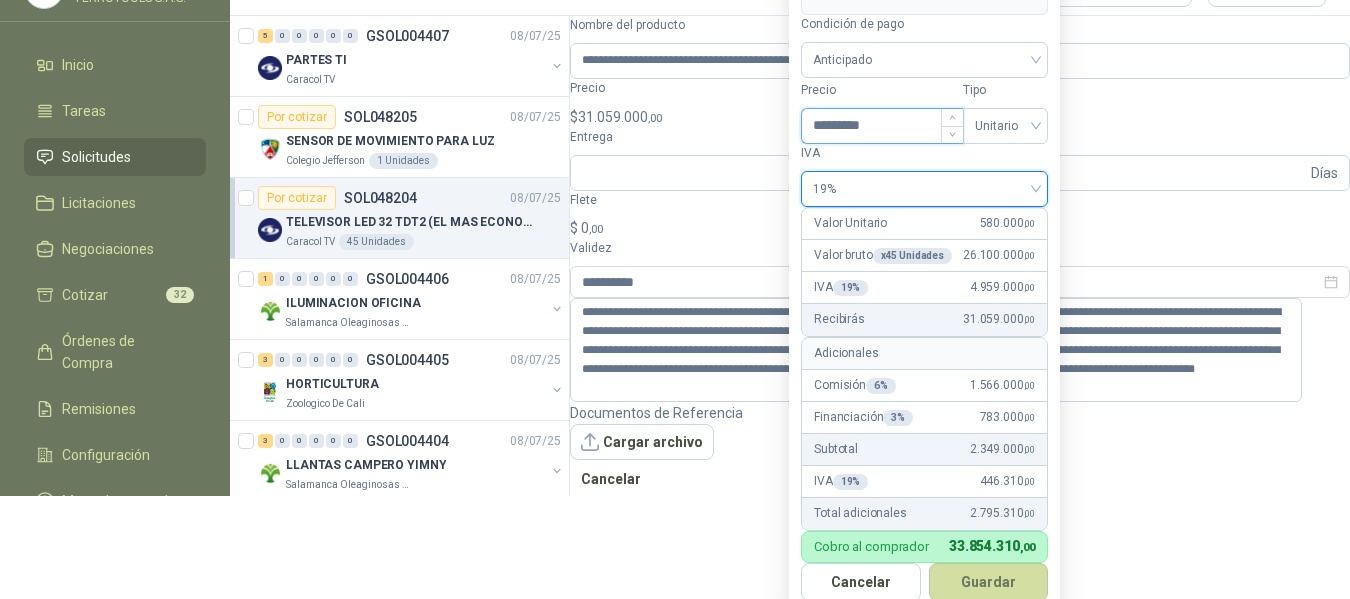 click on "*********" at bounding box center (882, 126) 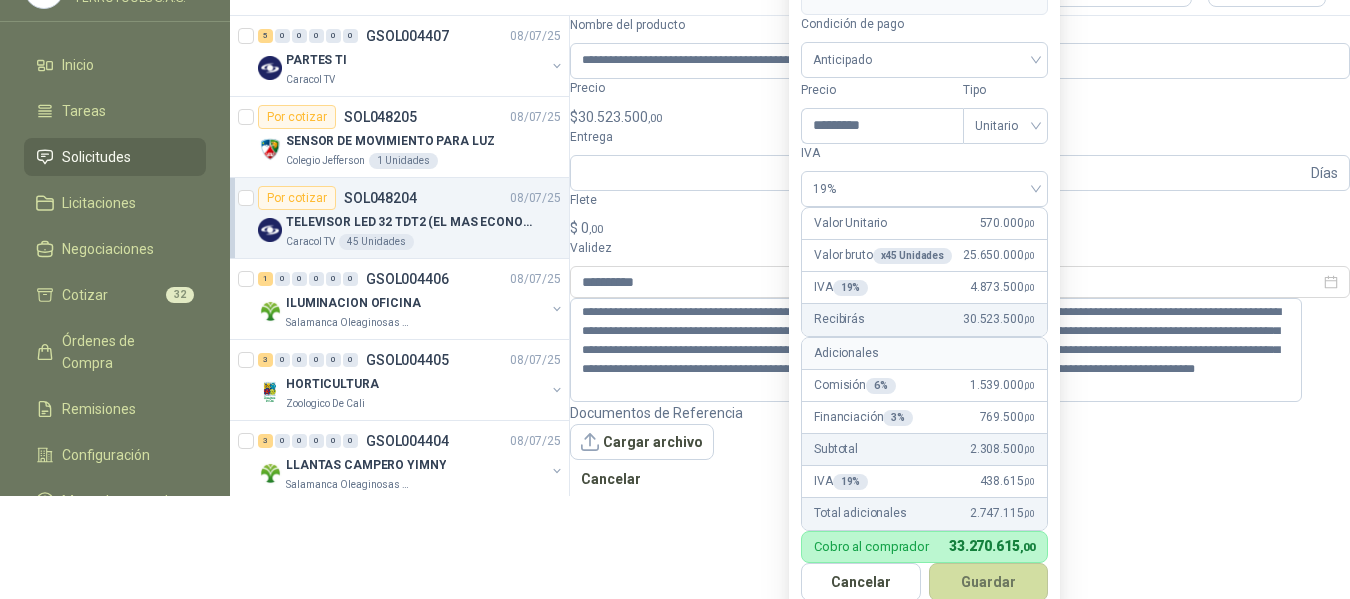 click on "**********" at bounding box center [924, 276] 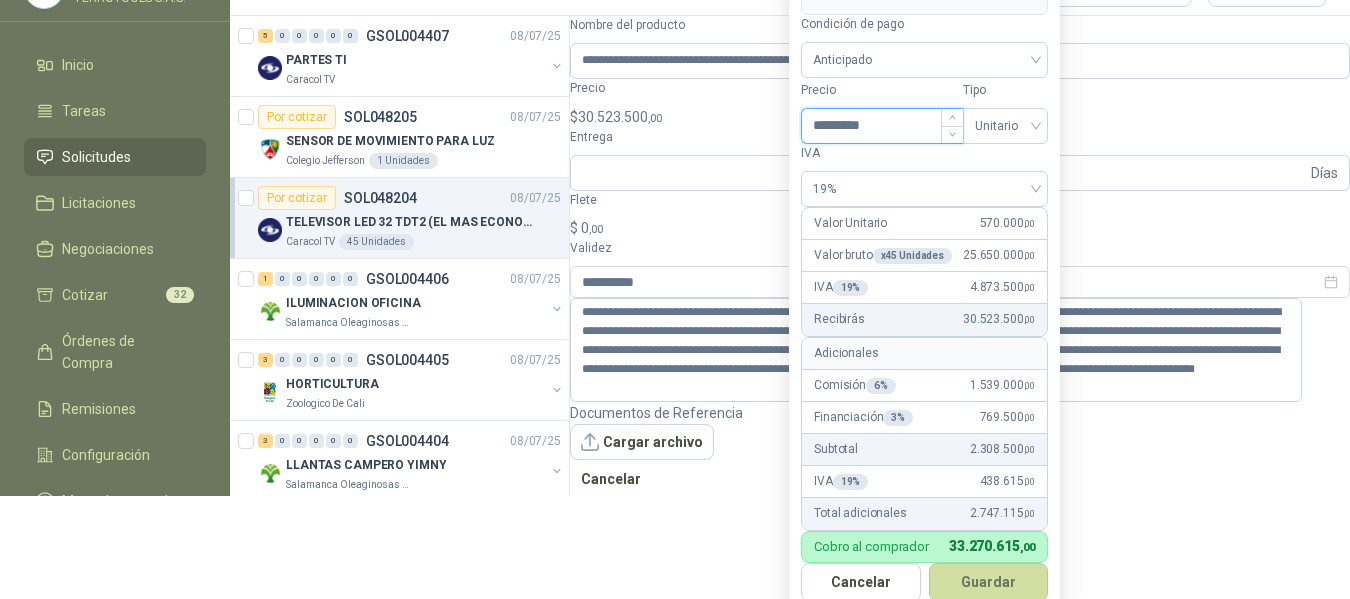 click on "*********" at bounding box center (882, 126) 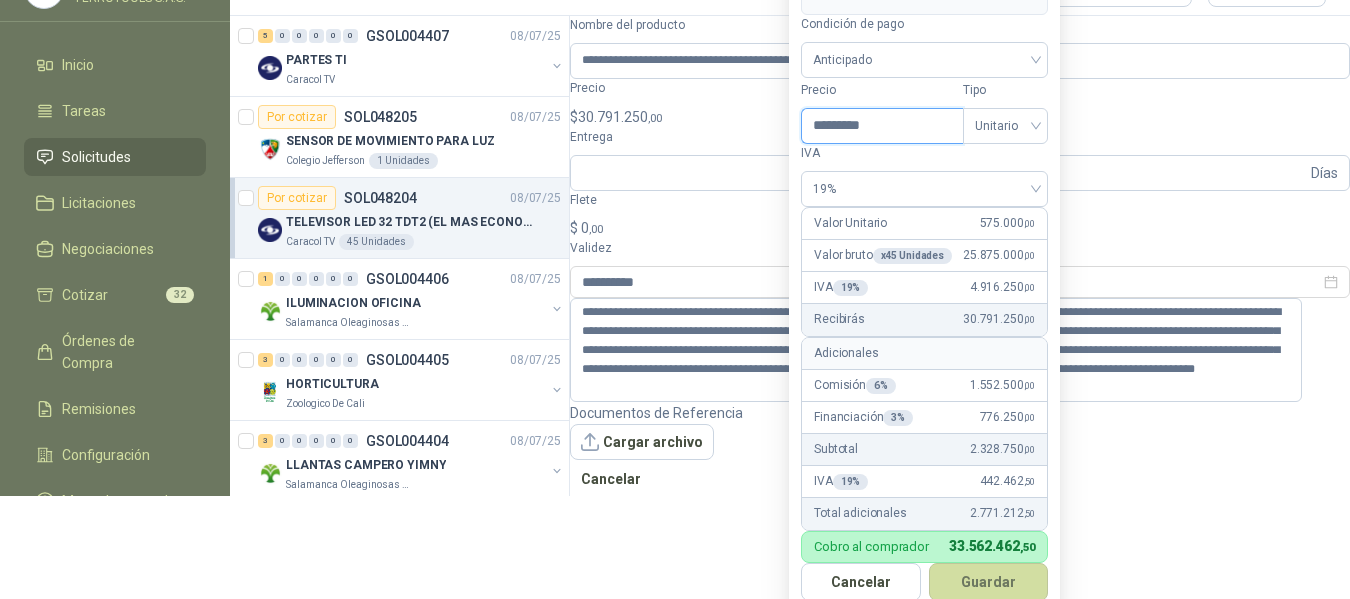 type on "*********" 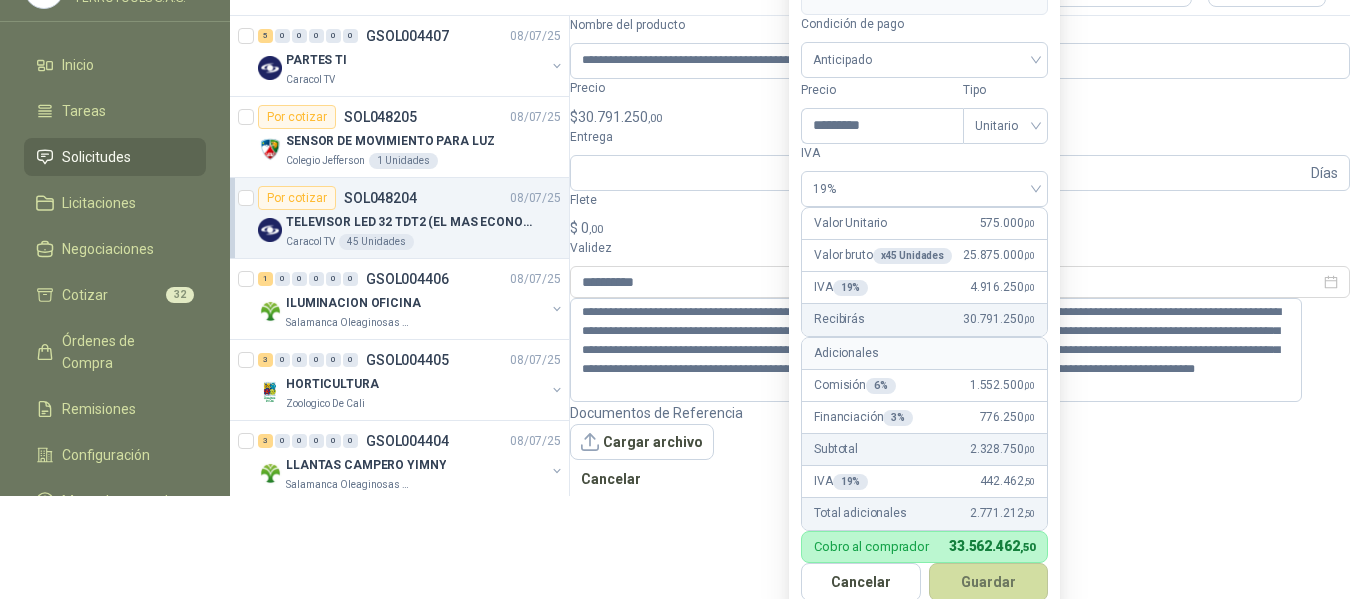 click on "**********" at bounding box center (924, 276) 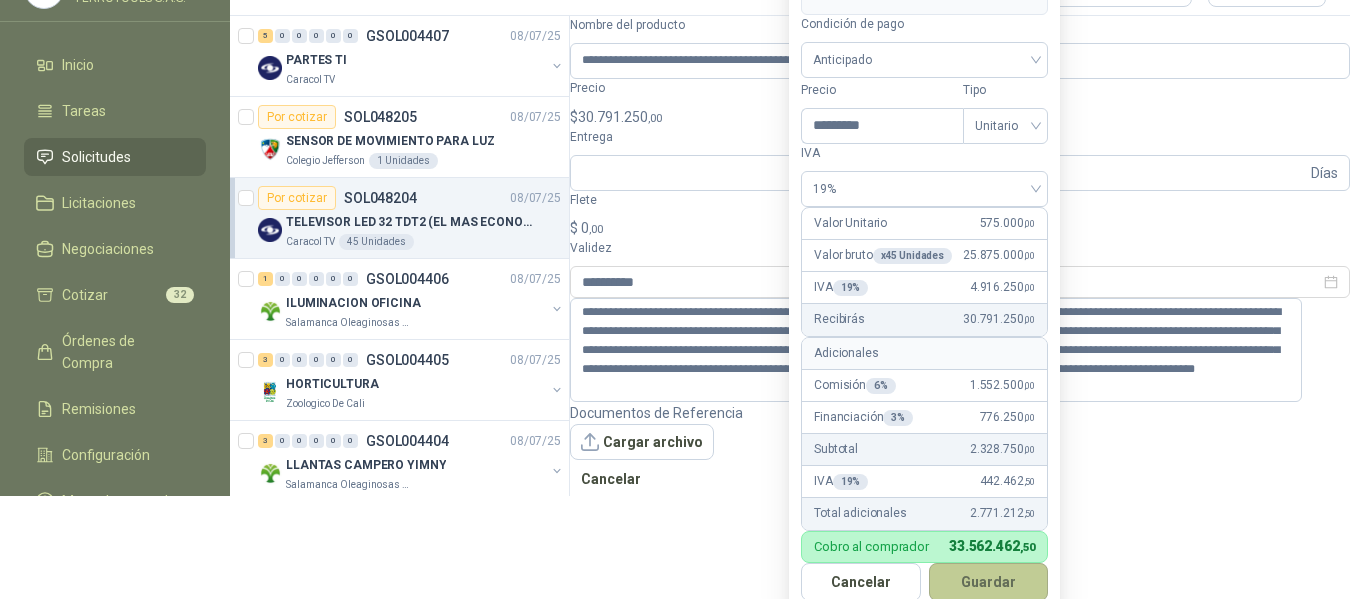 click on "Guardar" at bounding box center [989, 582] 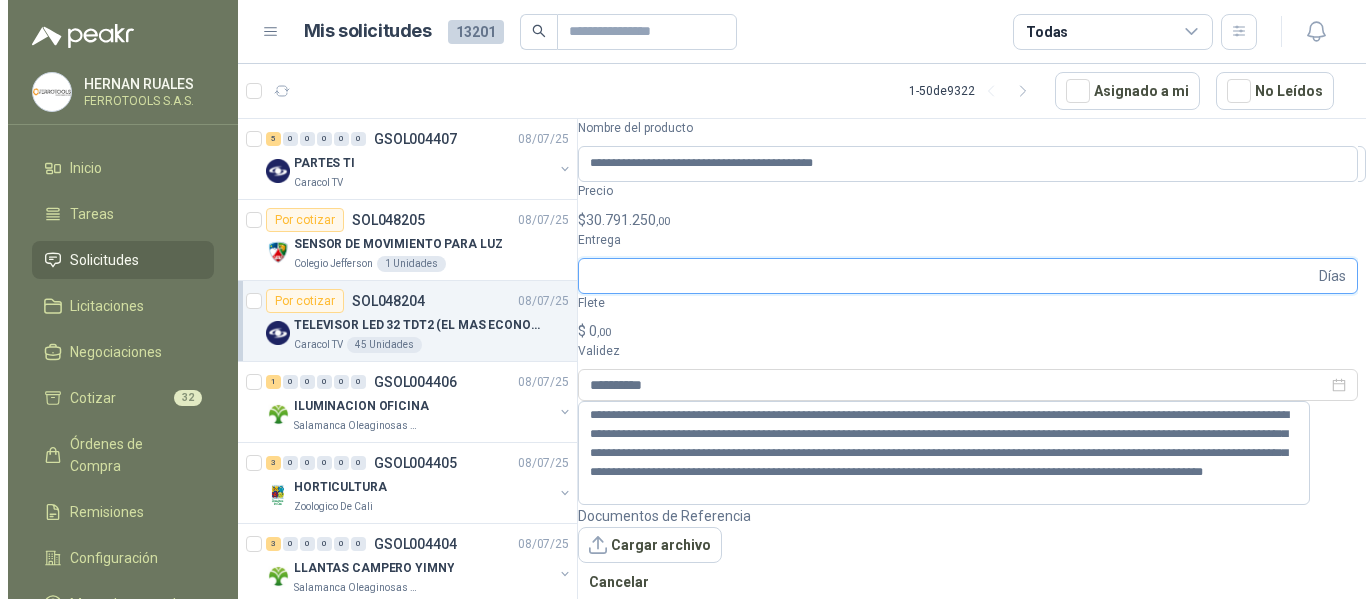 scroll, scrollTop: 0, scrollLeft: 0, axis: both 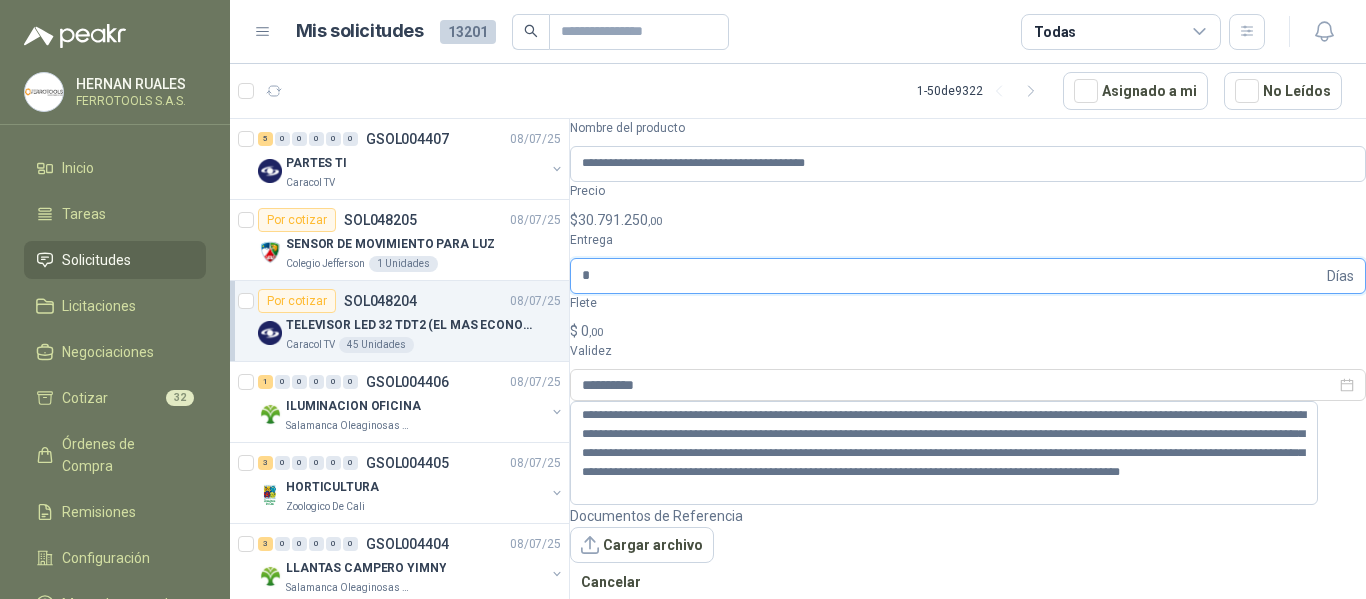 type on "*" 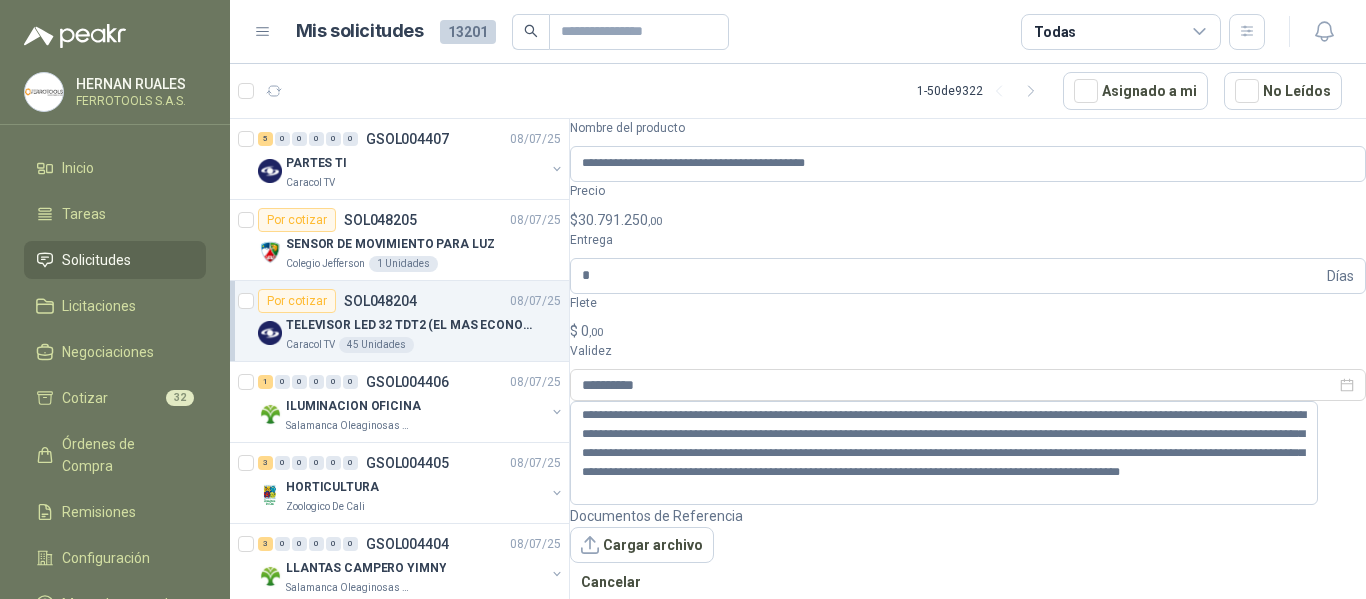 click on "**********" at bounding box center (968, 379) 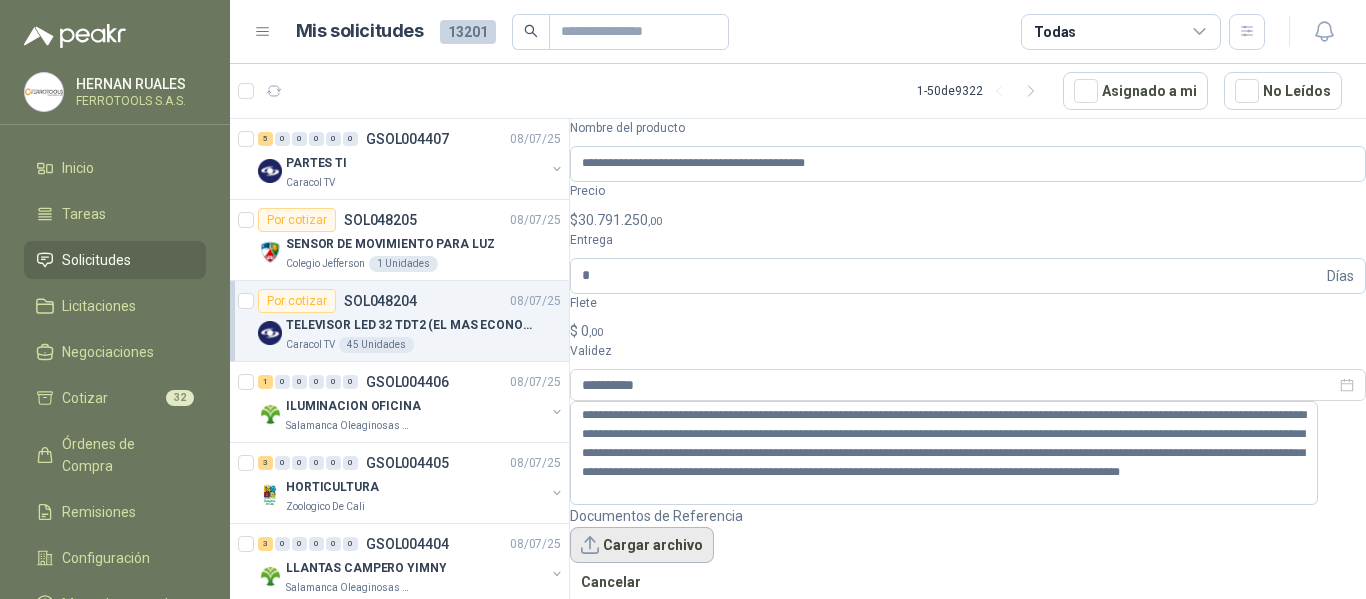 click on "Cargar archivo" at bounding box center (642, 545) 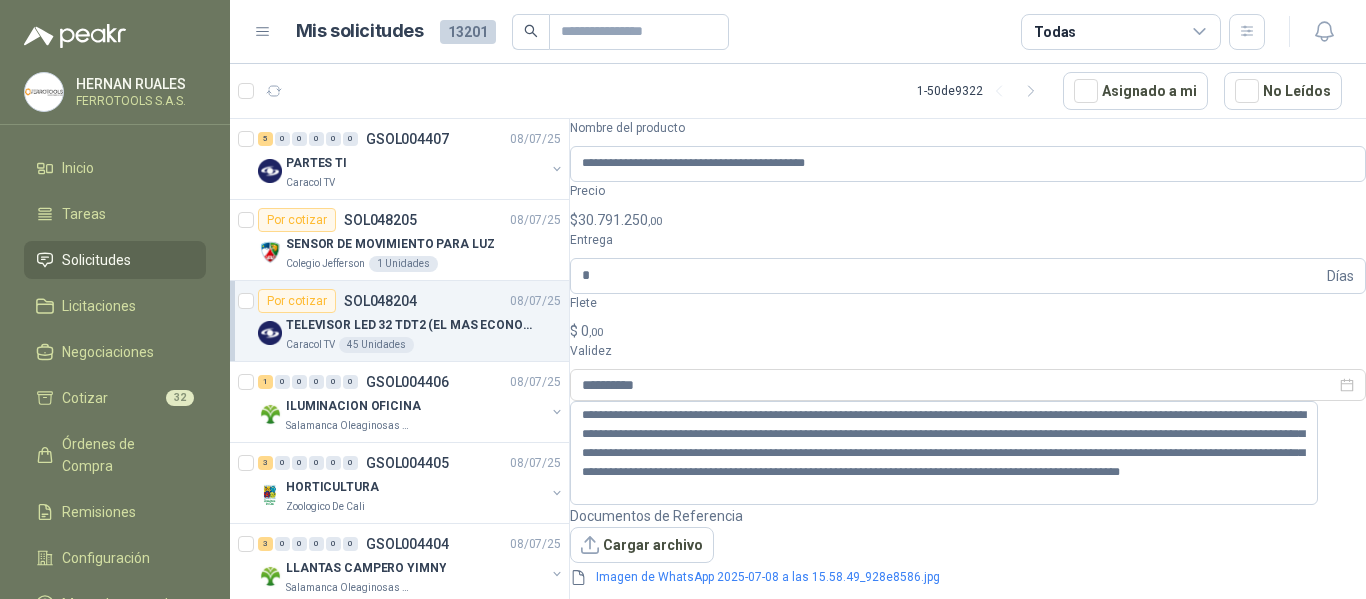 click on "Publicar Cotización" at bounding box center [647, 646] 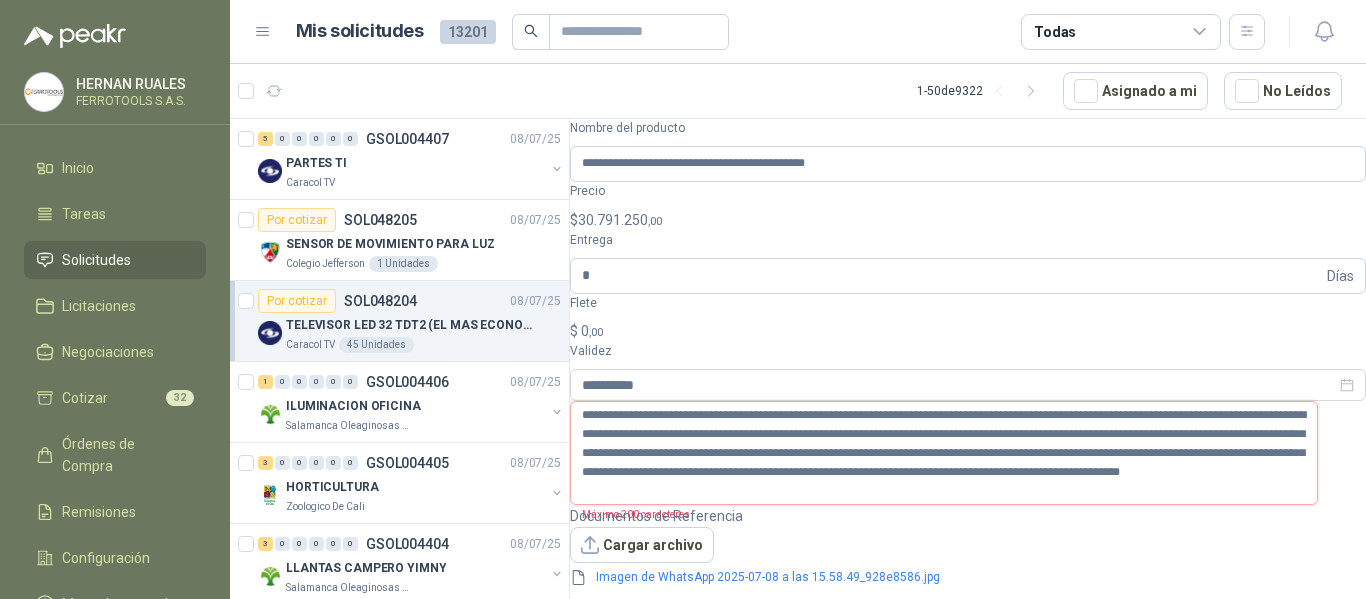 drag, startPoint x: 1295, startPoint y: 403, endPoint x: 1325, endPoint y: 468, distance: 71.5891 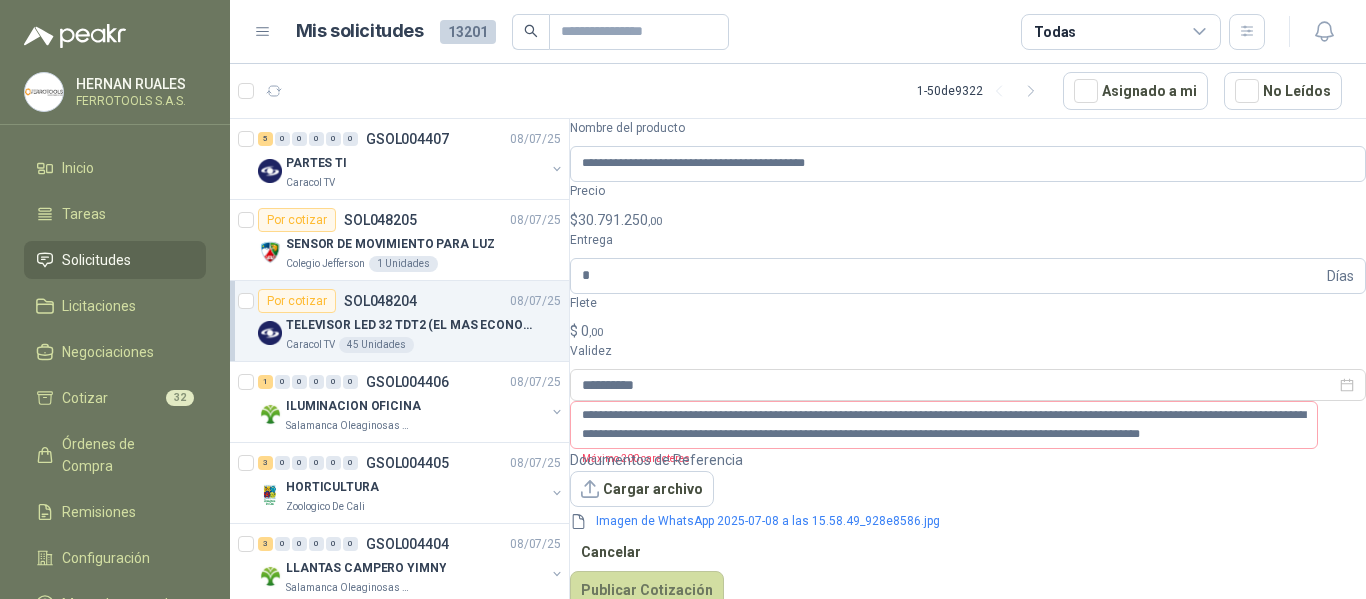 click on "Documentos de Referencia" at bounding box center [968, 460] 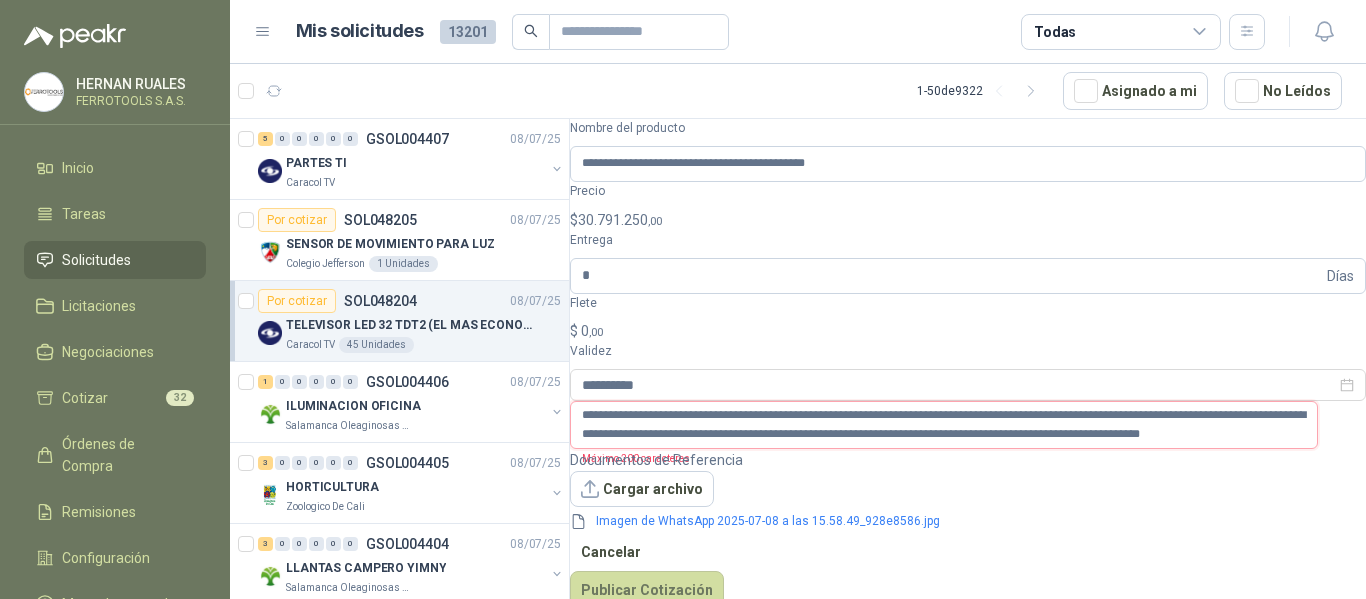 drag, startPoint x: 977, startPoint y: 447, endPoint x: 1227, endPoint y: 440, distance: 250.09798 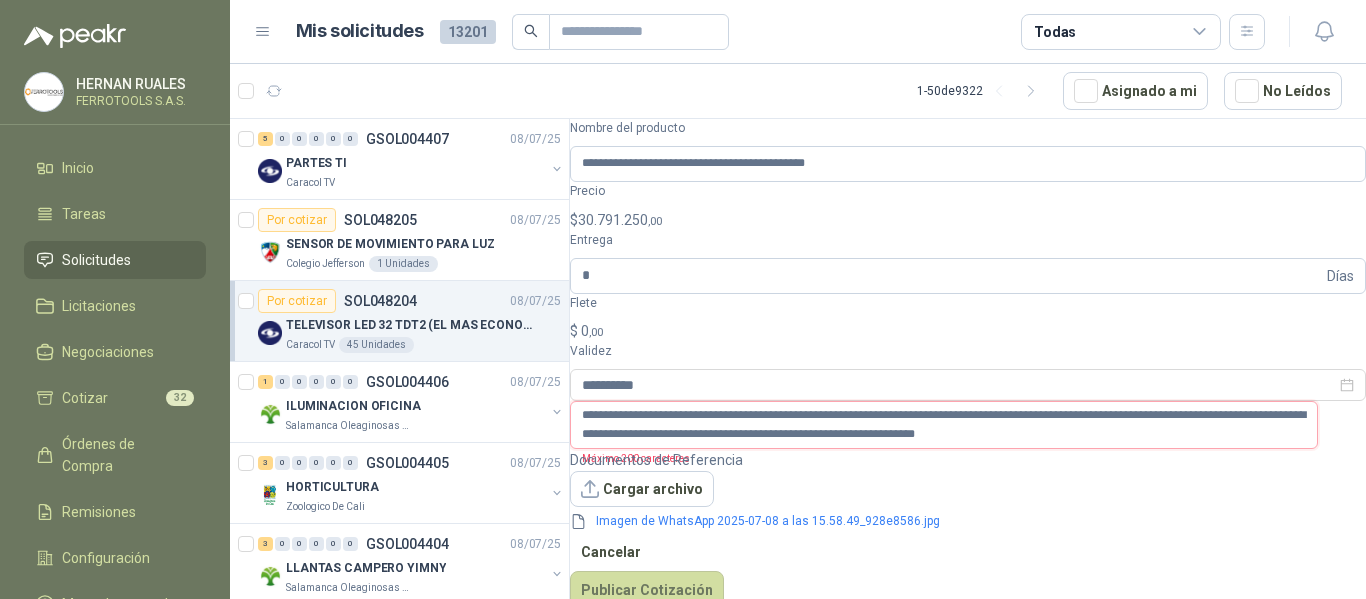drag, startPoint x: 978, startPoint y: 445, endPoint x: 1135, endPoint y: 470, distance: 158.97798 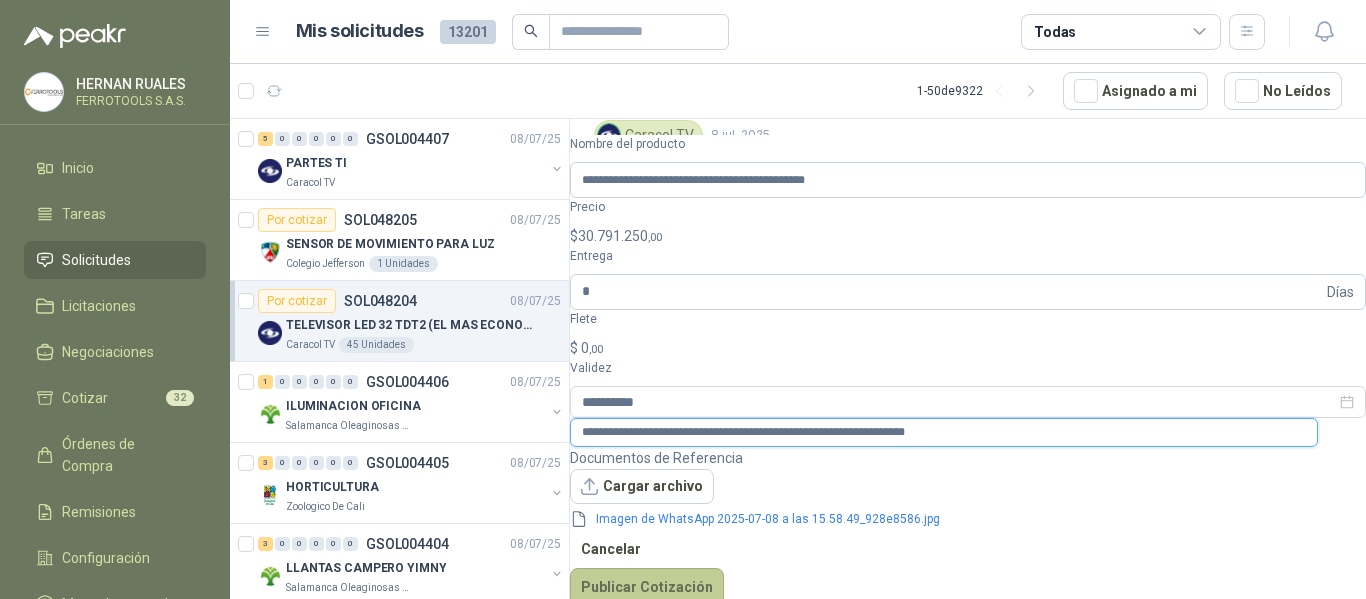 type on "**********" 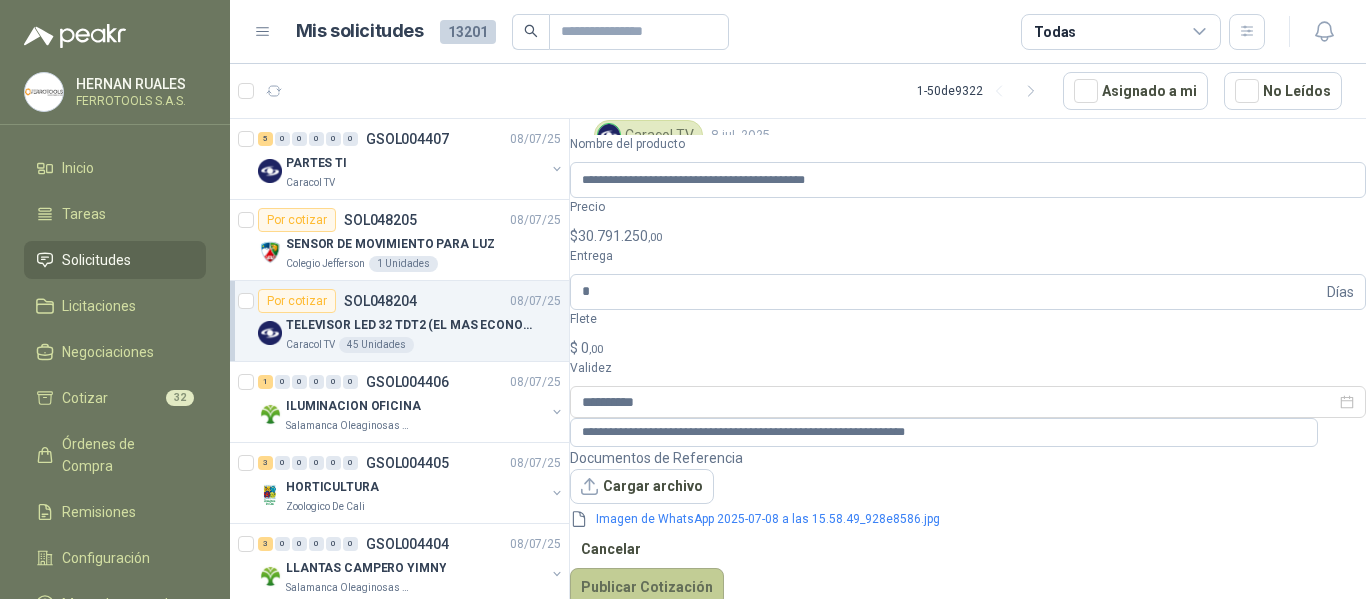 click on "Publicar Cotización" at bounding box center (647, 587) 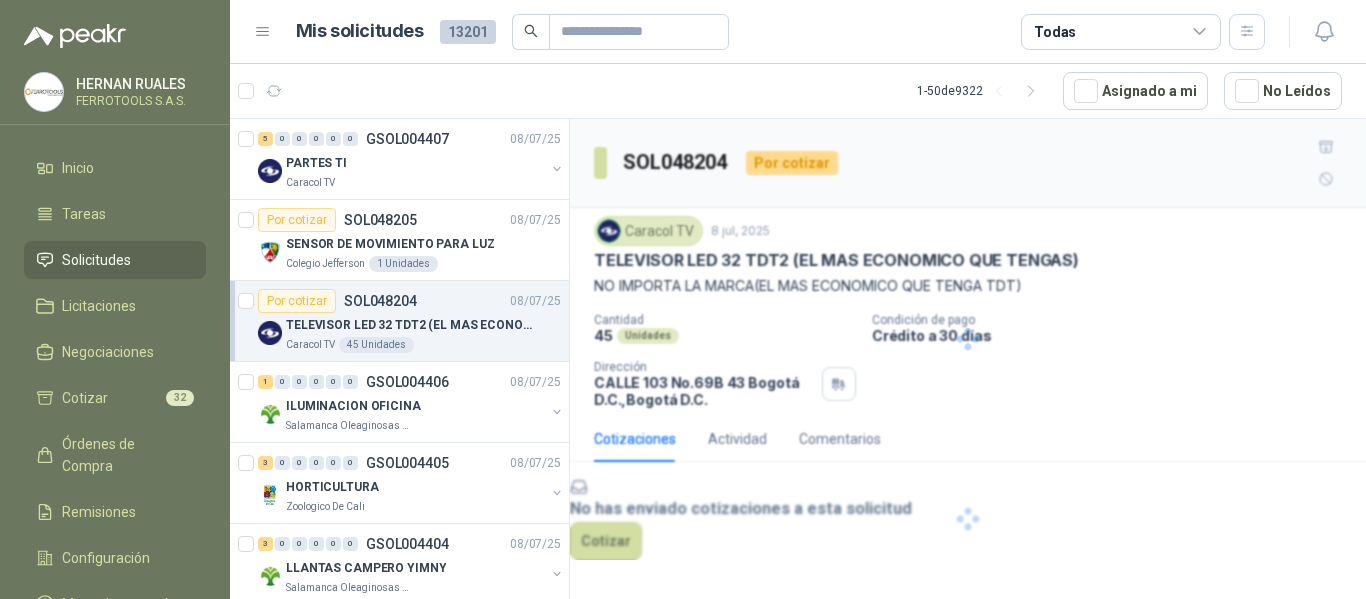 scroll, scrollTop: 0, scrollLeft: 0, axis: both 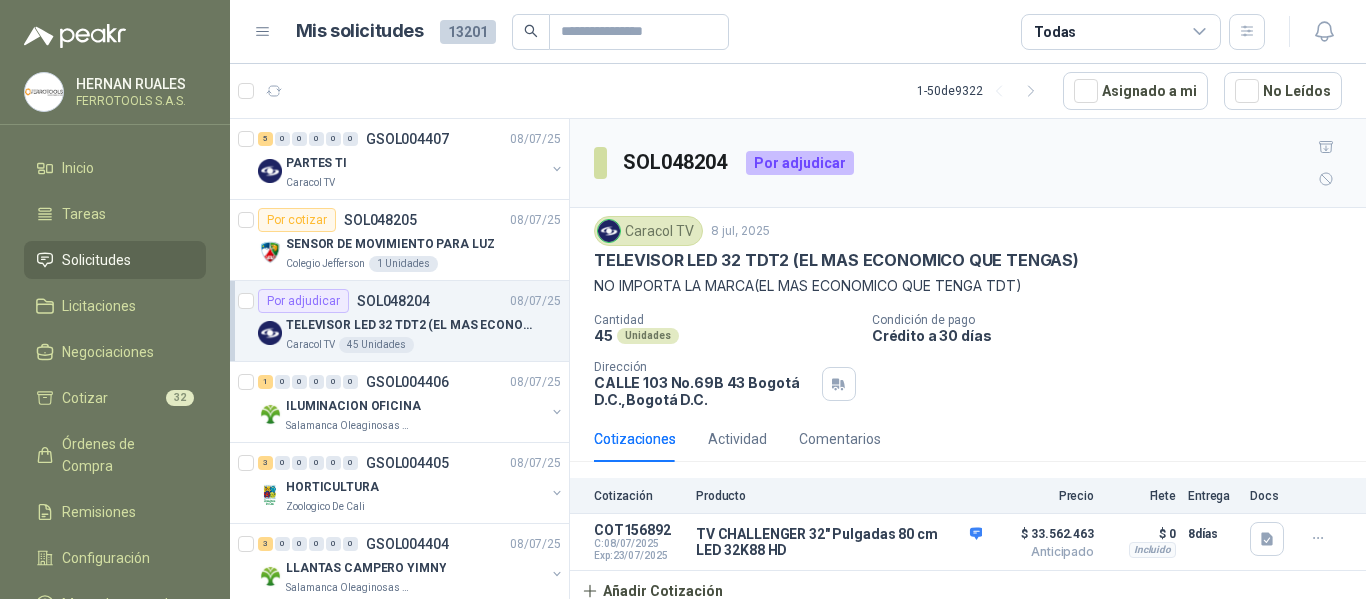 click on "Solicitudes" at bounding box center (96, 260) 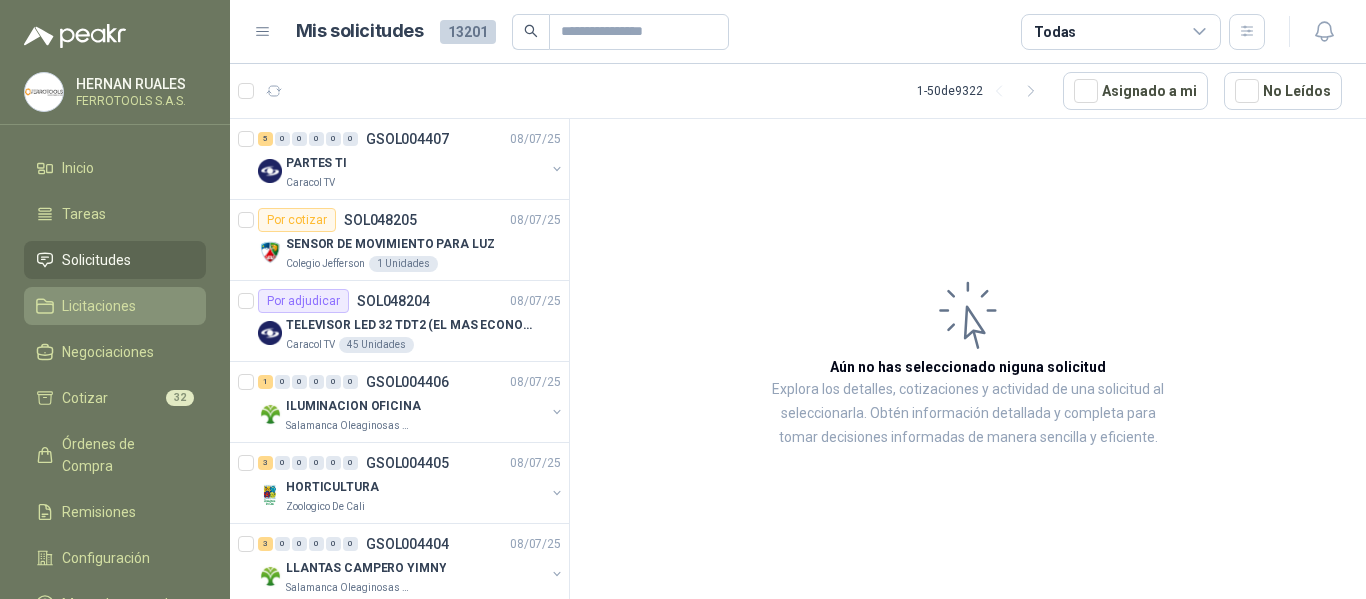 click on "Licitaciones" at bounding box center [99, 306] 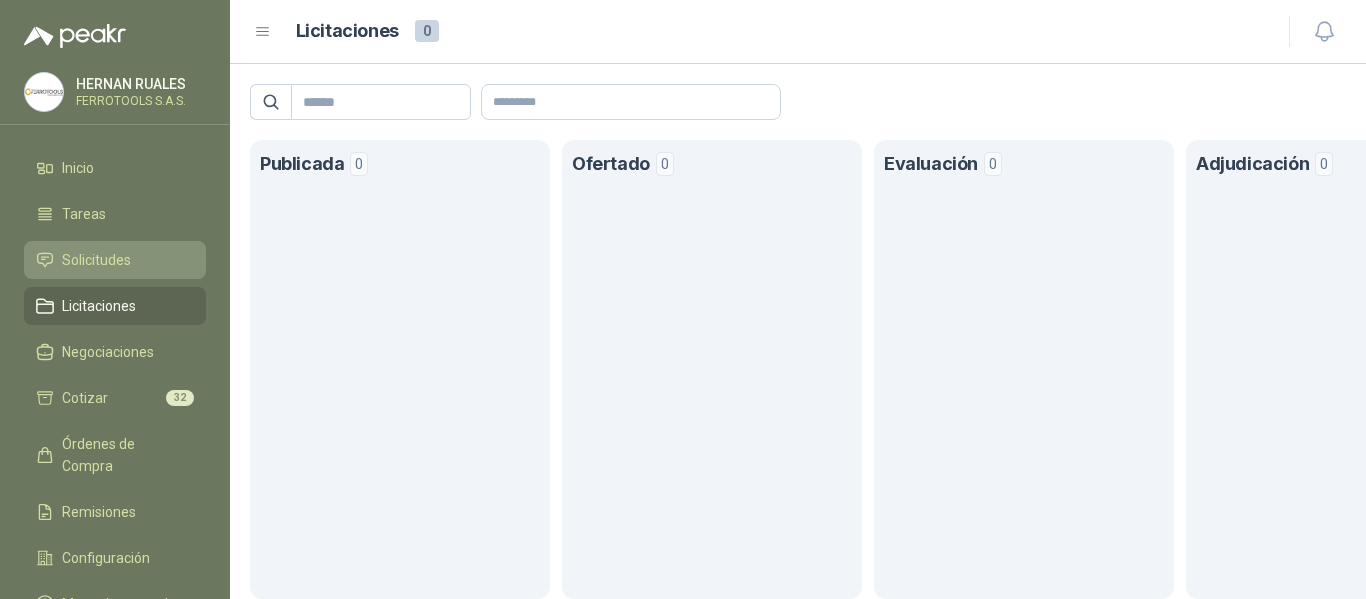 click on "Solicitudes" at bounding box center [96, 260] 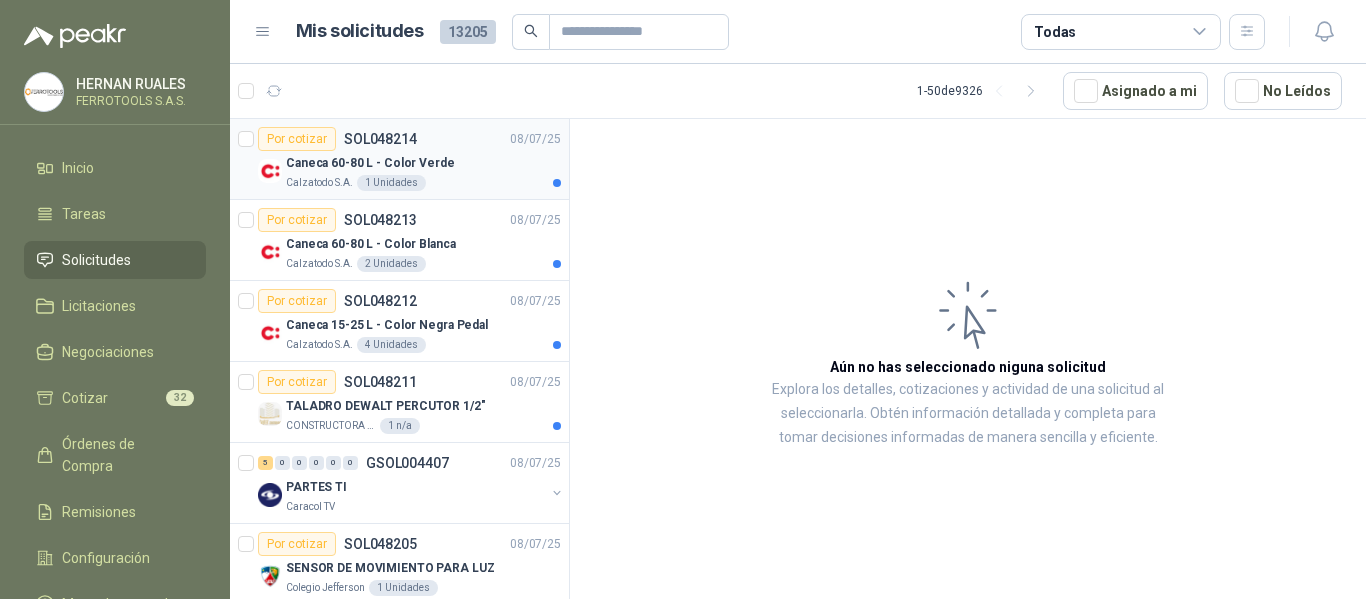 click on "Caneca 60-80 L - Color Verde" at bounding box center [423, 163] 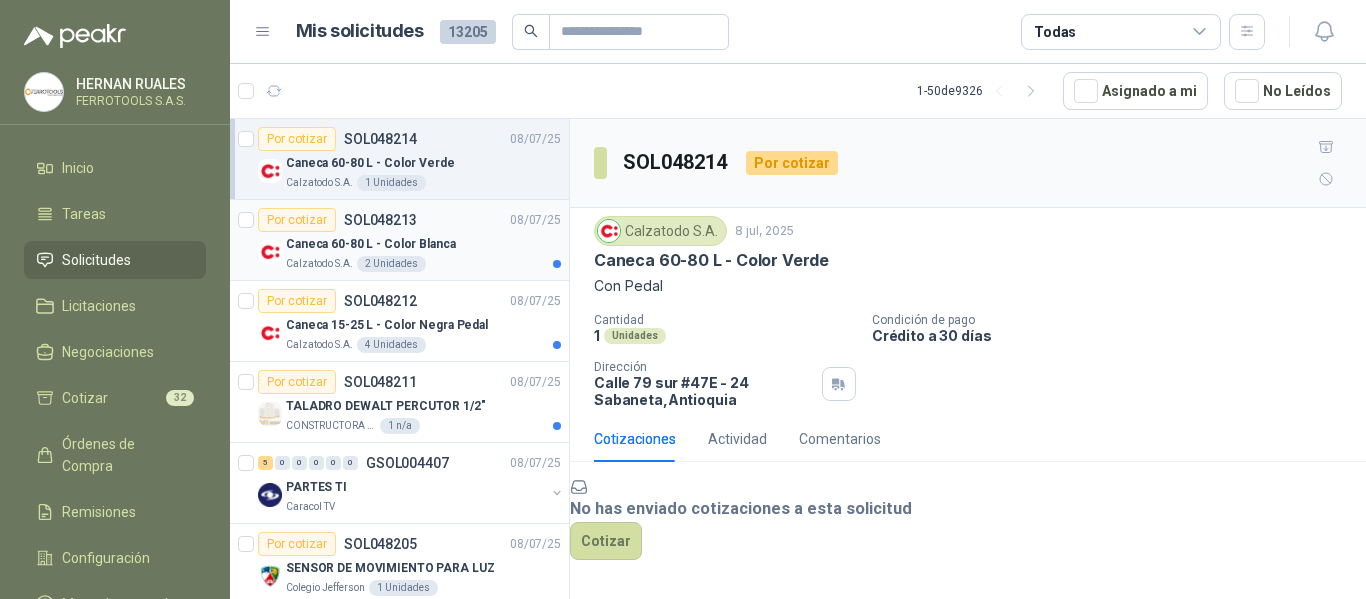 click on "Caneca 60-80 L - Color Blanca" at bounding box center [423, 244] 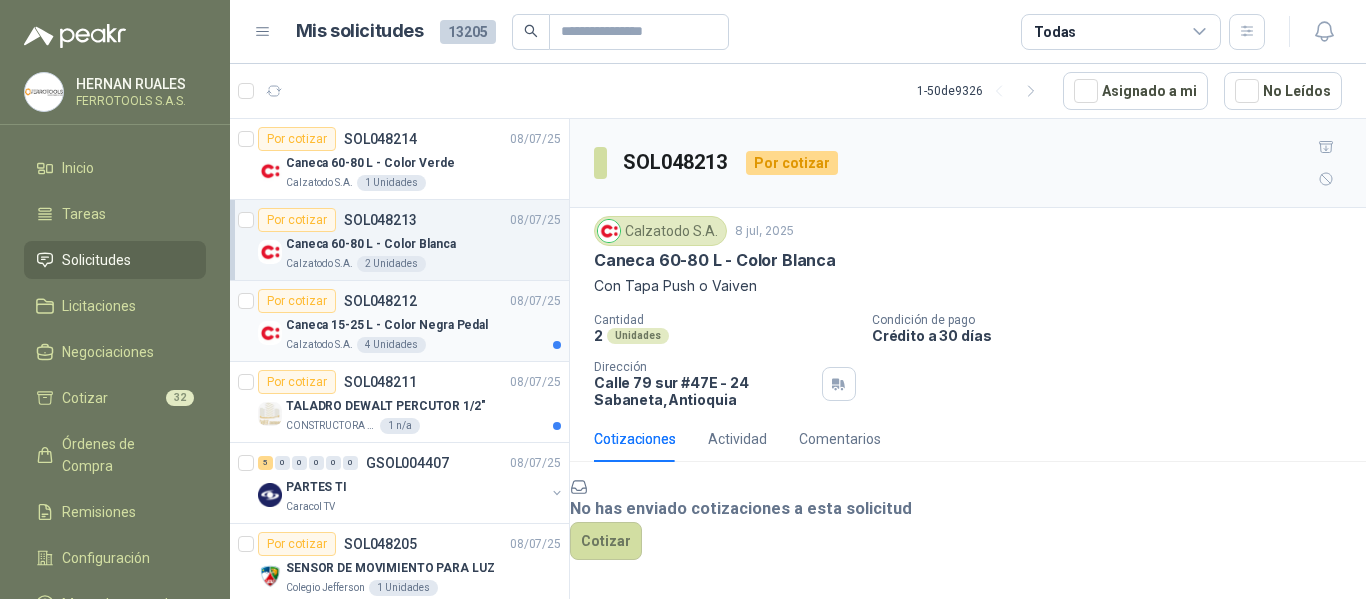 click on "Caneca 15-25 L - Color Negra Pedal" at bounding box center [387, 325] 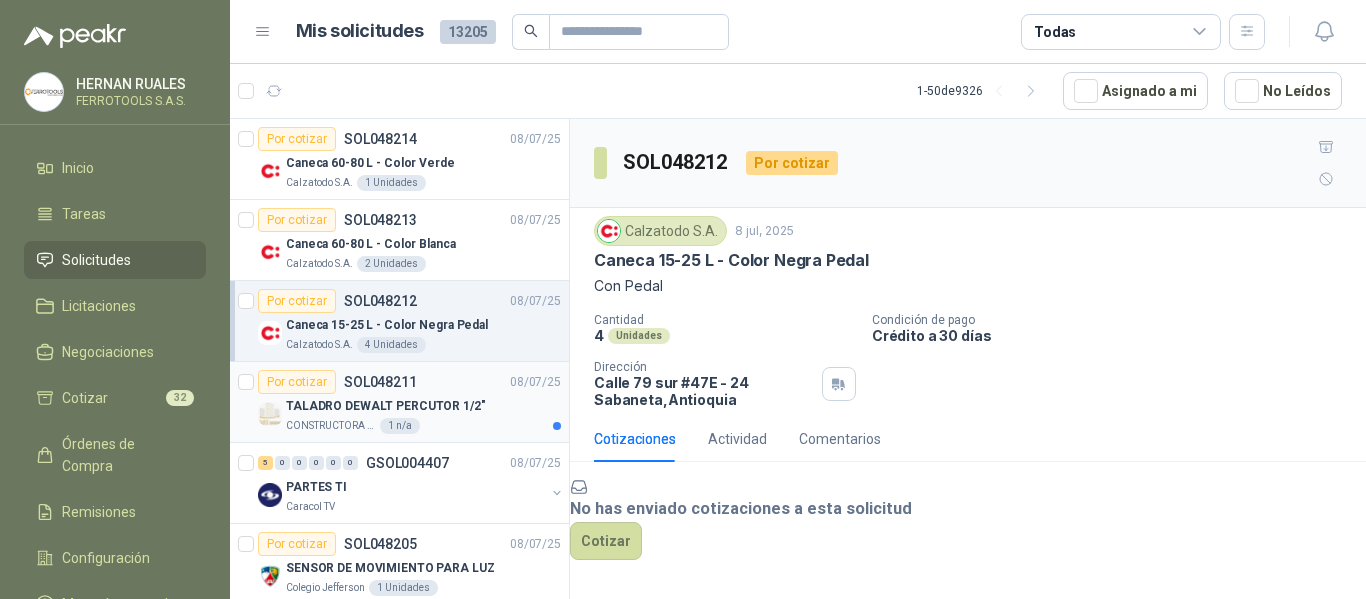 click on "TALADRO DEWALT PERCUTOR 1/2"" at bounding box center (423, 406) 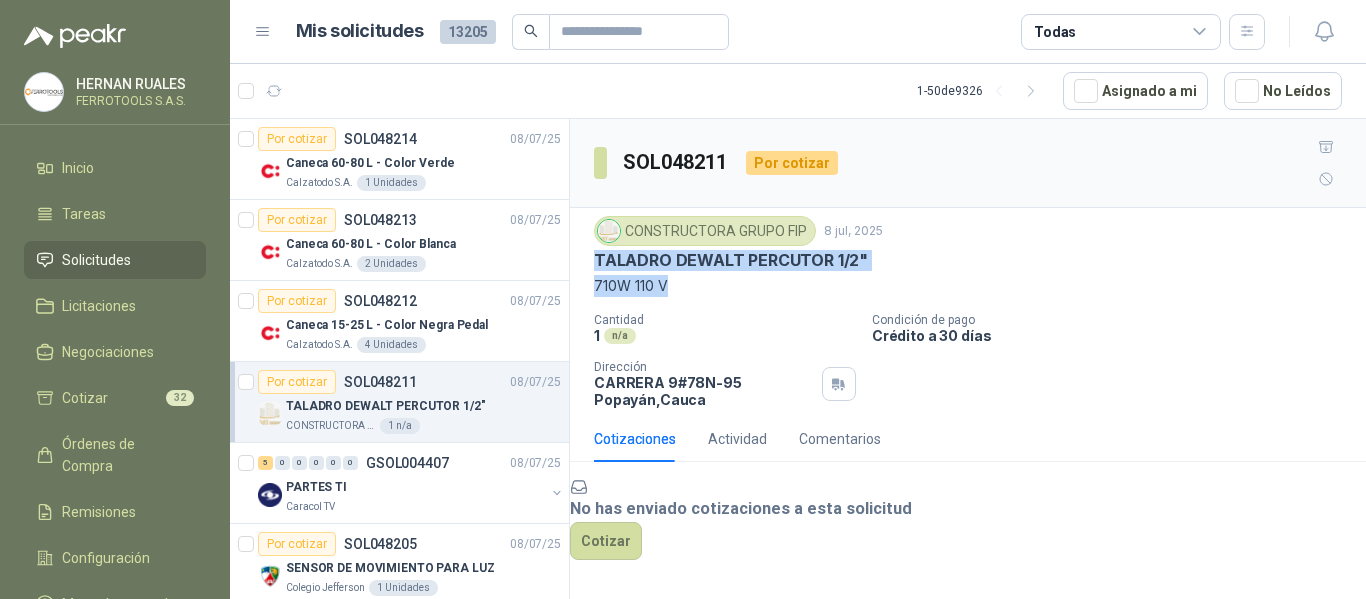 drag, startPoint x: 594, startPoint y: 227, endPoint x: 814, endPoint y: 256, distance: 221.90314 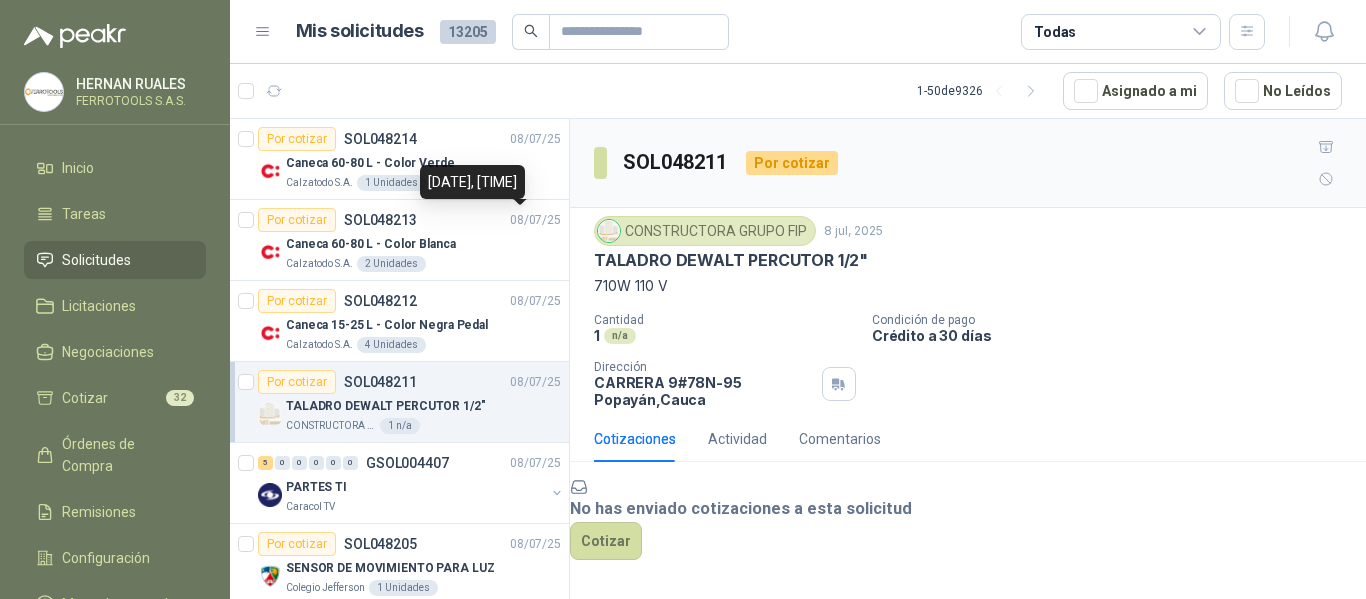 click on "[DATE], [TIME]" at bounding box center [0, 0] 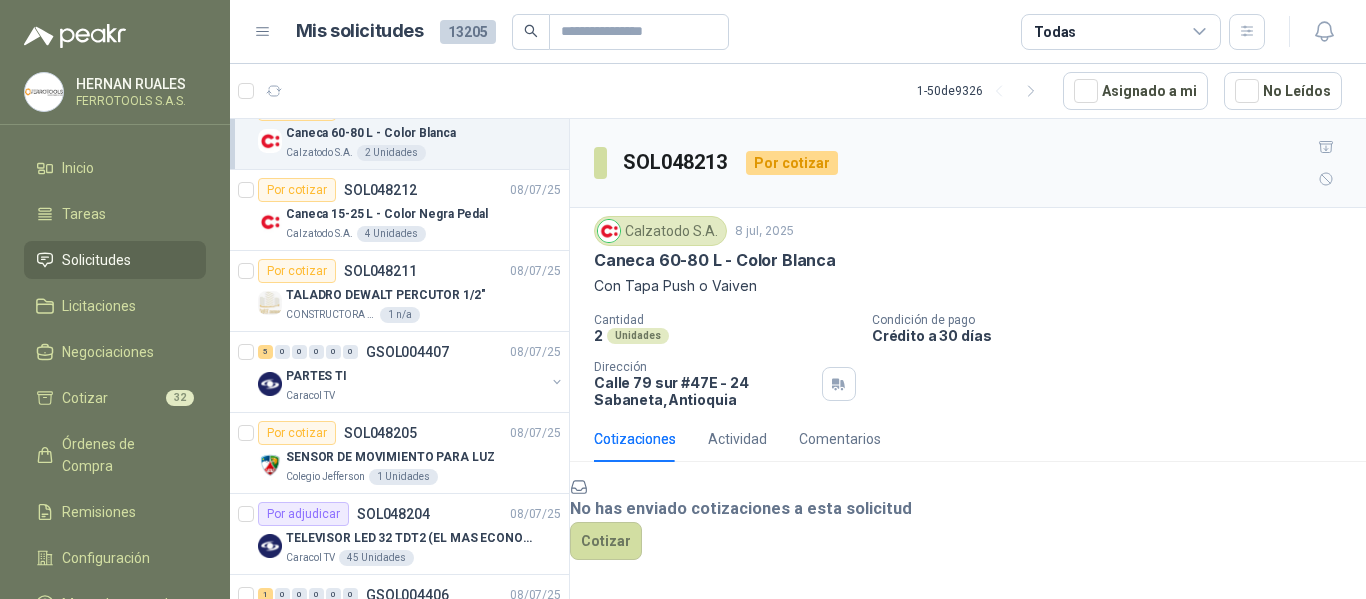 scroll, scrollTop: 0, scrollLeft: 0, axis: both 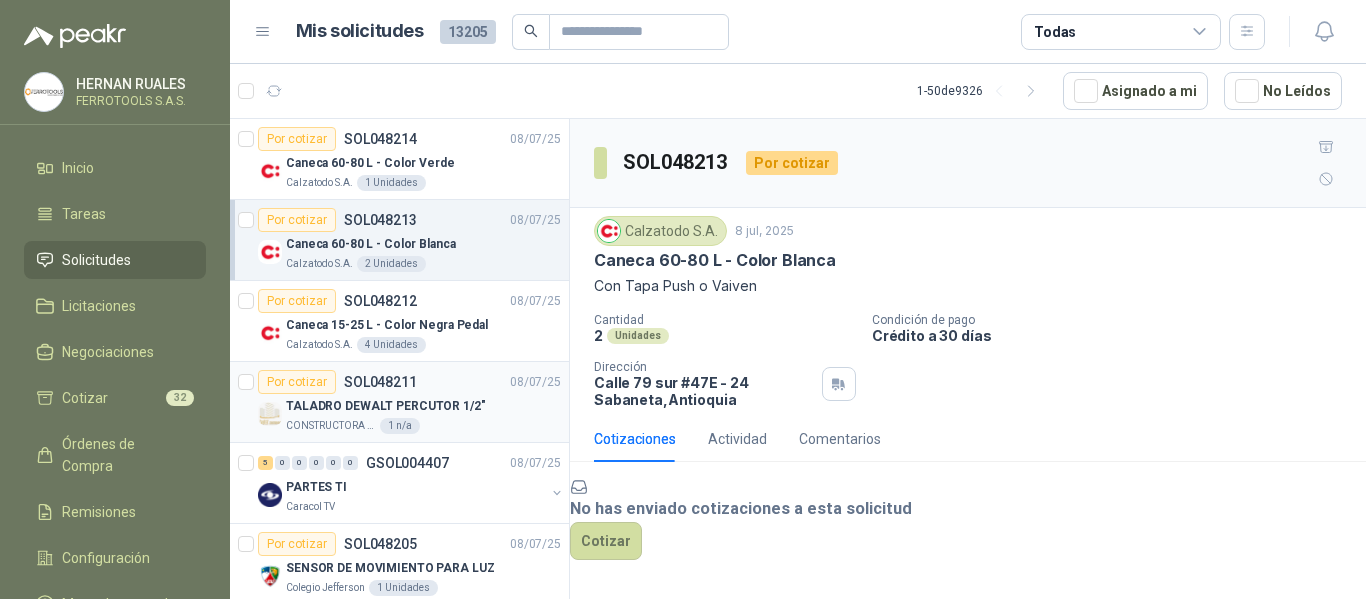 click on "TALADRO DEWALT PERCUTOR 1/2"" at bounding box center (386, 406) 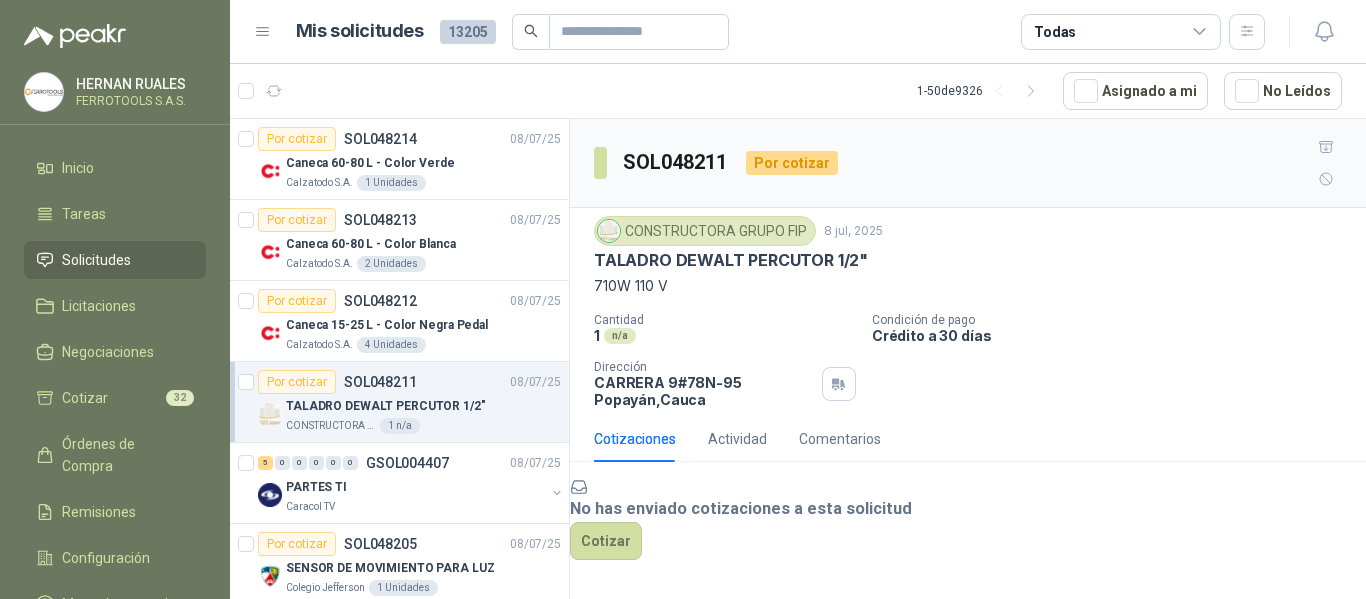 scroll, scrollTop: 96, scrollLeft: 0, axis: vertical 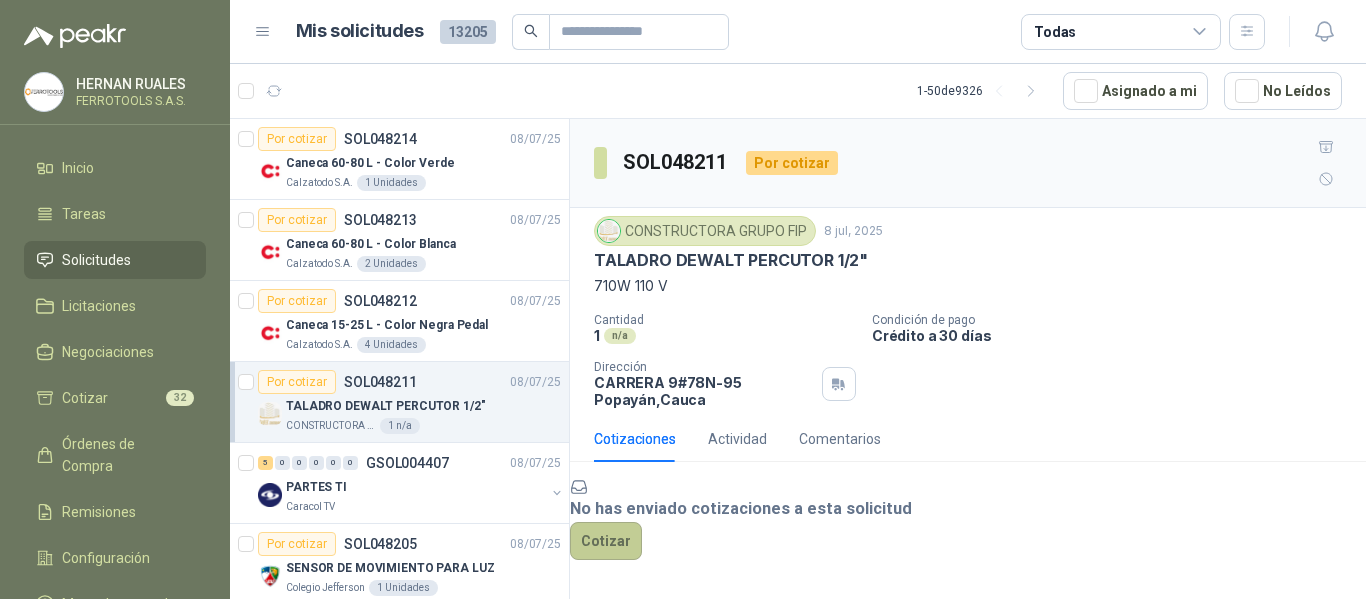 click on "Cotizar" at bounding box center [606, 541] 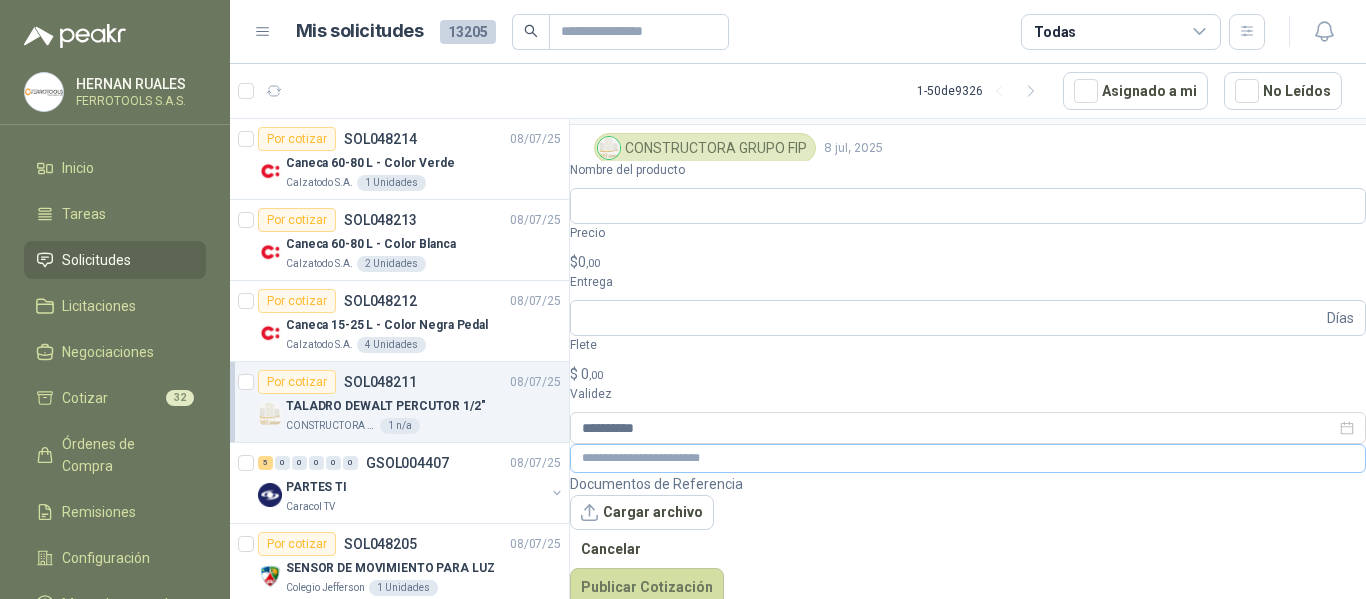 scroll, scrollTop: 82, scrollLeft: 0, axis: vertical 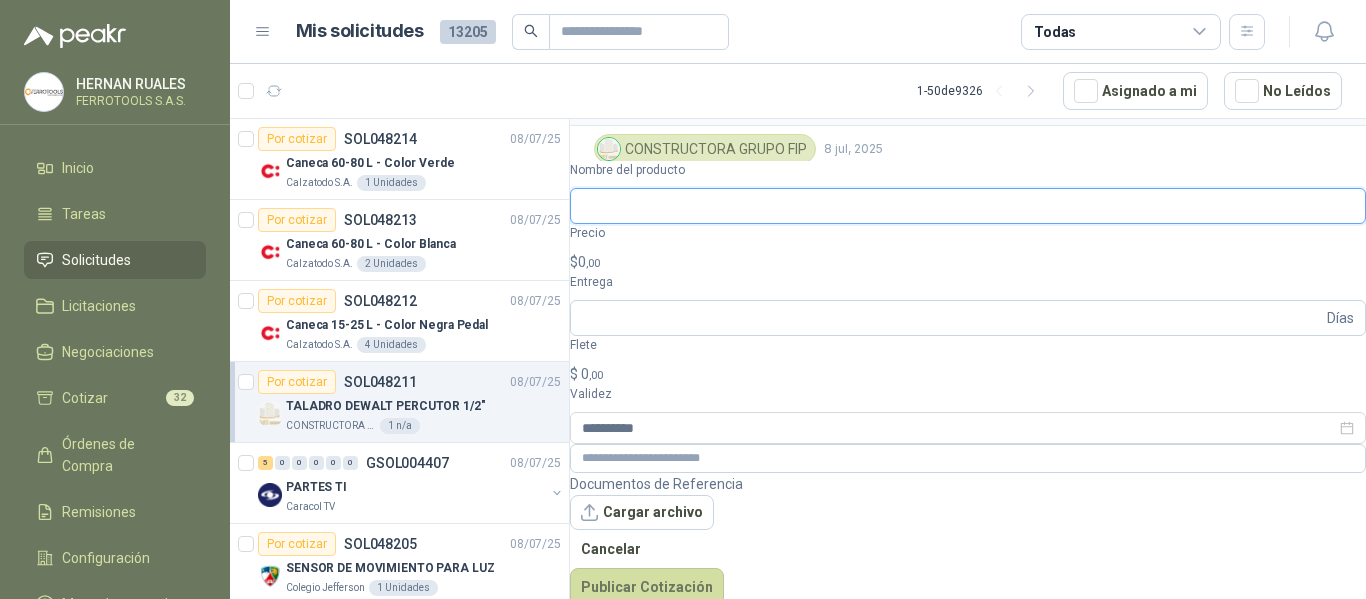 click on "Nombre del producto" at bounding box center (968, 206) 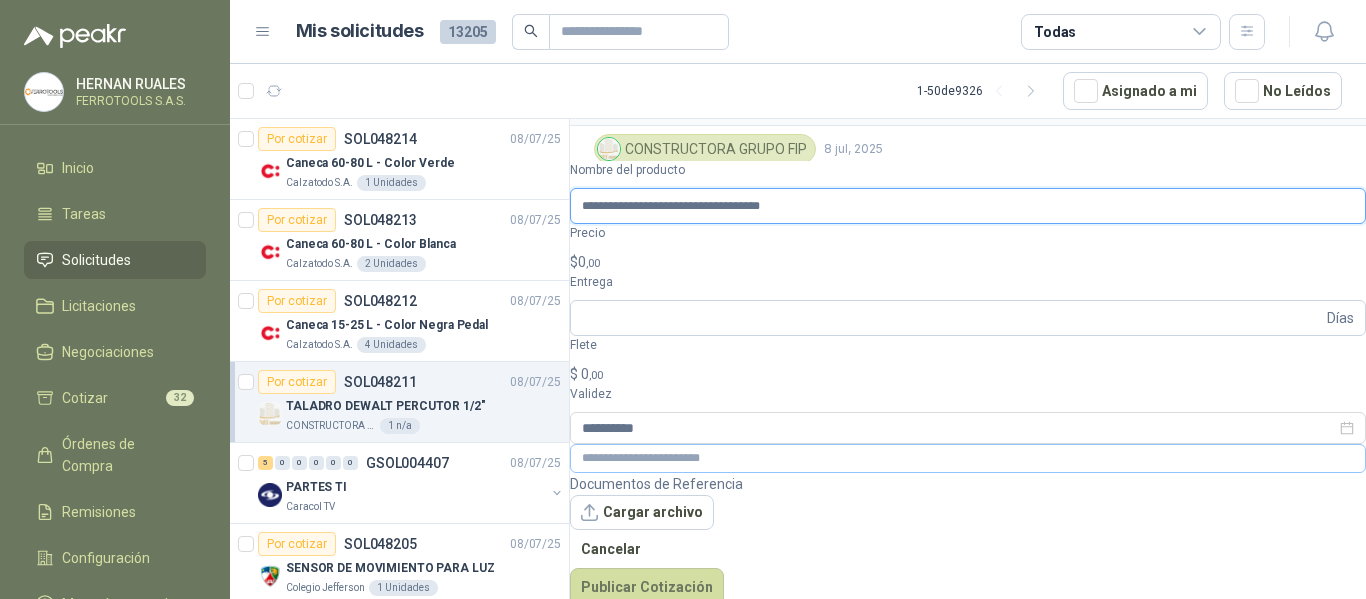 type on "**********" 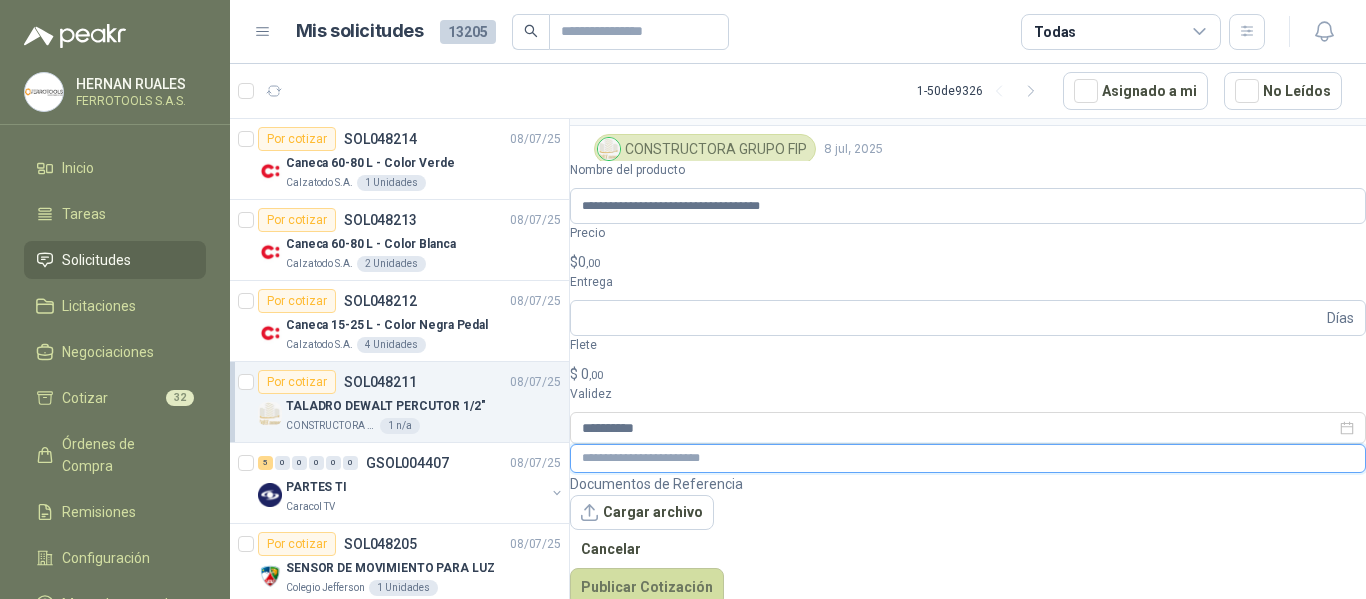 click at bounding box center (968, 458) 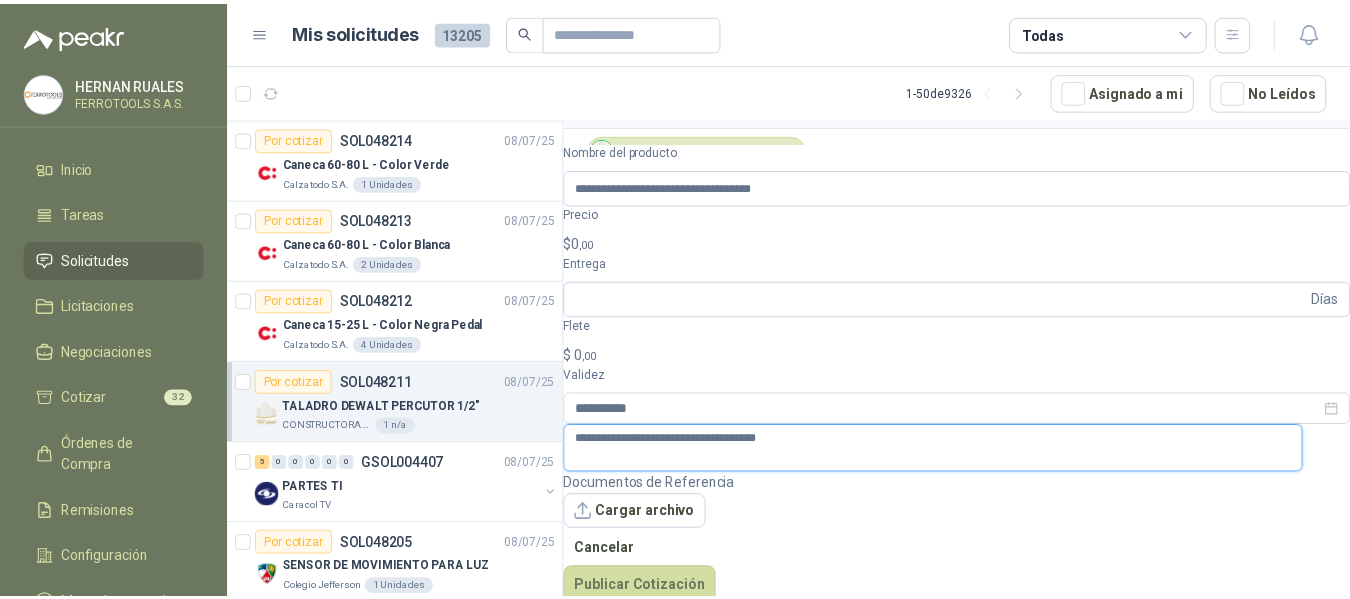 scroll, scrollTop: 96, scrollLeft: 0, axis: vertical 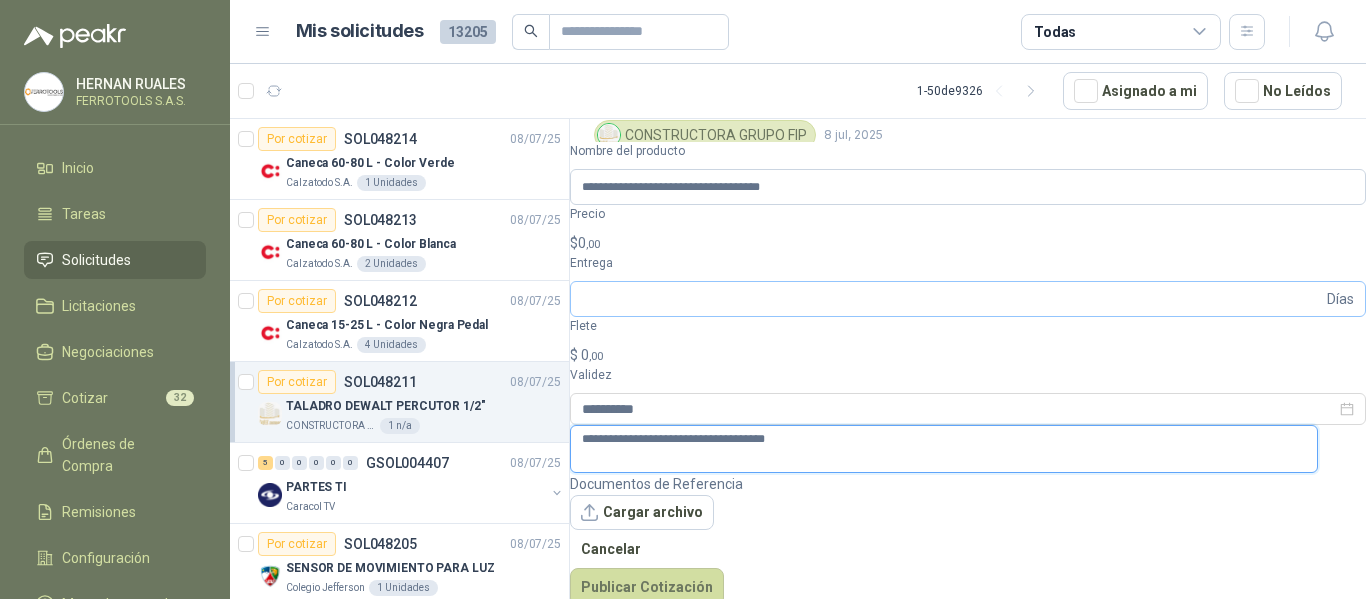 type on "**********" 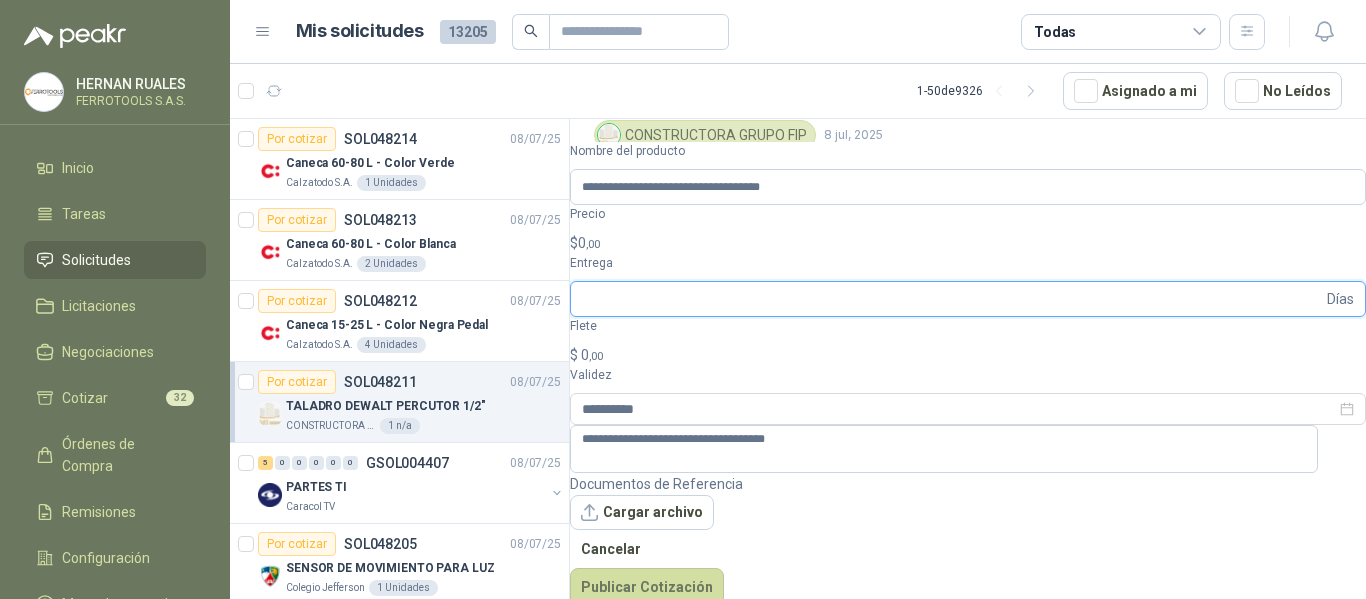 click on "Entrega" at bounding box center (952, 299) 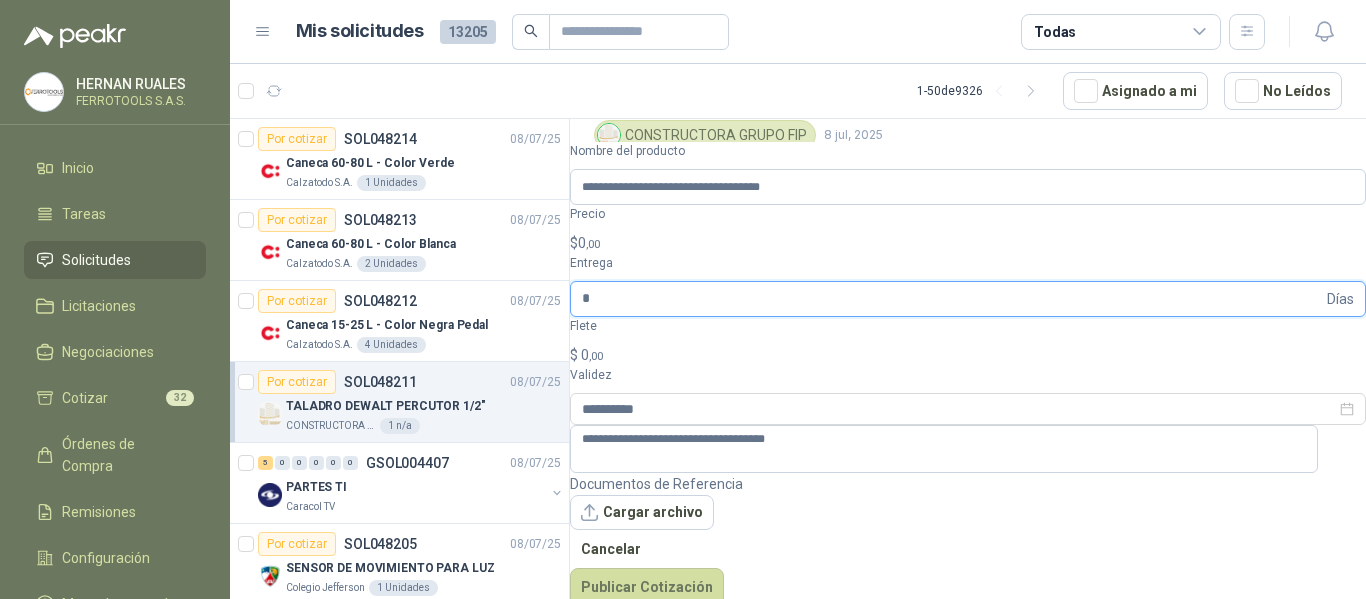 type on "*" 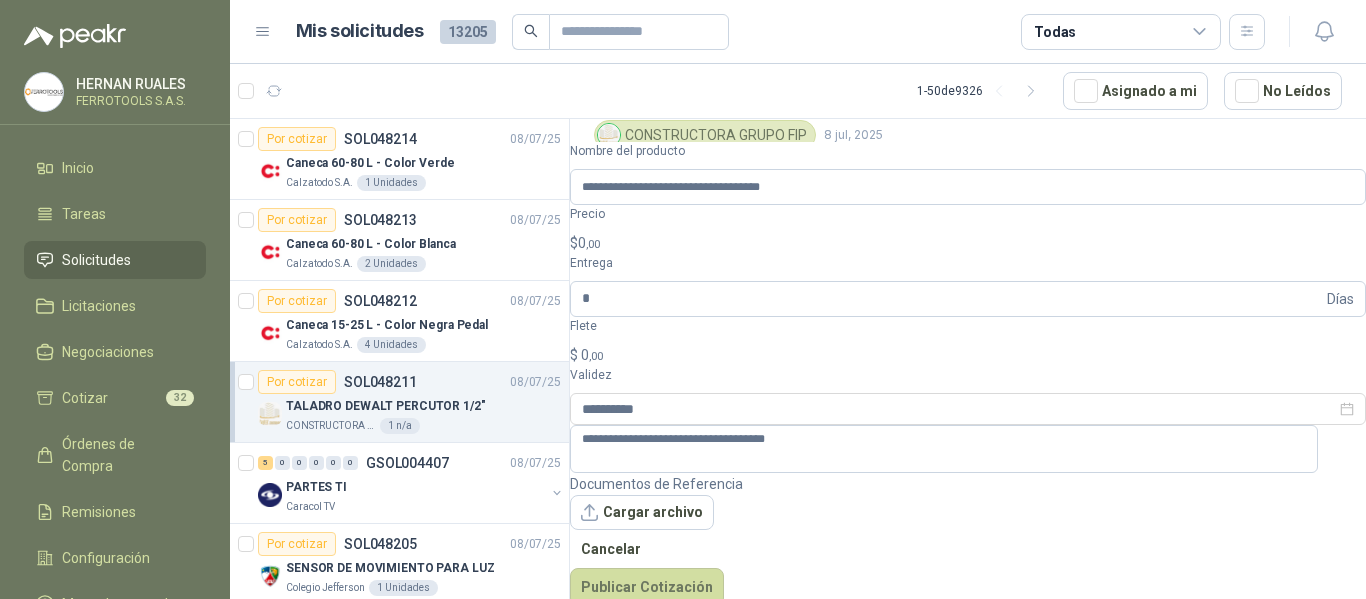 click on "HERNAN [LAST_NAME] [COMPANY] Inicio TAREAS SOLICITUDES LICITACIONES NEGOCIACIONES COTIZAR 32 ÓRDENES DE COMPRA REMISIONES CONFIGURACIÓN MANUALES Y AYUDA MIS SOLICITUDES 13205 TODAS 1 - 50 DE 9326 ASIGNADO A MI NO LEÍDOS POR COTIZAR SOL048214 [DATE] CANECA 60-80 L - COLOR VERDE [COMPANY] 1 UNIDADES POR COTIZAR SOL048213 [DATE] CANECA 60-80 L - COLOR BLANCA [COMPANY] 2 UNIDADES POR COTIZAR SOL048212 [DATE] CANECA 15-25 L - COLOR NEGRA [COMPANY] 4 UNIDADES POR COTIZAR SOL048211 [DATE] TALADRO DEWALT PERCUTOR 1/2" [COMPANY] 1 N/A 5 0 0 0 0 0 GSOL004407 [DATE] PARTES TI [COMPANY] POR COTIZAR SOL048205 [DATE] SENSOR DE MOVIMIENTO PARA LUZ [COMPANY] 1 UNIDADES POR ADJUDICAR SOL048204 [DATE] TELEVISOR LED 32 TDT2 (EL MAS ECONOMICO QUE TENGAS) [COMPANY] 45 UNIDADES 1 0 0 0 0 0 GSOL004406 [DATE] ILUMINACION OFICINA [COMPANY] 3 0 0 0 0 0 GSOL004405" at bounding box center (683, 299) 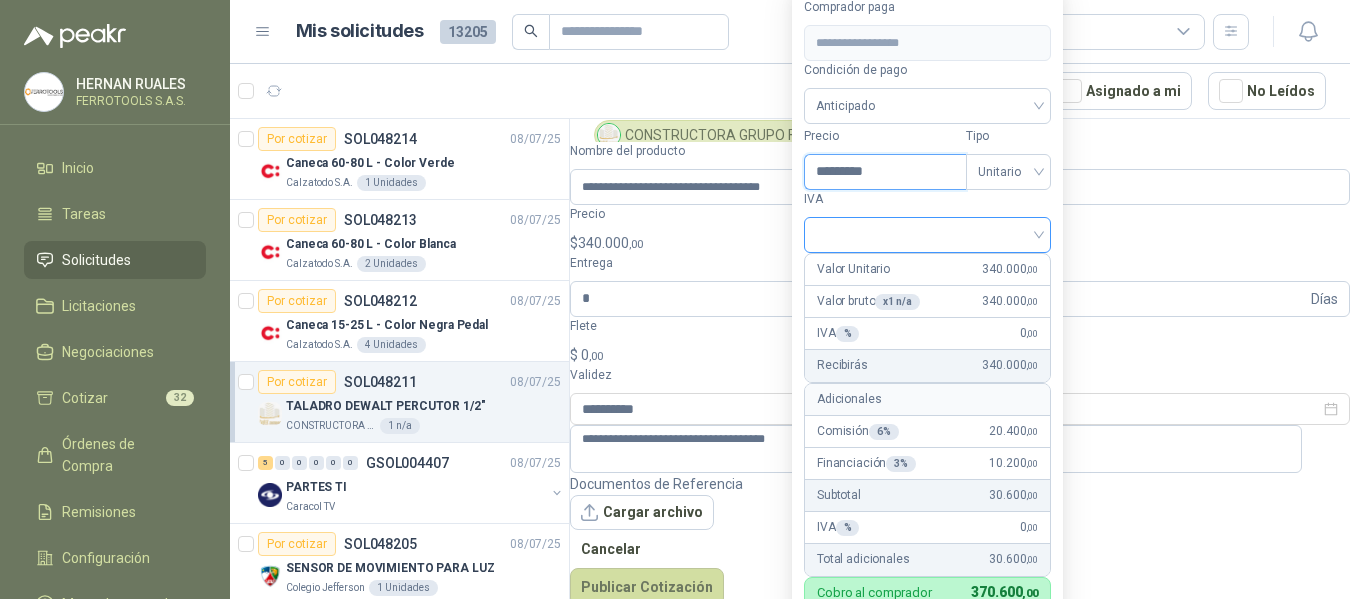 type on "*********" 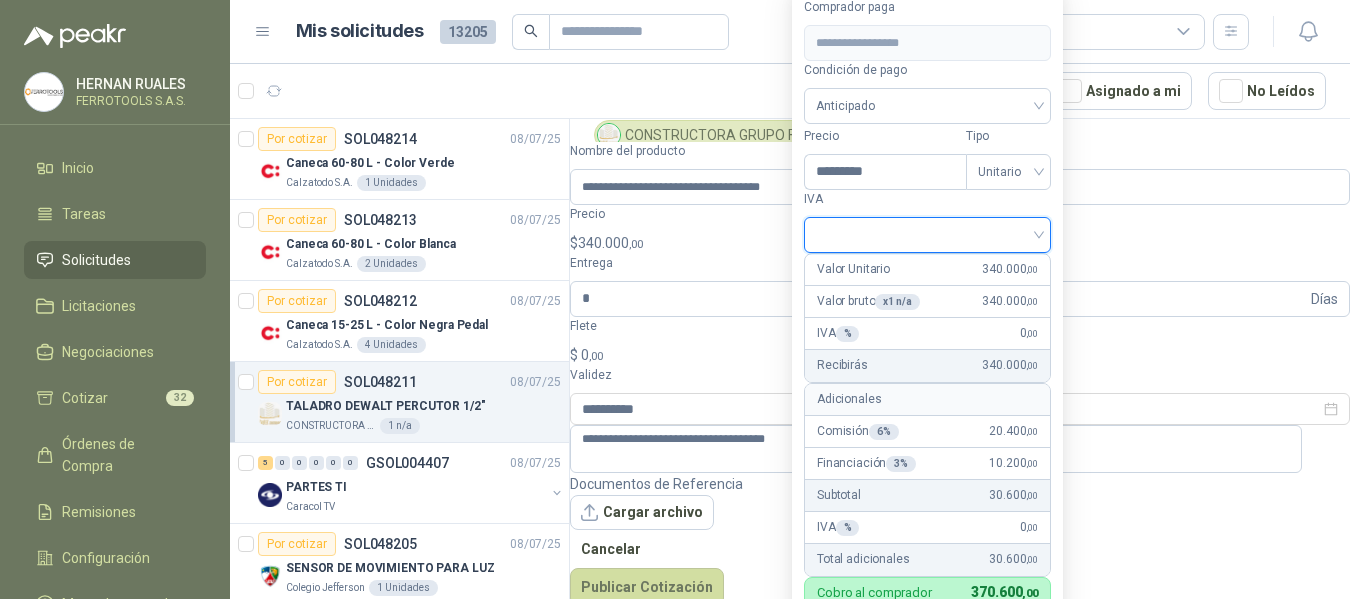 click at bounding box center (927, 233) 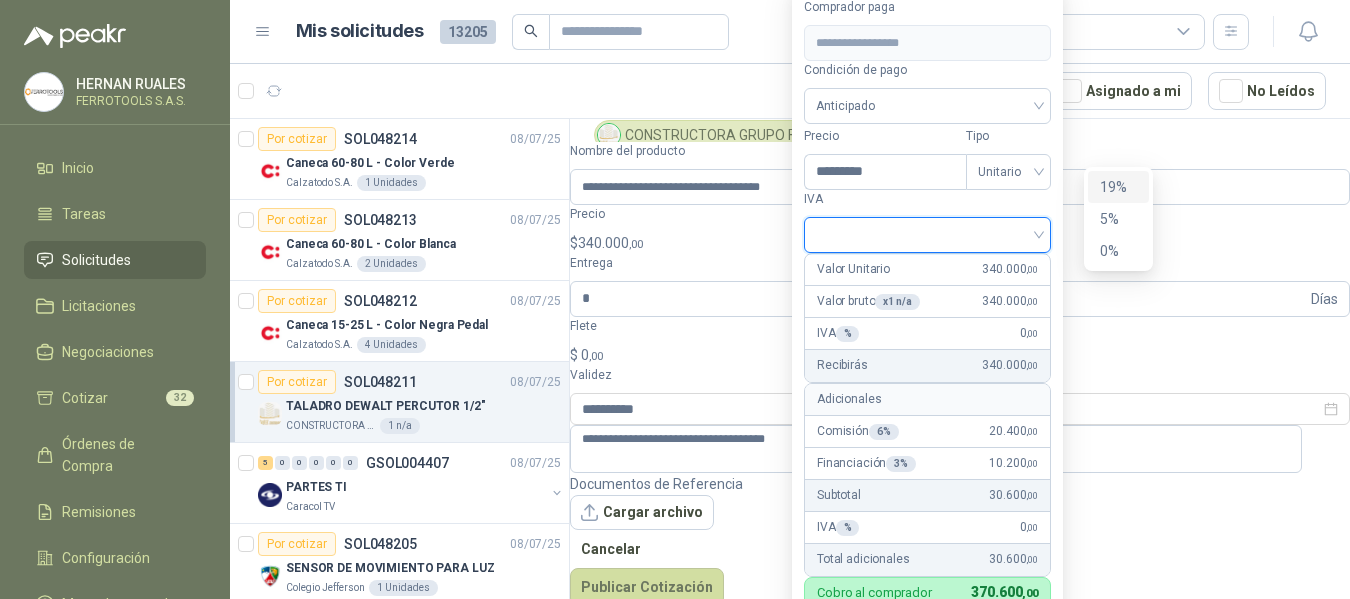click on "19%" at bounding box center [1118, 187] 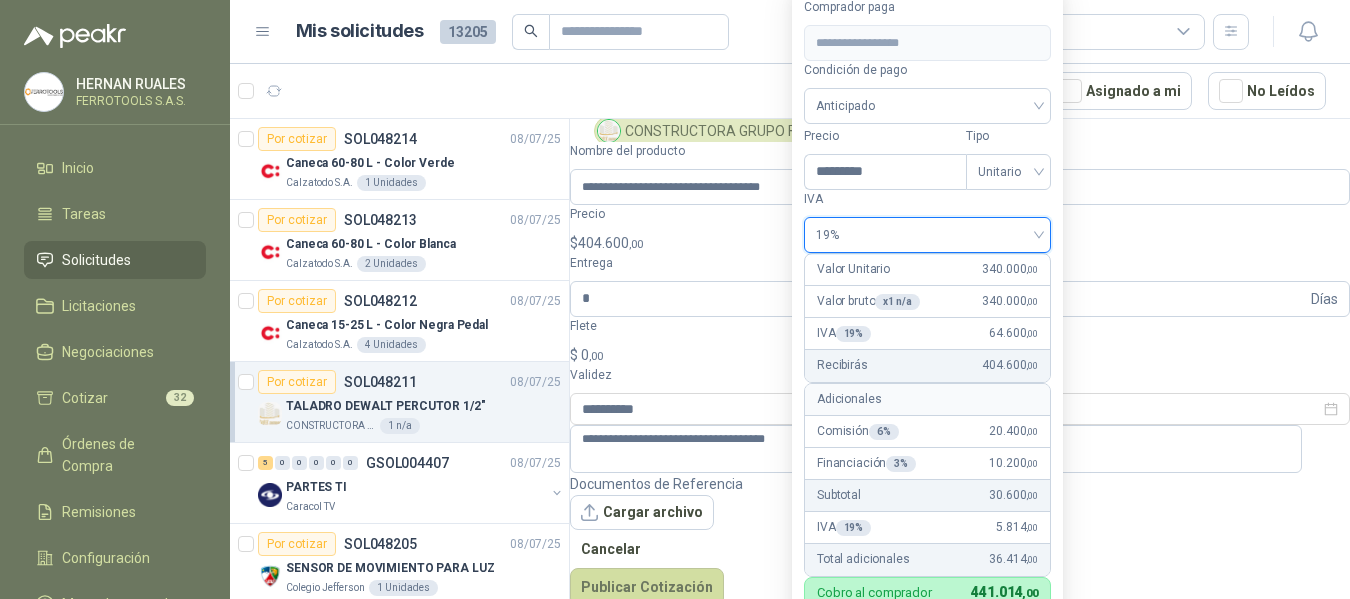 scroll, scrollTop: 101, scrollLeft: 0, axis: vertical 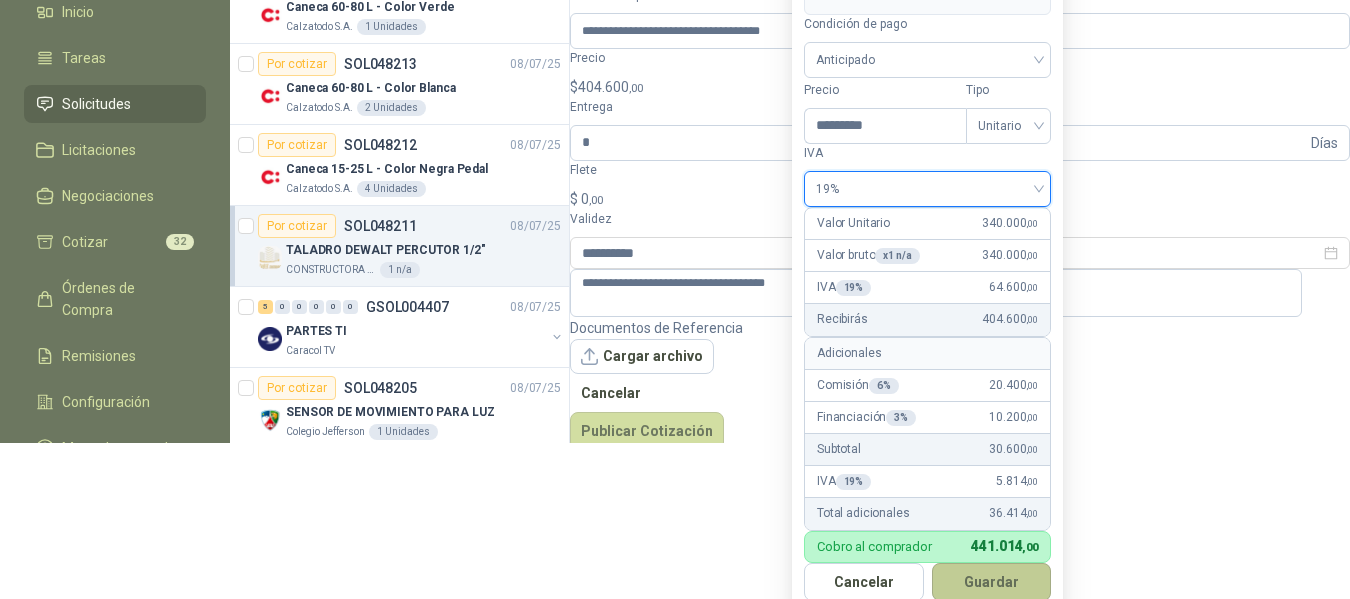 click on "Guardar" at bounding box center [992, 582] 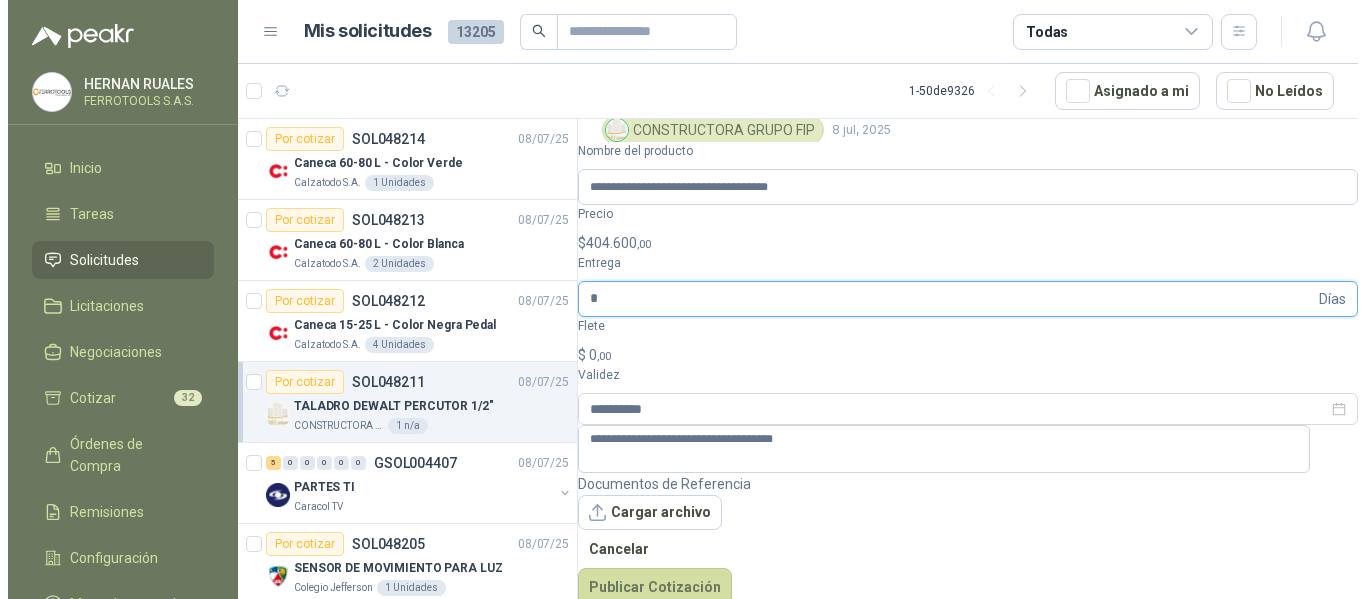 scroll, scrollTop: 0, scrollLeft: 0, axis: both 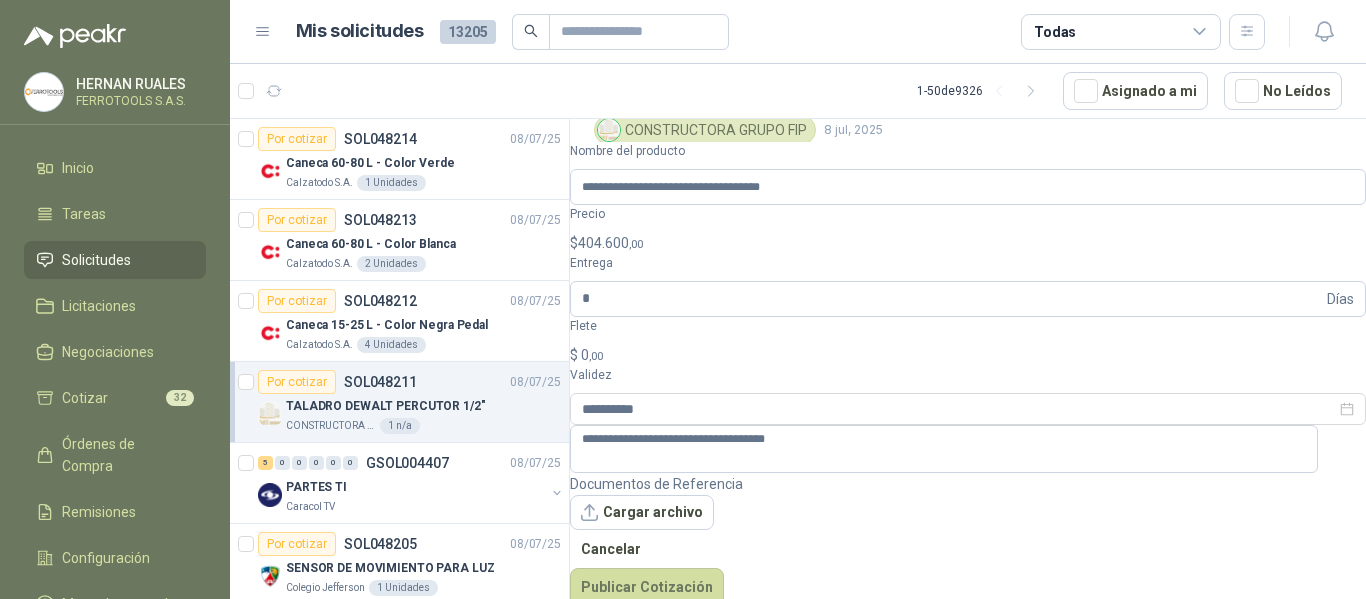 click on "Documentos de Referencia Cargar archivo Cancelar Publicar Cotización" at bounding box center (968, 540) 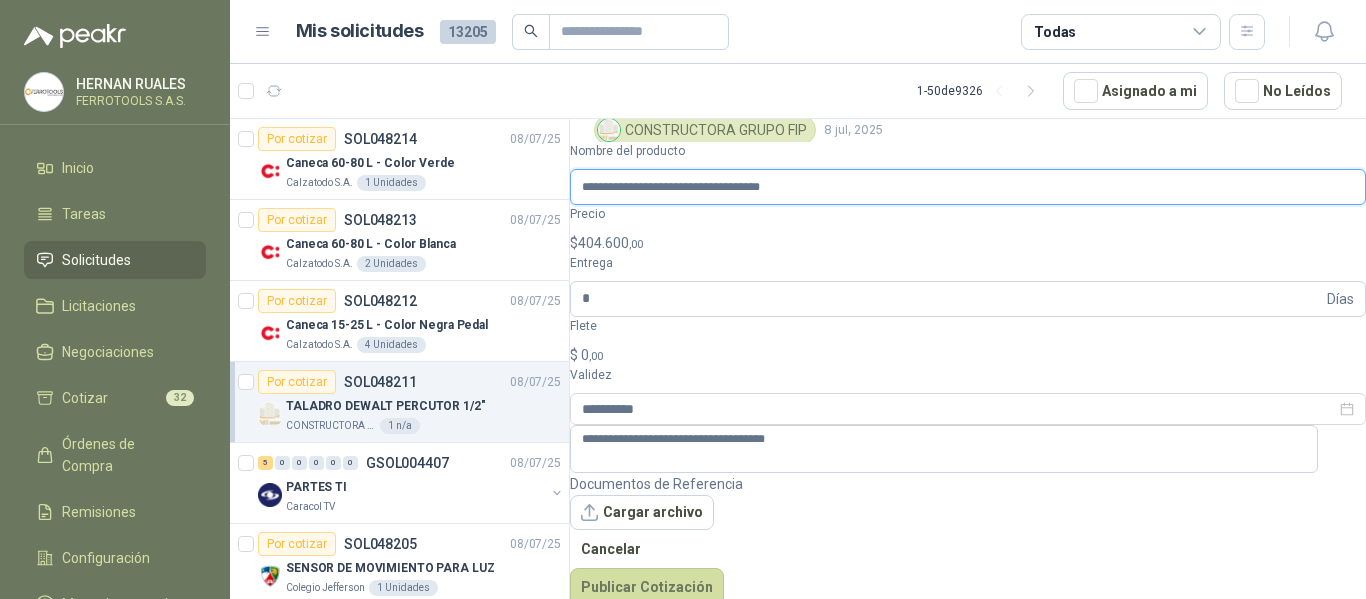 click on "**********" at bounding box center (968, 187) 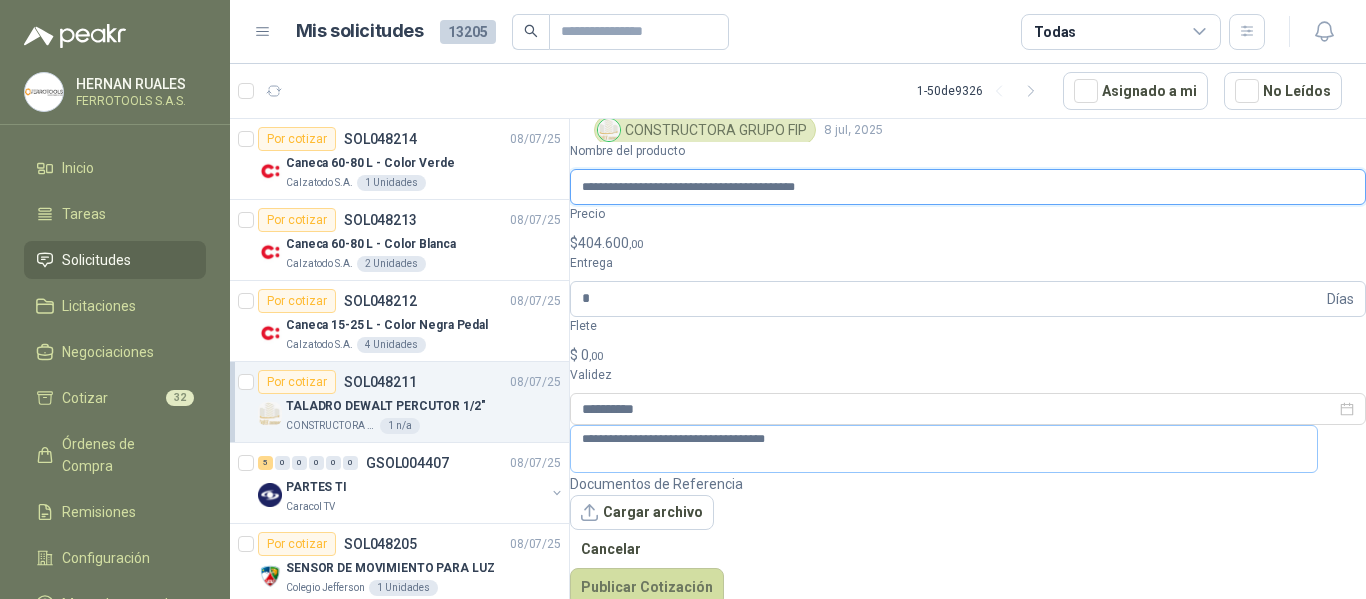 type on "**********" 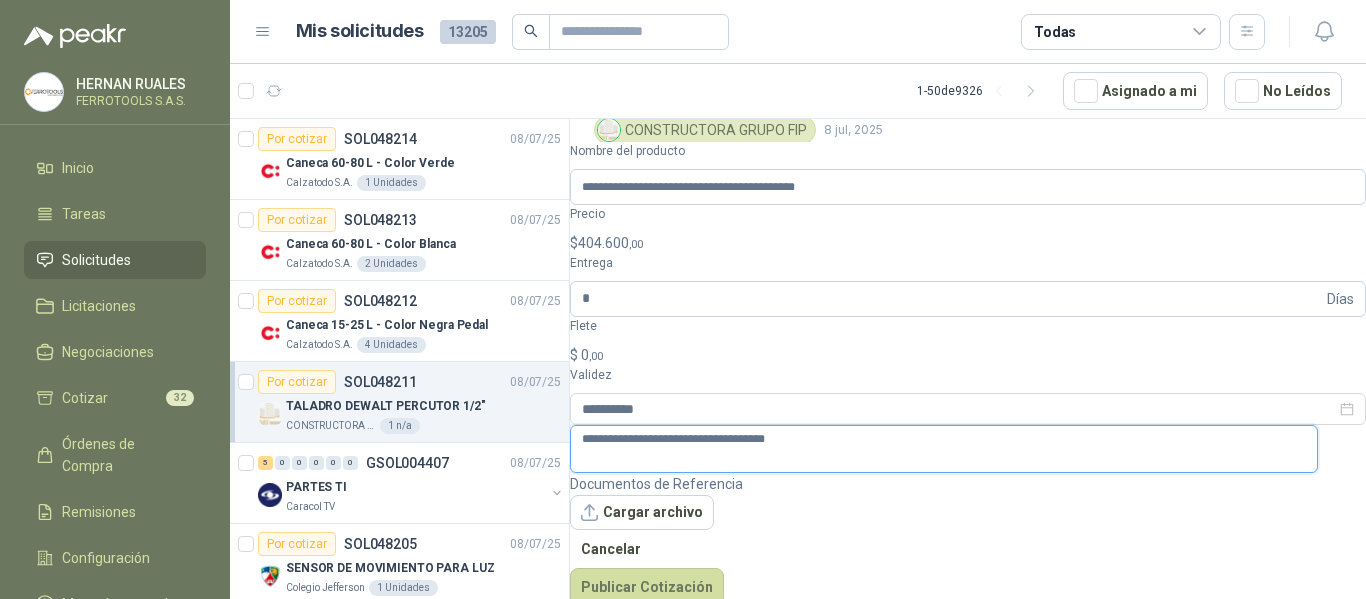 click on "**********" at bounding box center (944, 449) 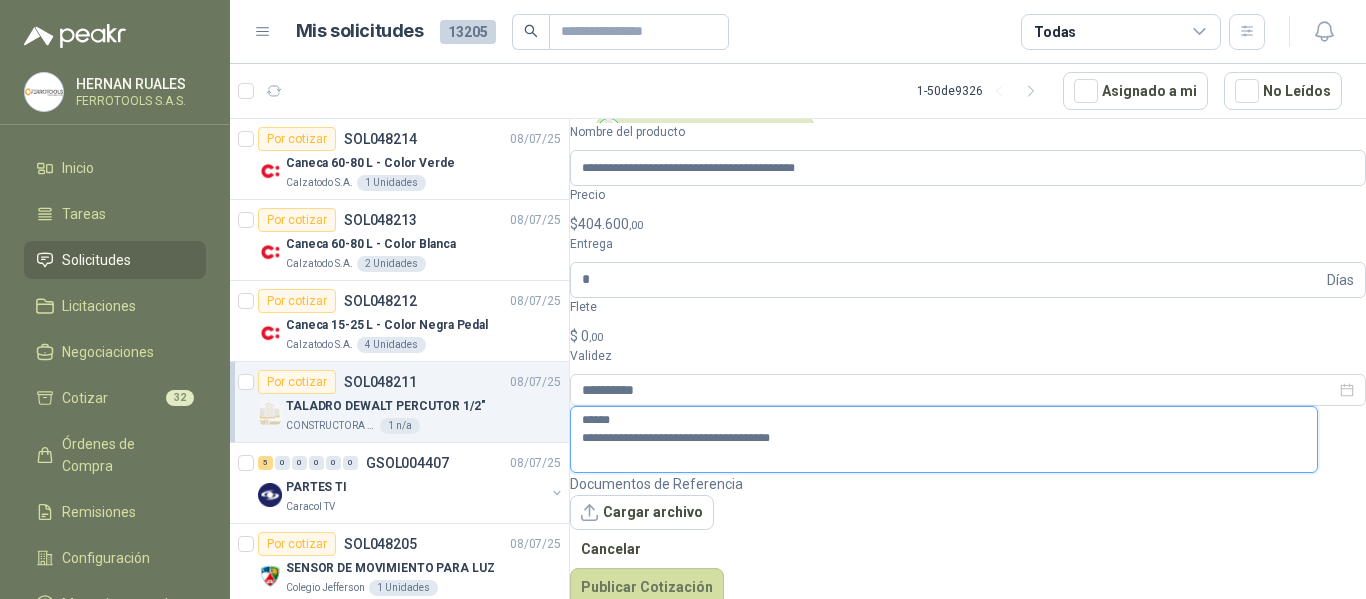paste on "******" 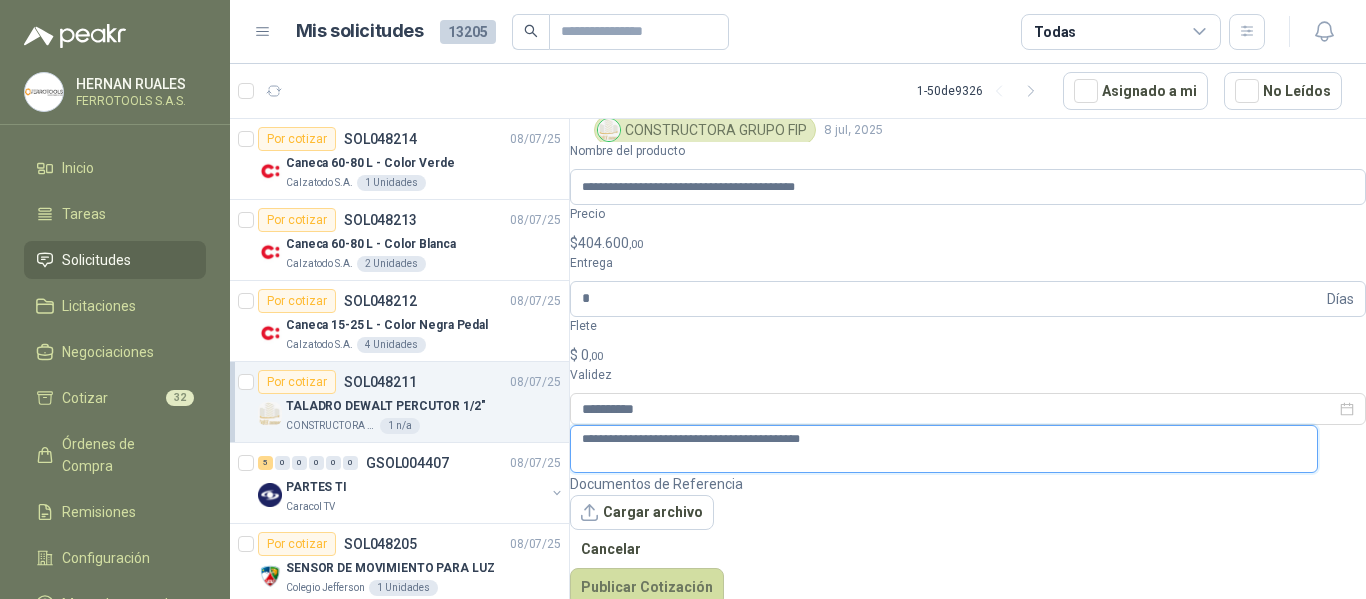 type on "**********" 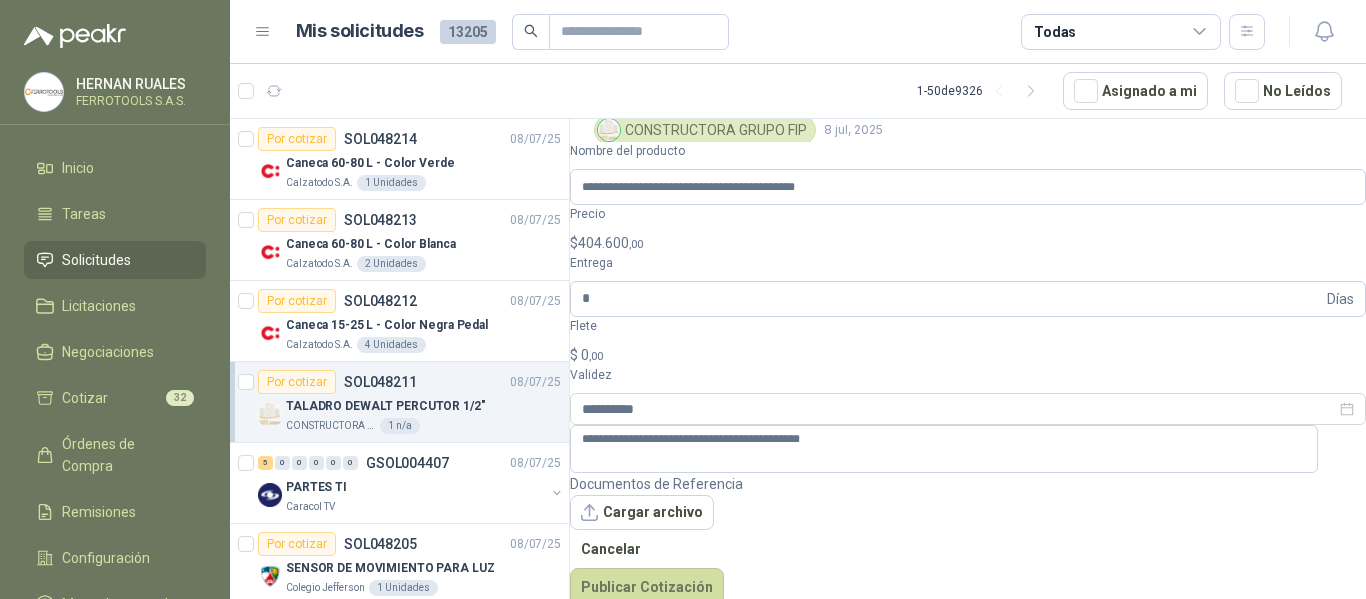 click on "**********" at bounding box center [968, 374] 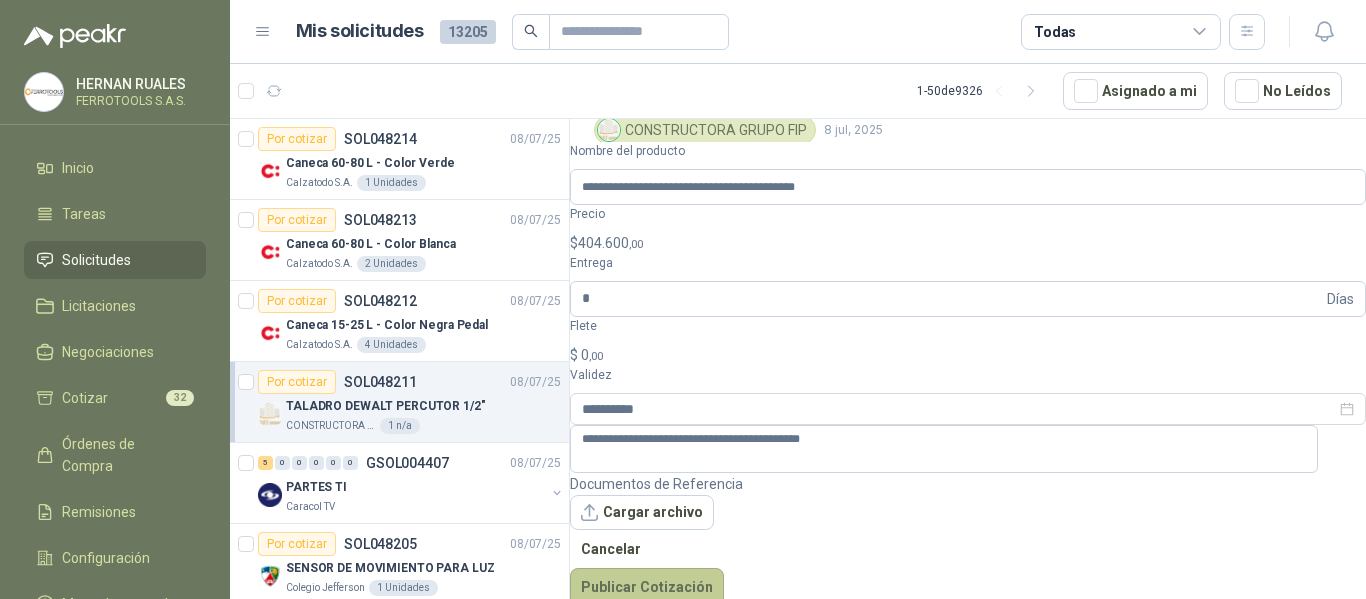 click on "Publicar Cotización" at bounding box center (647, 587) 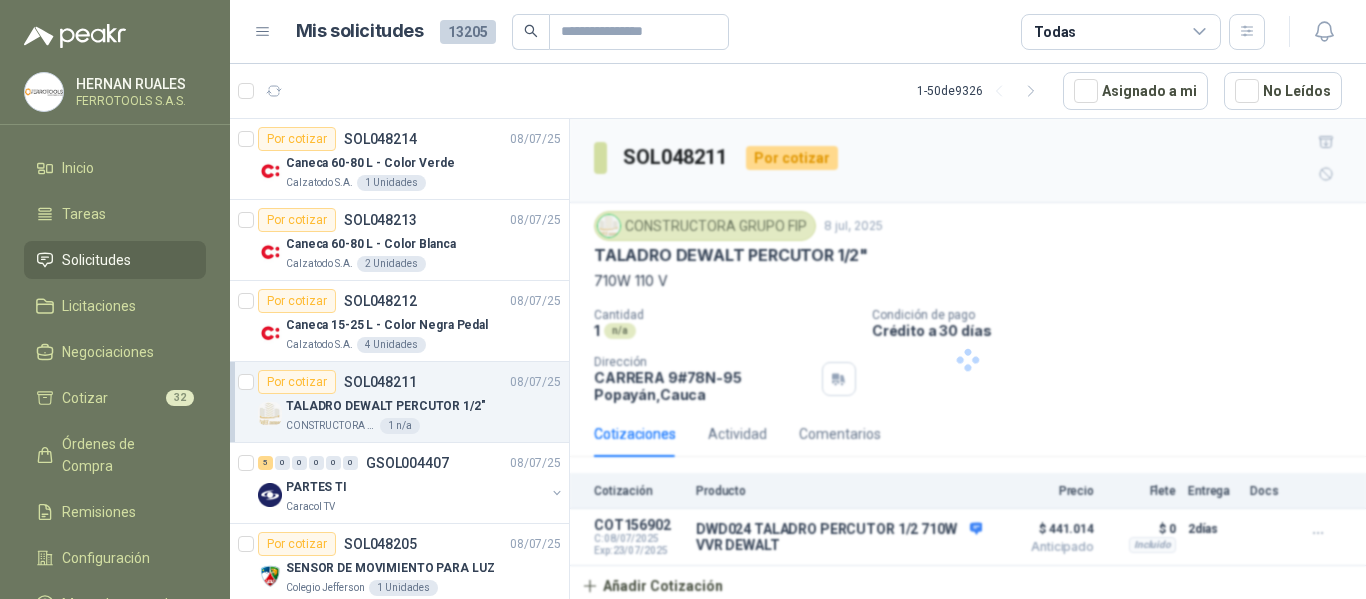 scroll, scrollTop: 0, scrollLeft: 0, axis: both 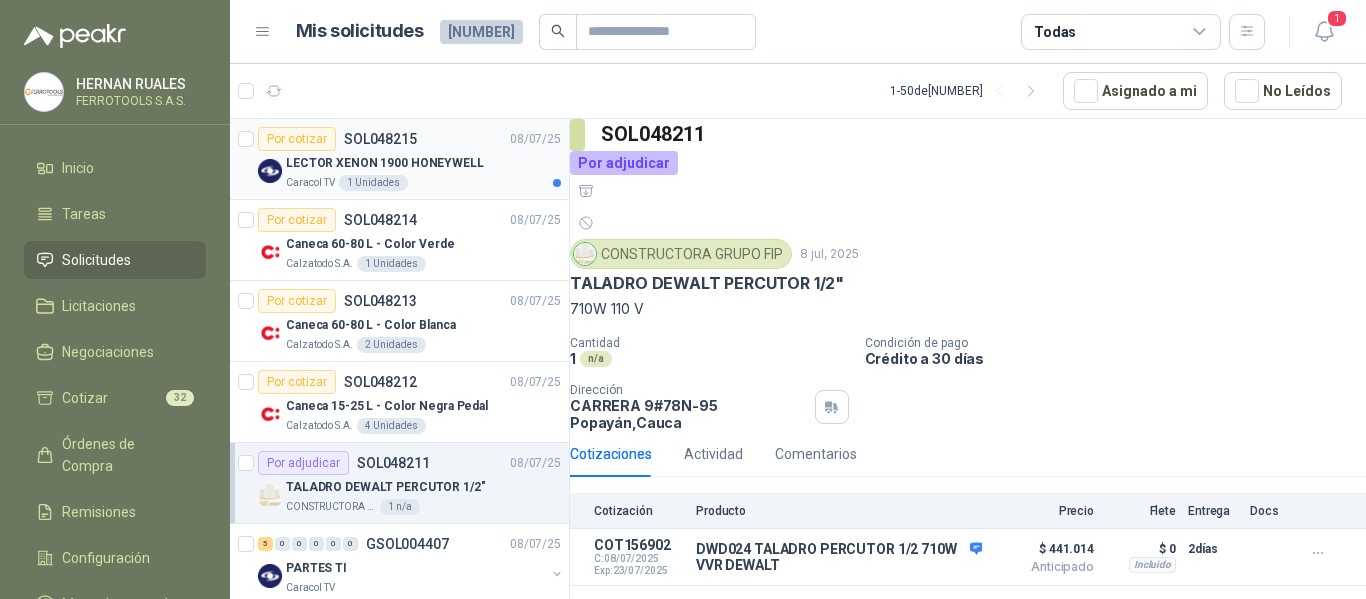 click on "LECTOR XENON 1900 HONEYWELL" at bounding box center (423, 163) 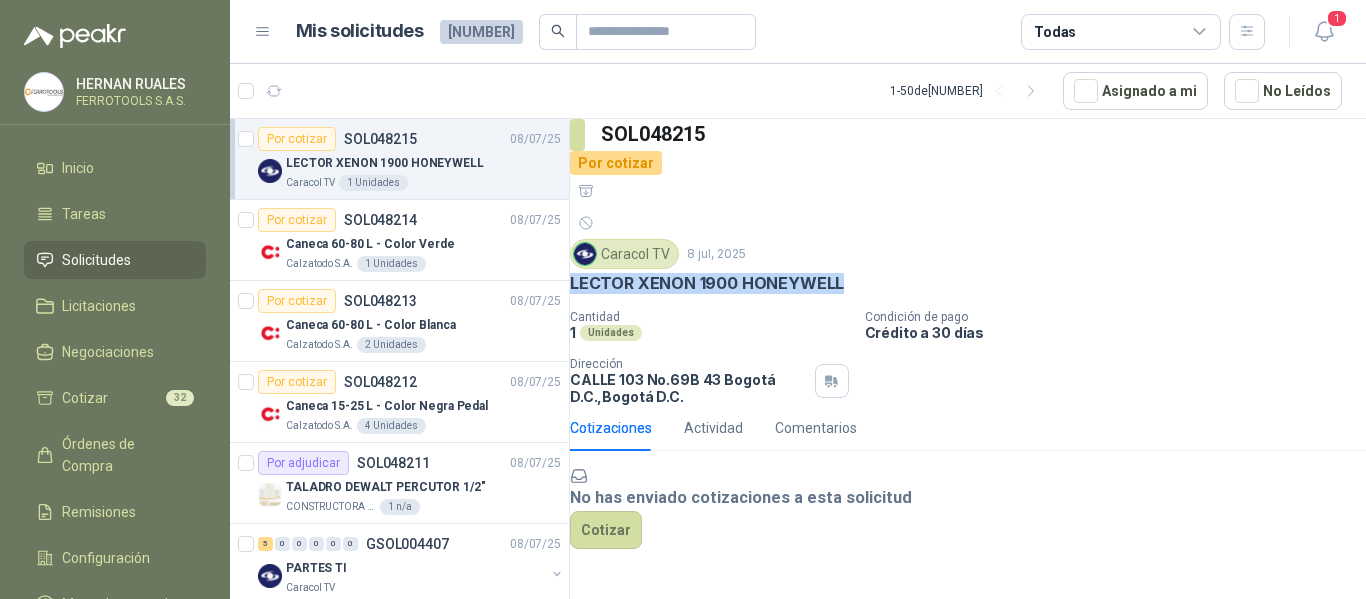 drag, startPoint x: 597, startPoint y: 226, endPoint x: 875, endPoint y: 223, distance: 278.01617 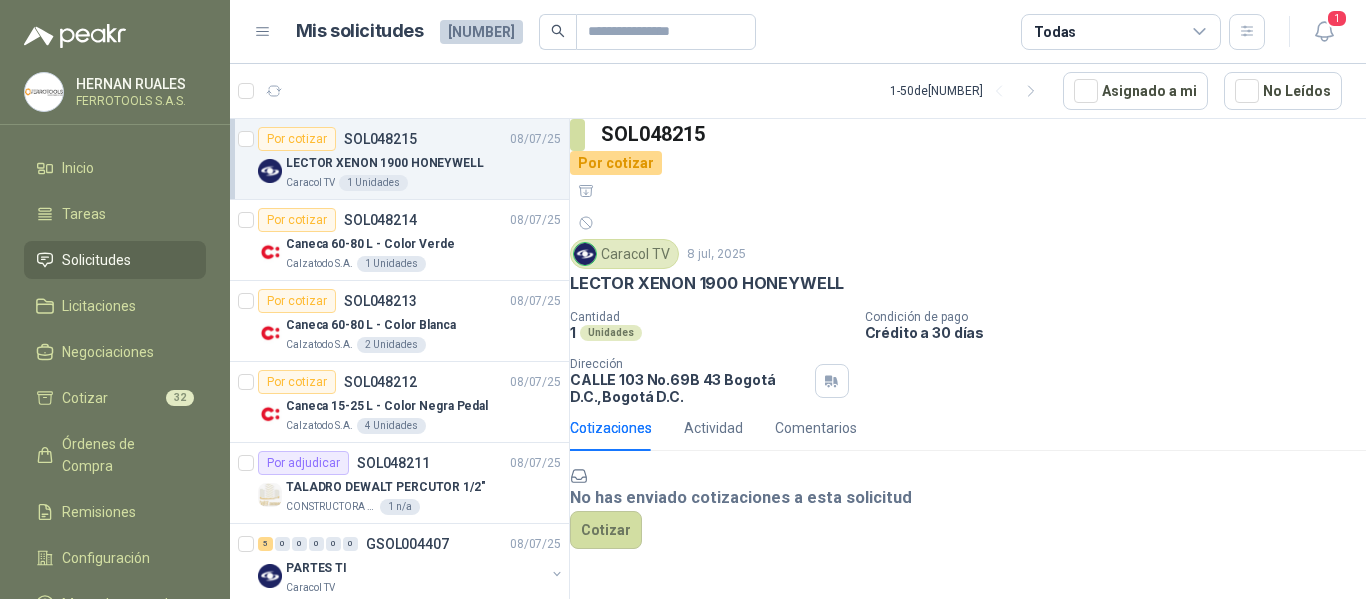 click on "Mis solicitudes 13206 Todas 1" at bounding box center (798, 32) 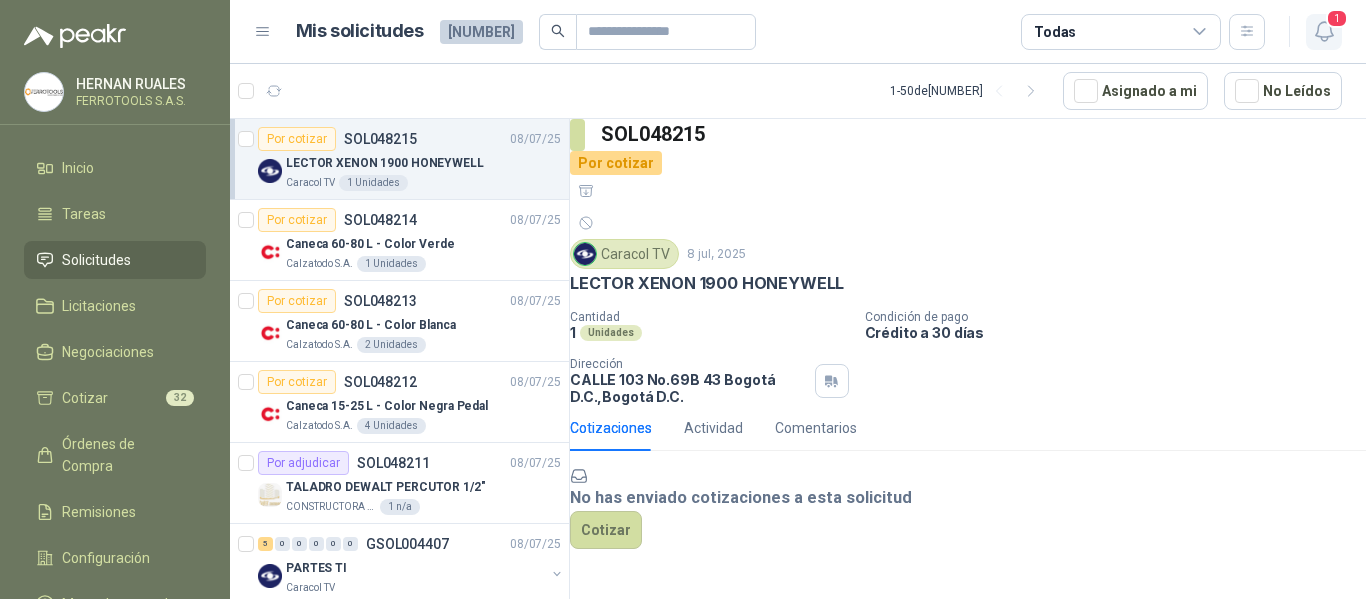 click at bounding box center [1324, 31] 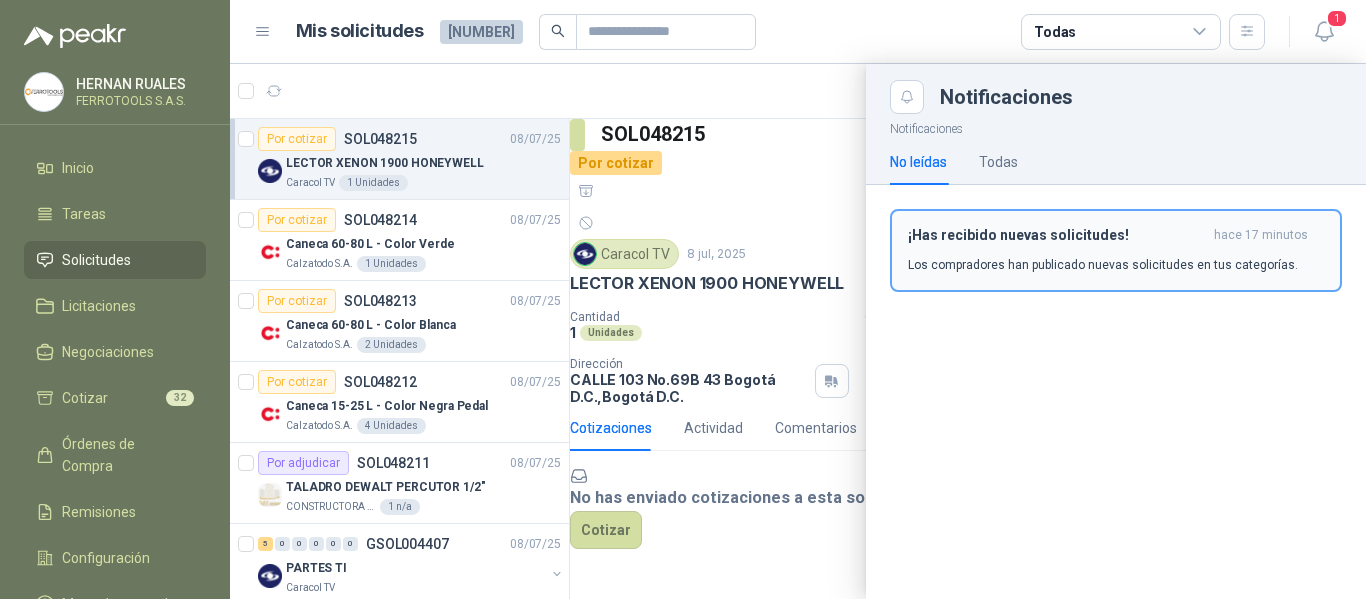 click on "Los compradores han publicado nuevas solicitudes en tus categorías." at bounding box center (1103, 265) 